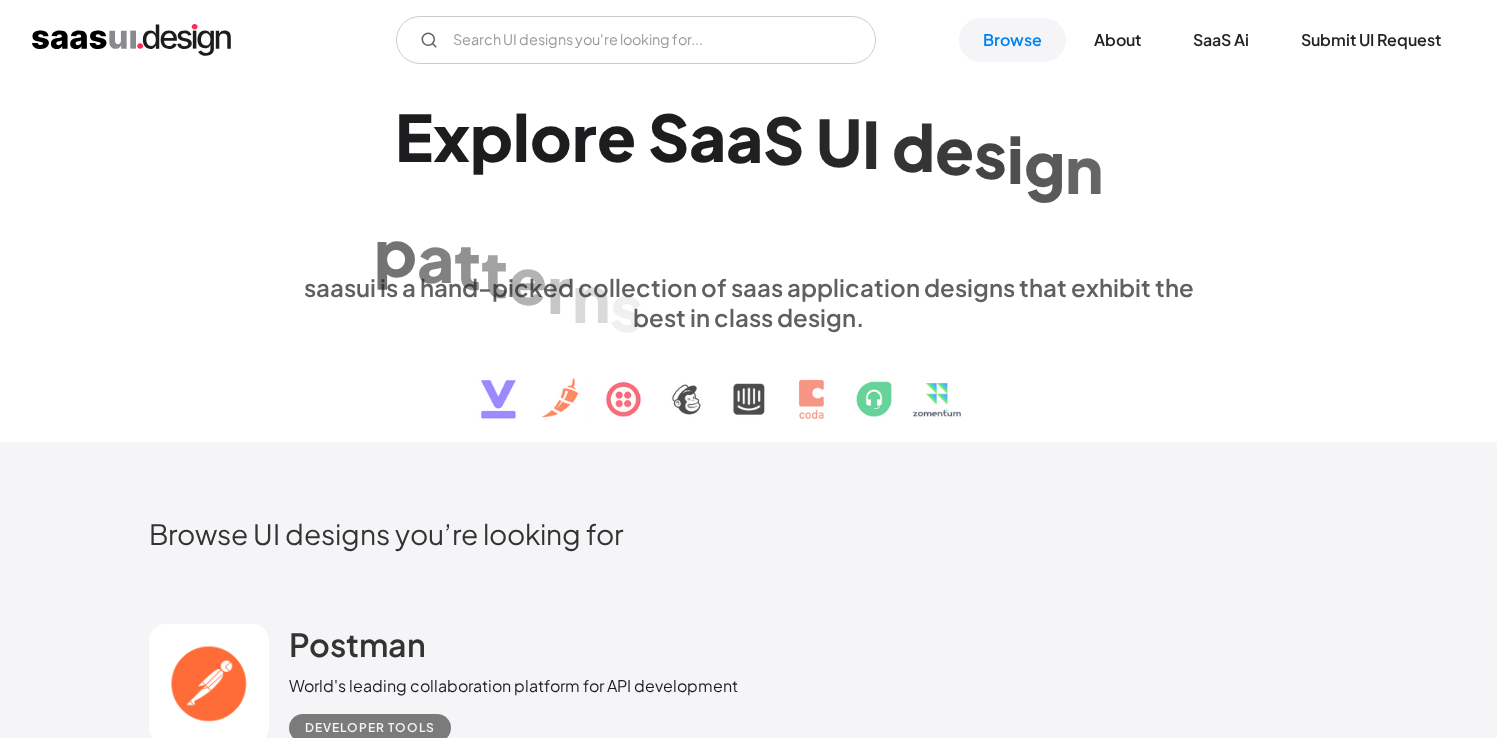 scroll, scrollTop: 0, scrollLeft: 0, axis: both 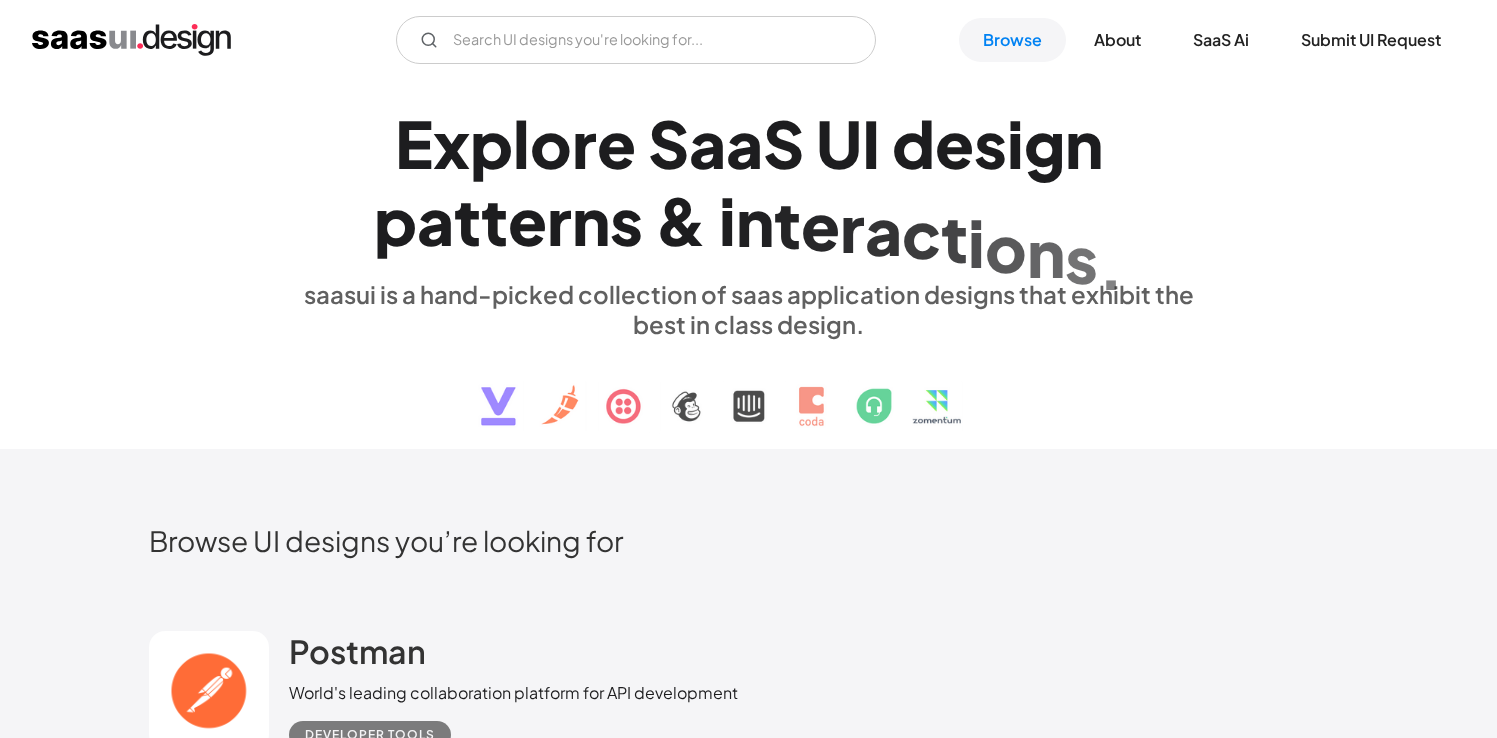 click at bounding box center (131, 40) 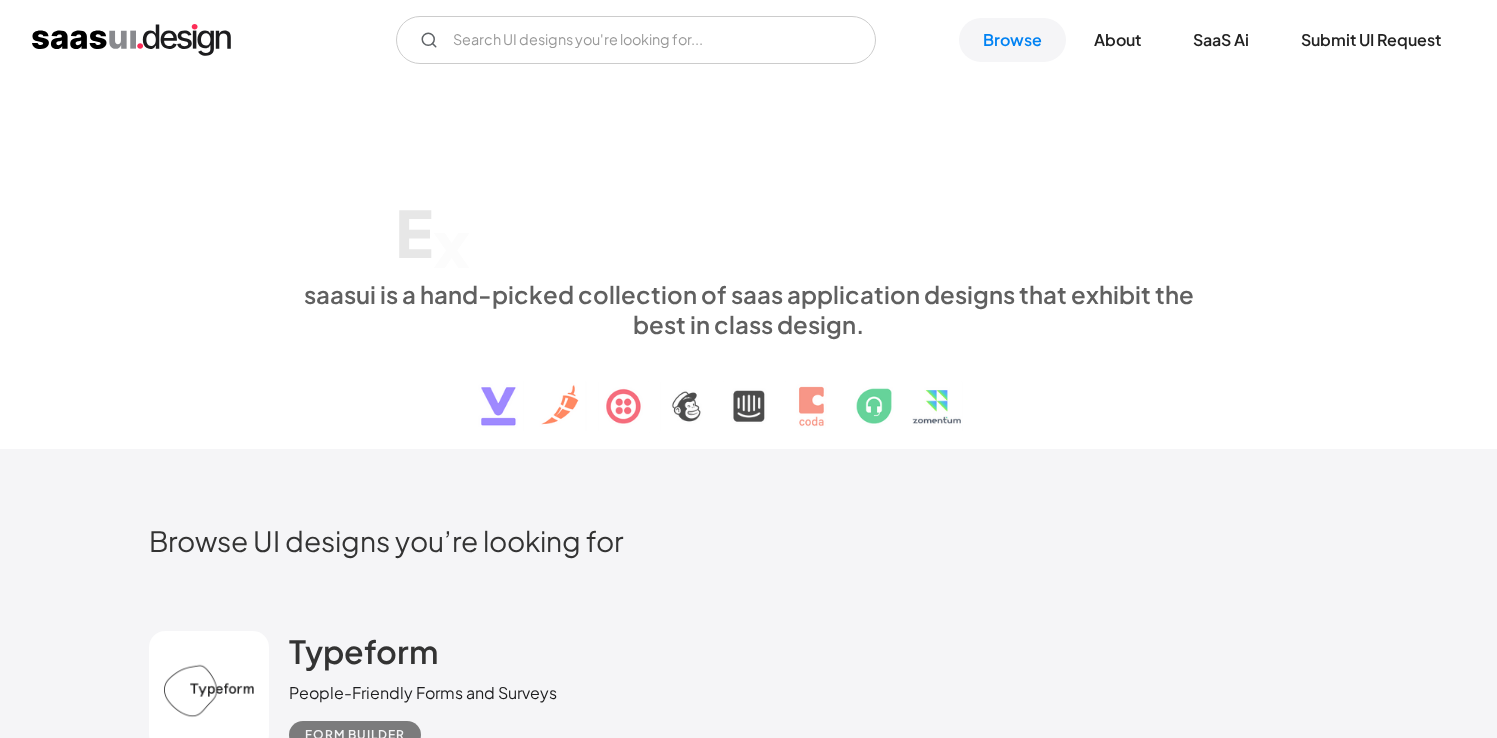 scroll, scrollTop: 0, scrollLeft: 0, axis: both 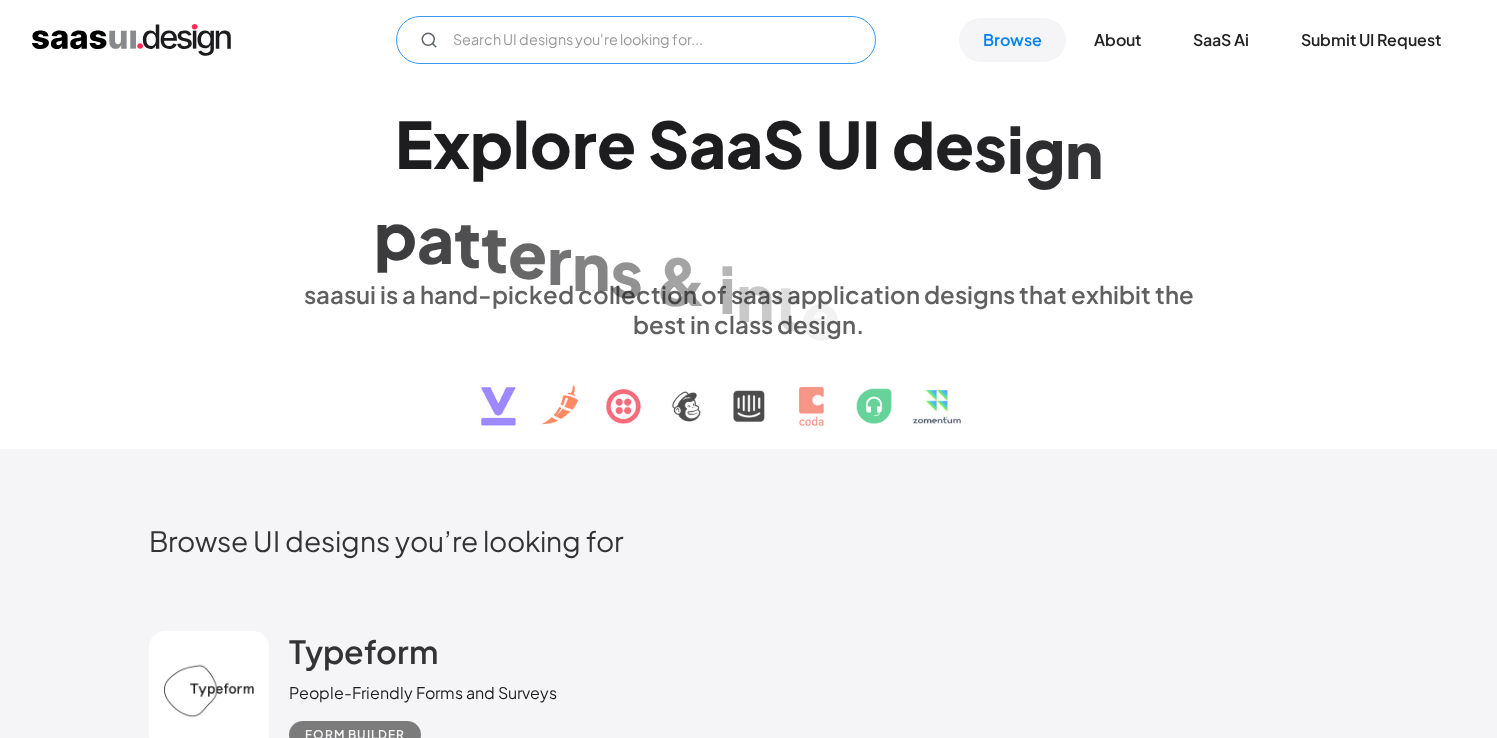 click at bounding box center [636, 40] 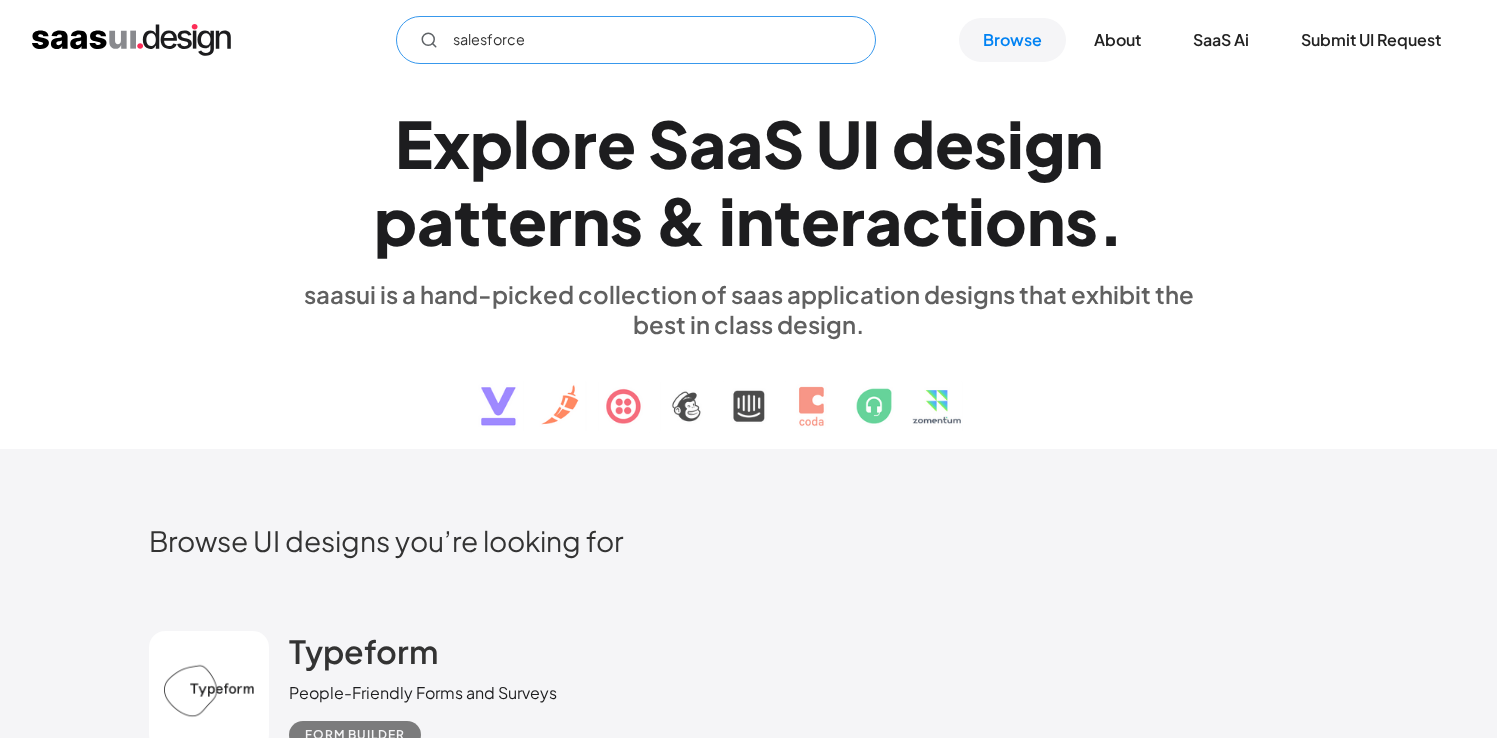 click on "salesforce" at bounding box center (636, 40) 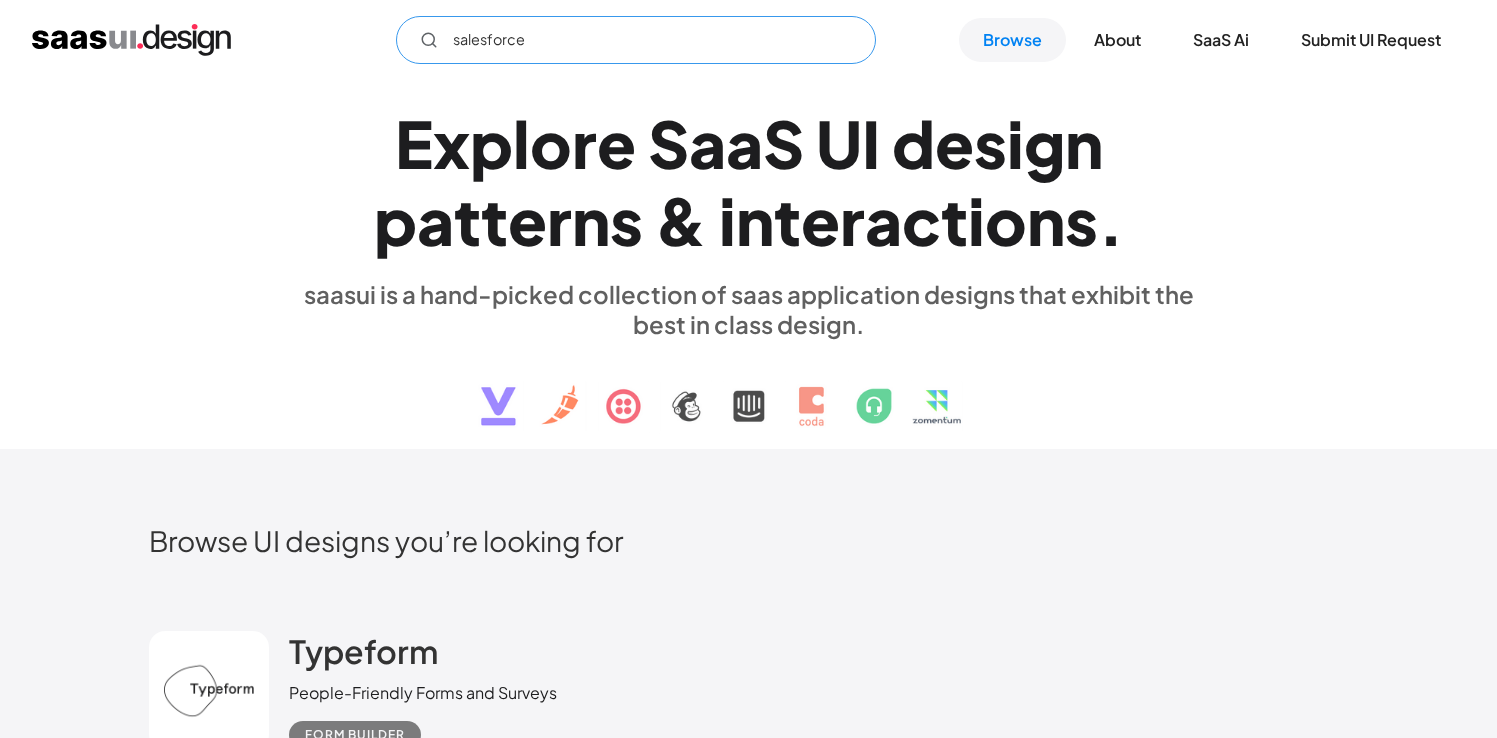 click 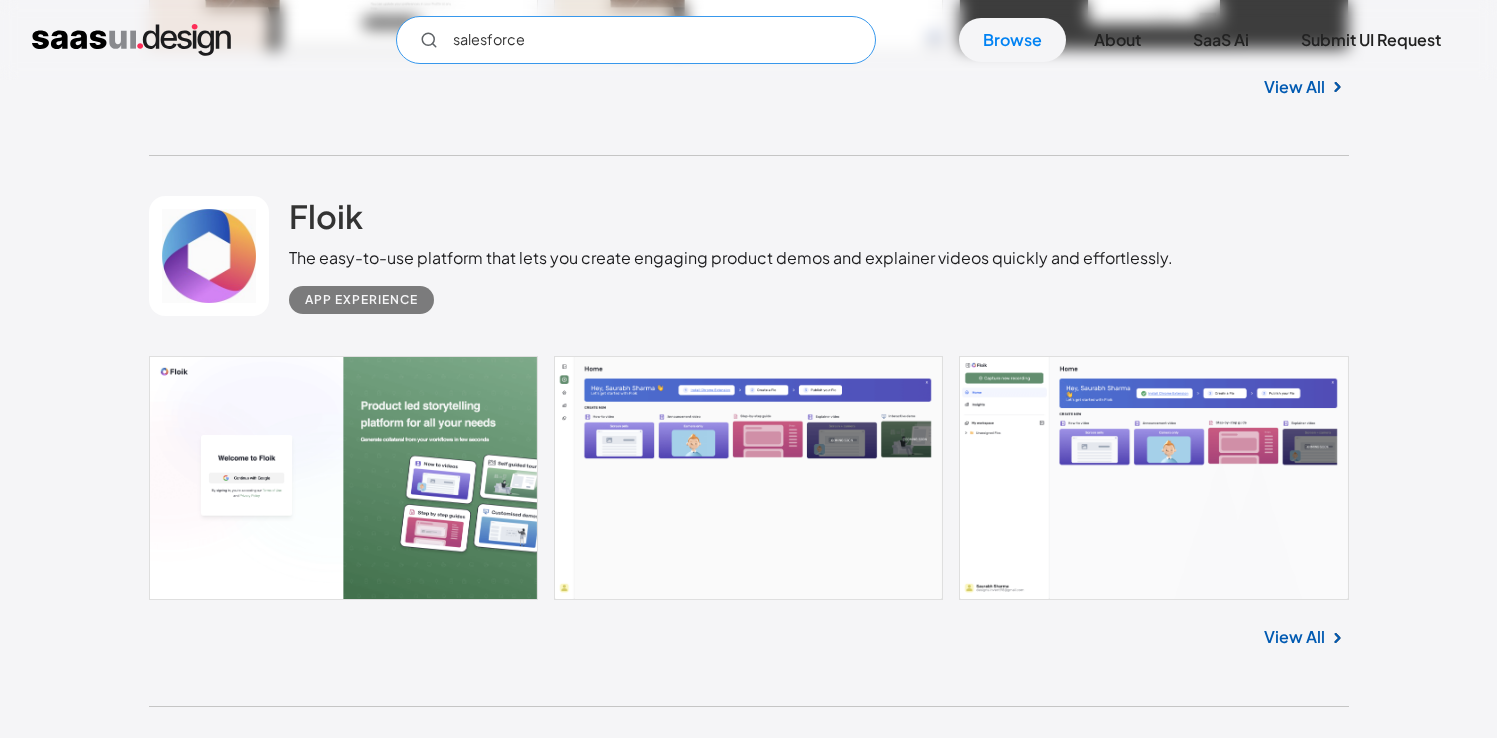 scroll, scrollTop: 340, scrollLeft: 0, axis: vertical 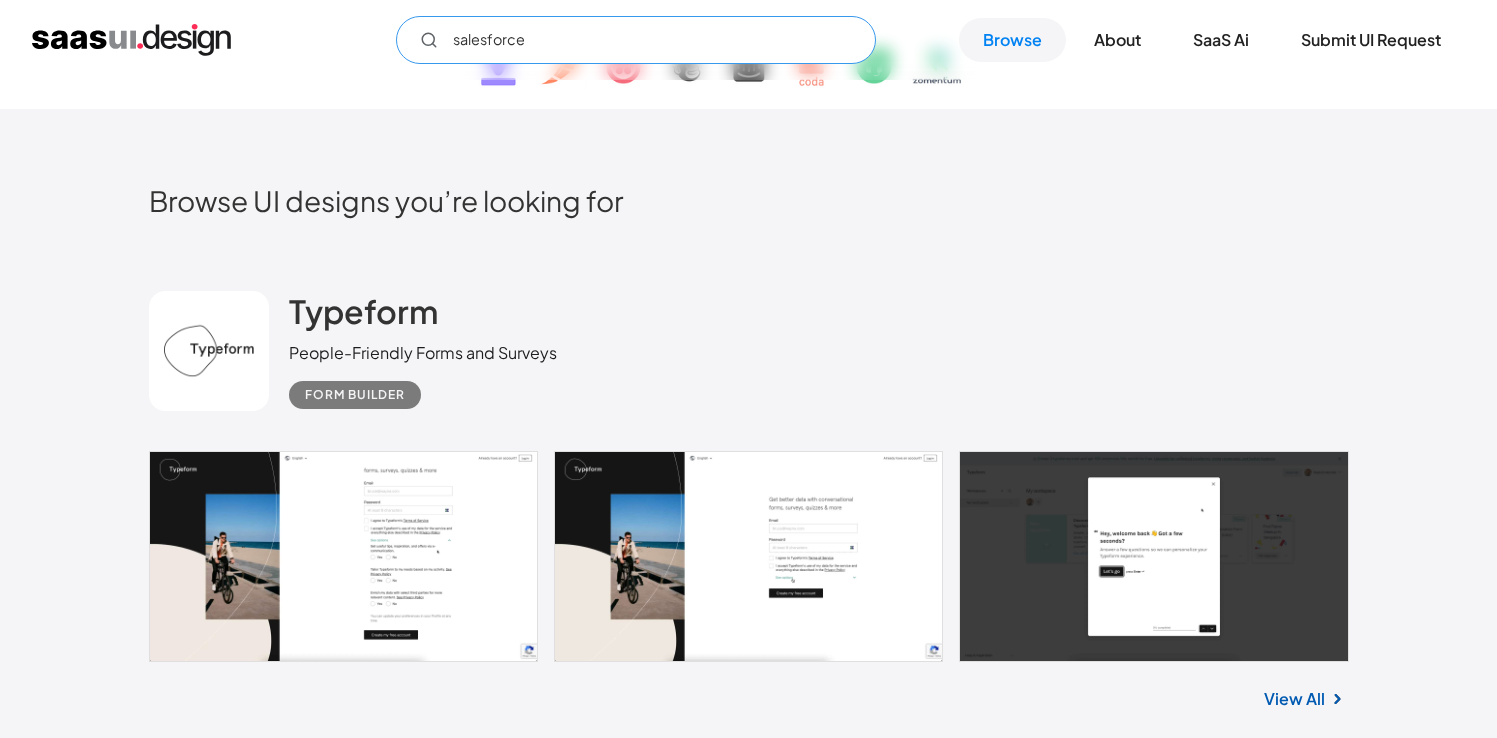 type on "salesforce" 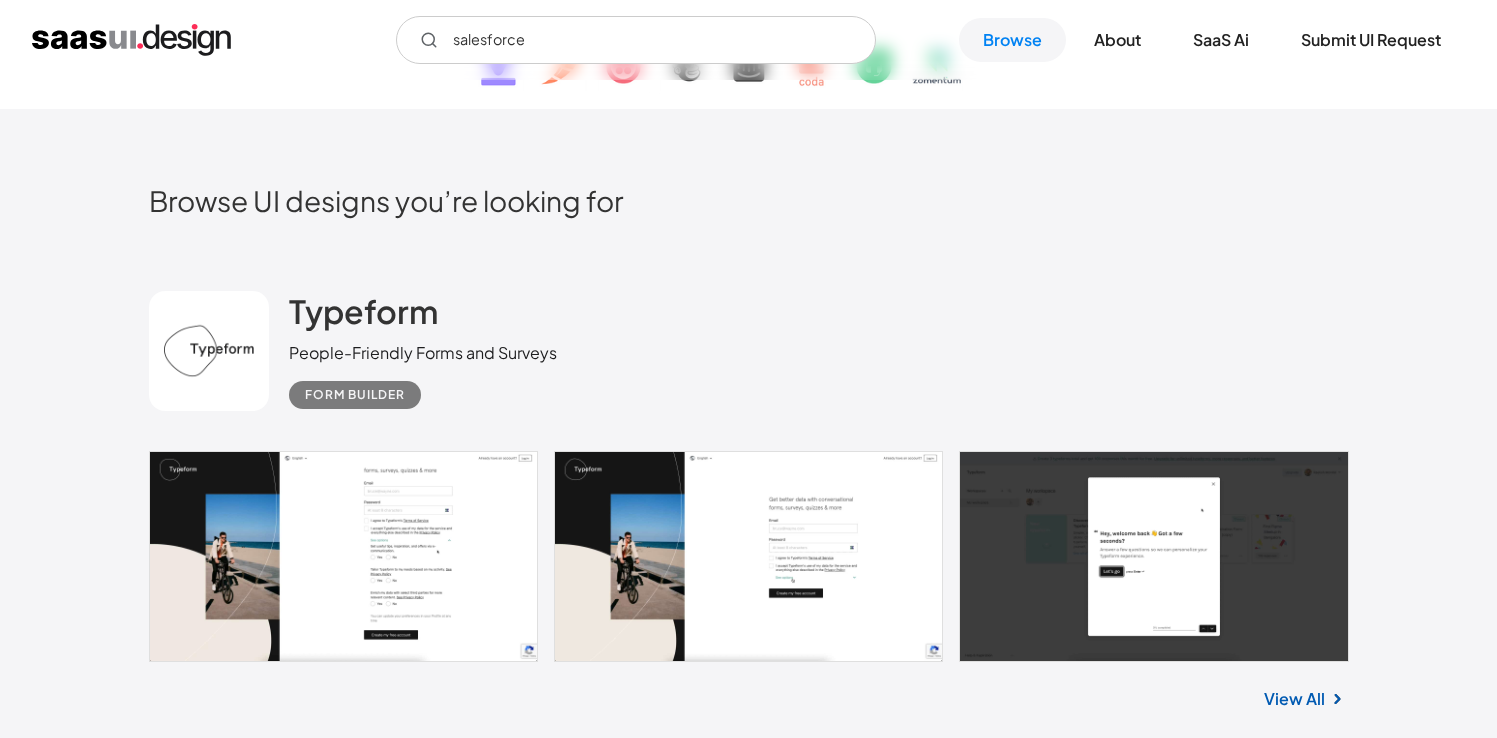 click at bounding box center (131, 40) 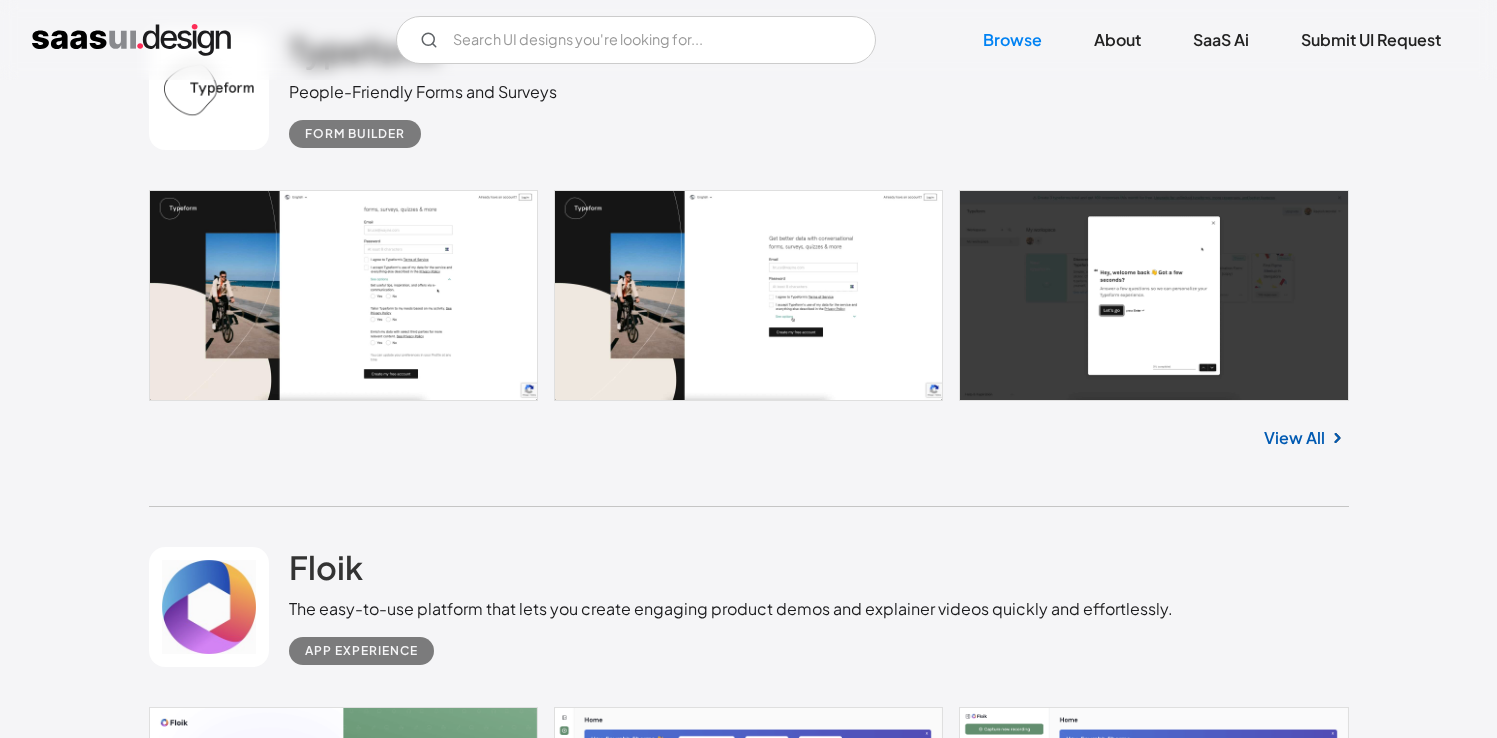 scroll, scrollTop: 663, scrollLeft: 0, axis: vertical 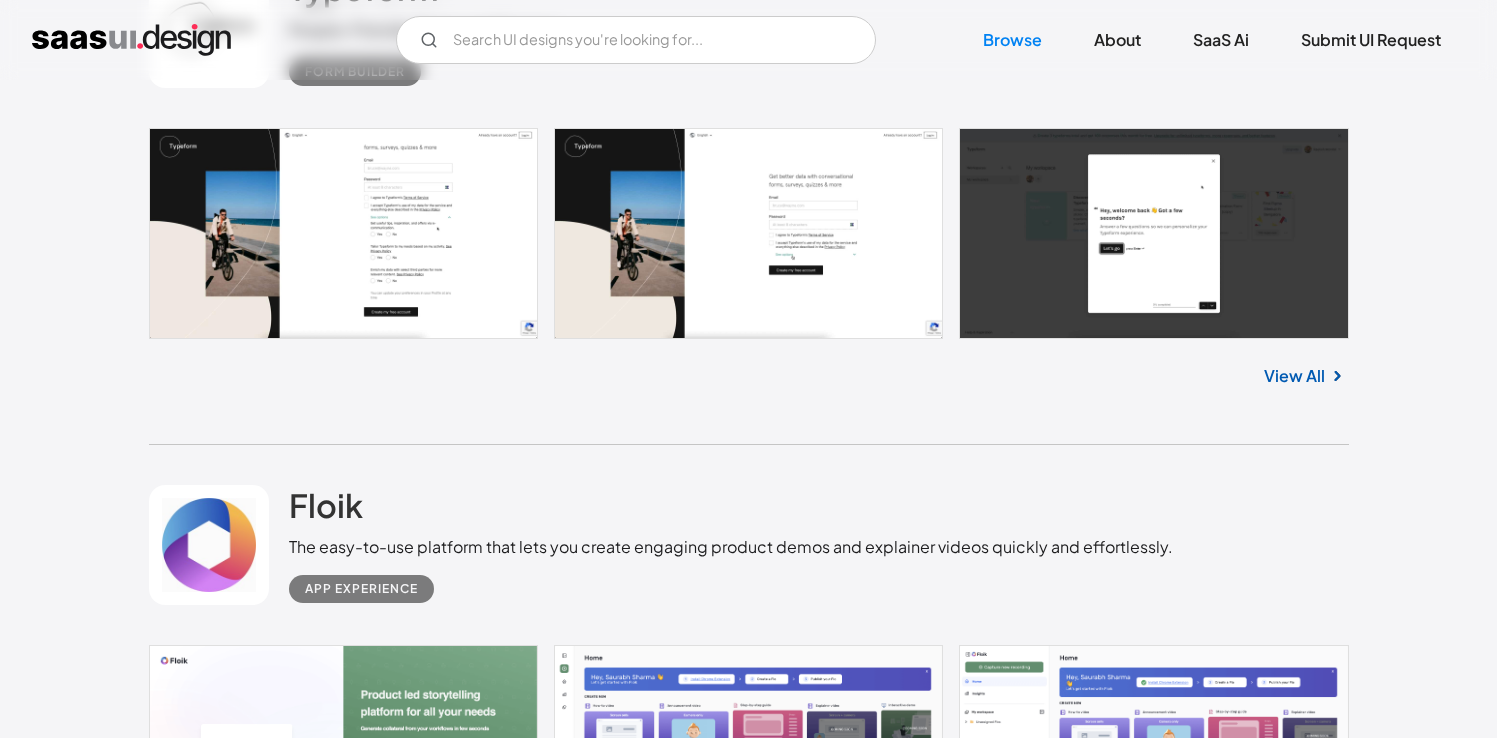 click at bounding box center [749, 233] 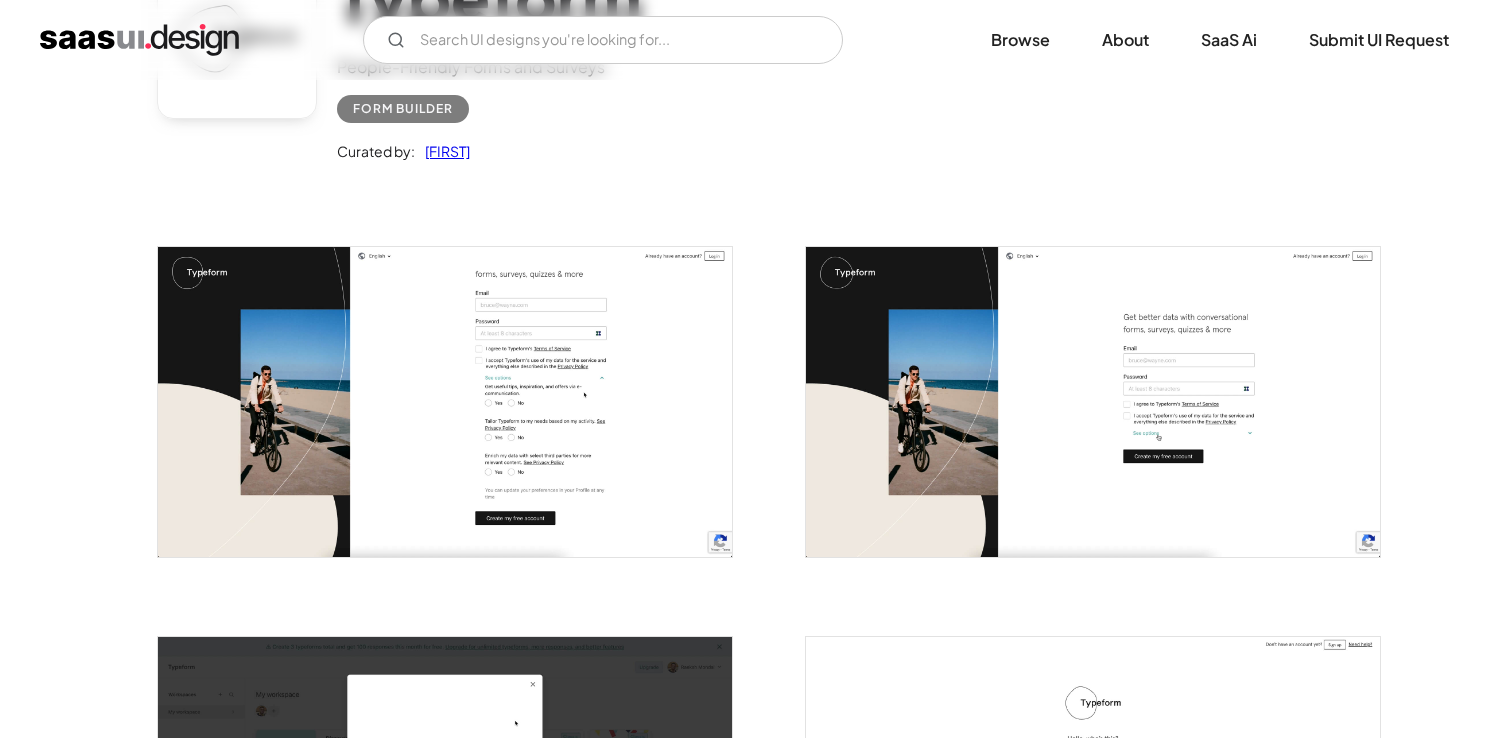 scroll, scrollTop: 278, scrollLeft: 0, axis: vertical 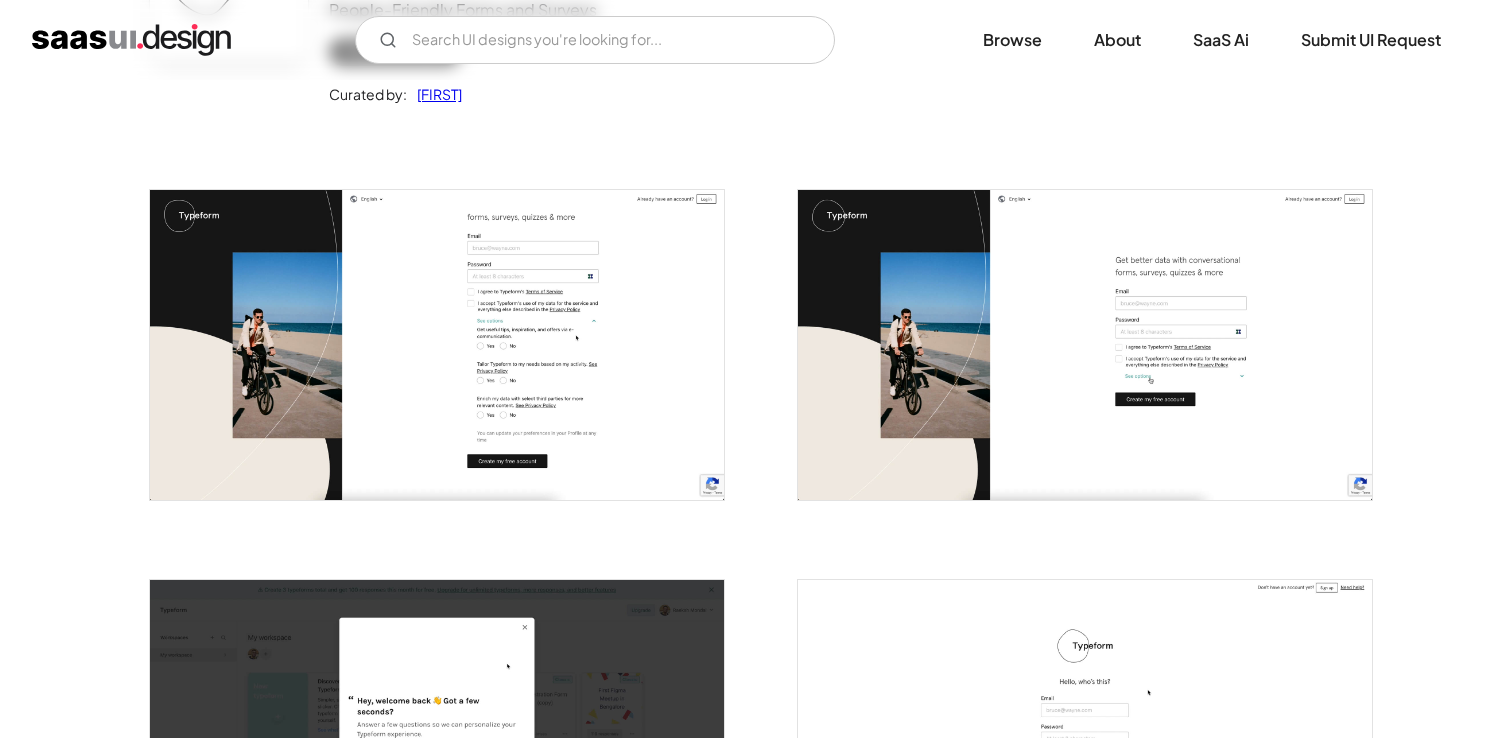 click at bounding box center (437, 345) 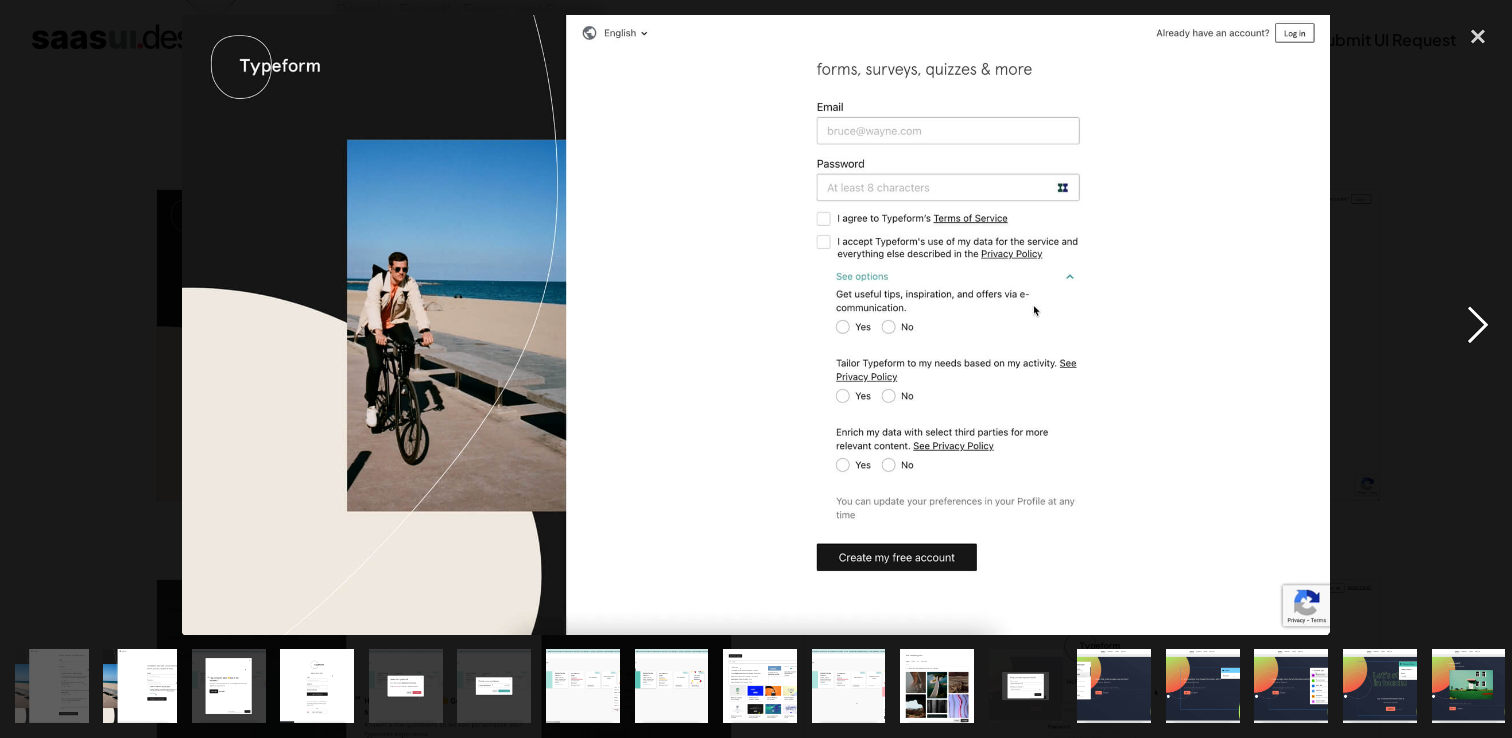 click at bounding box center (1478, 325) 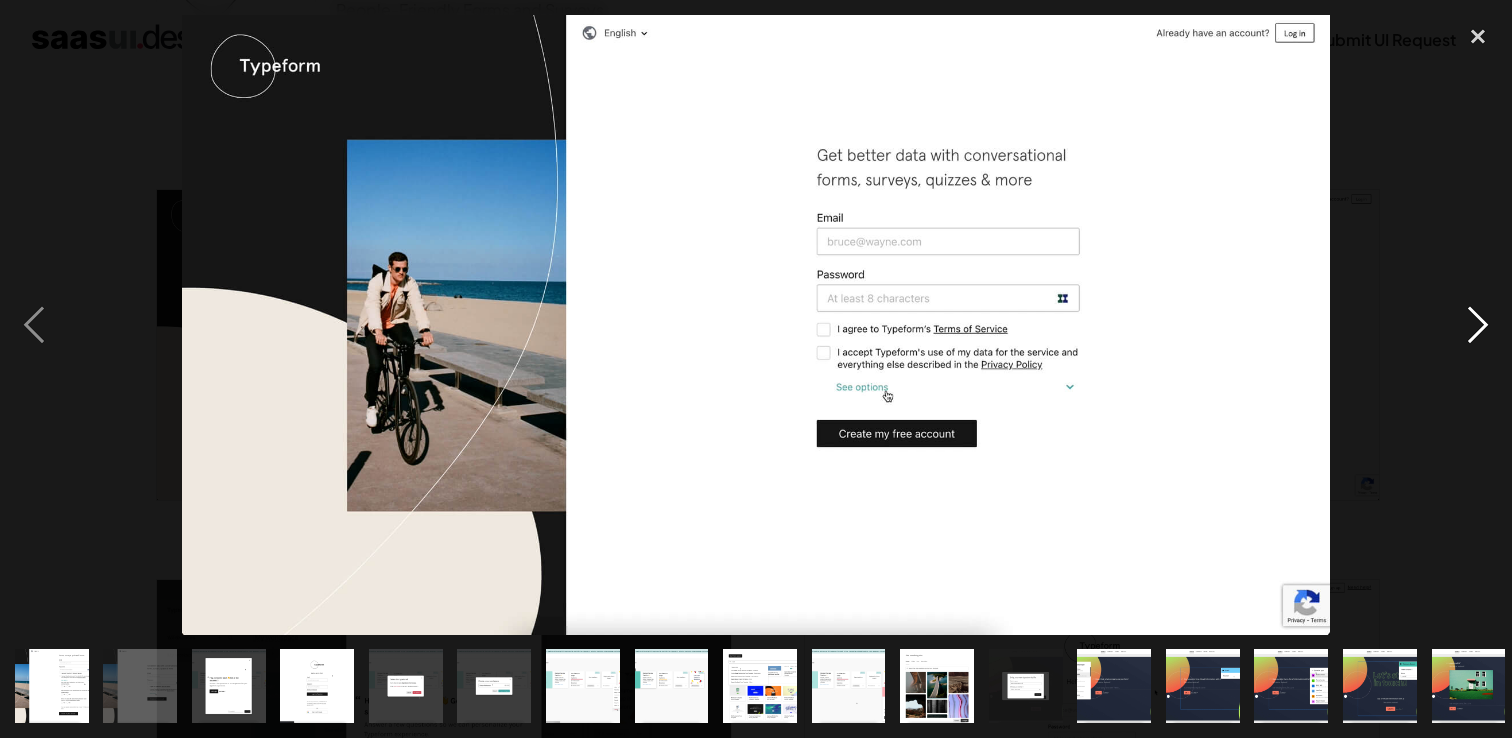 click at bounding box center (1478, 325) 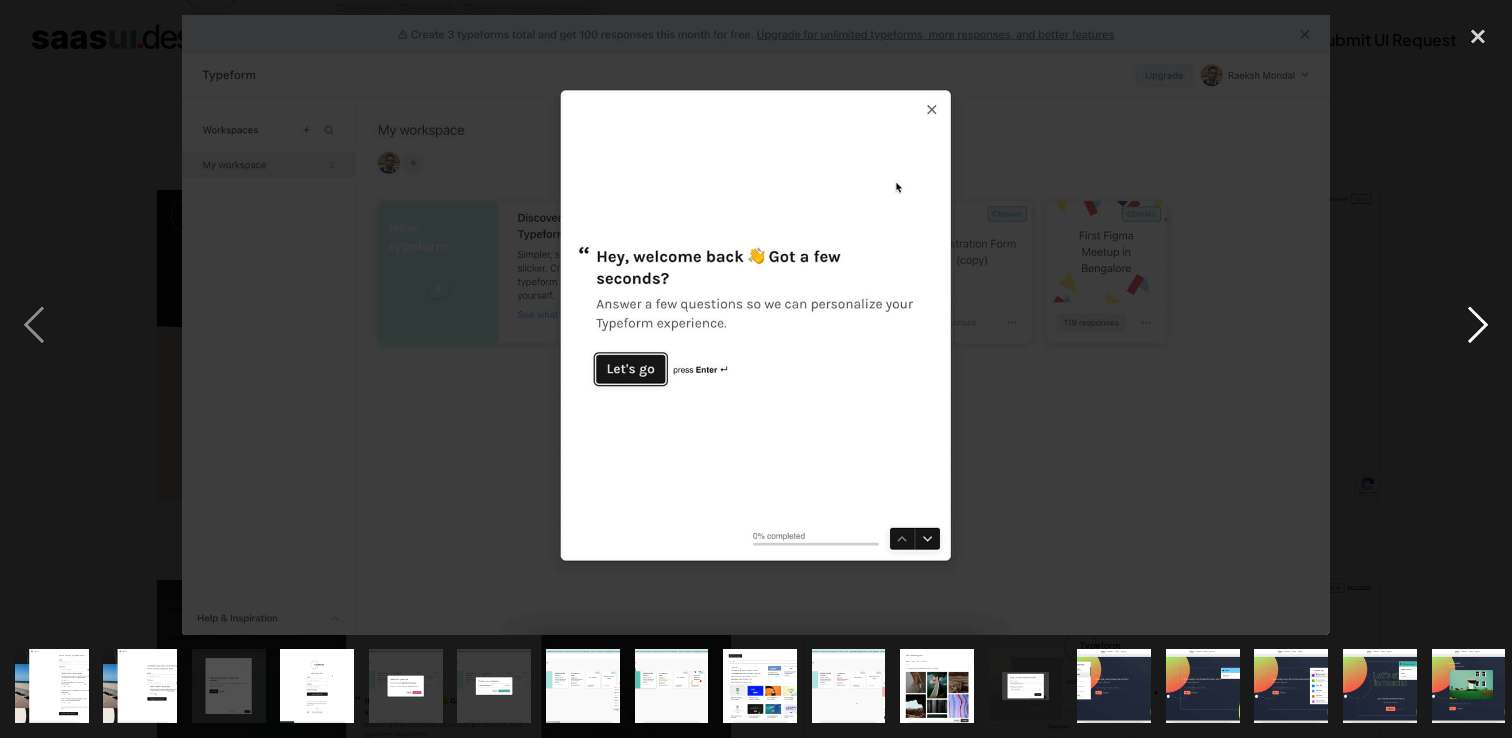 click at bounding box center (1478, 325) 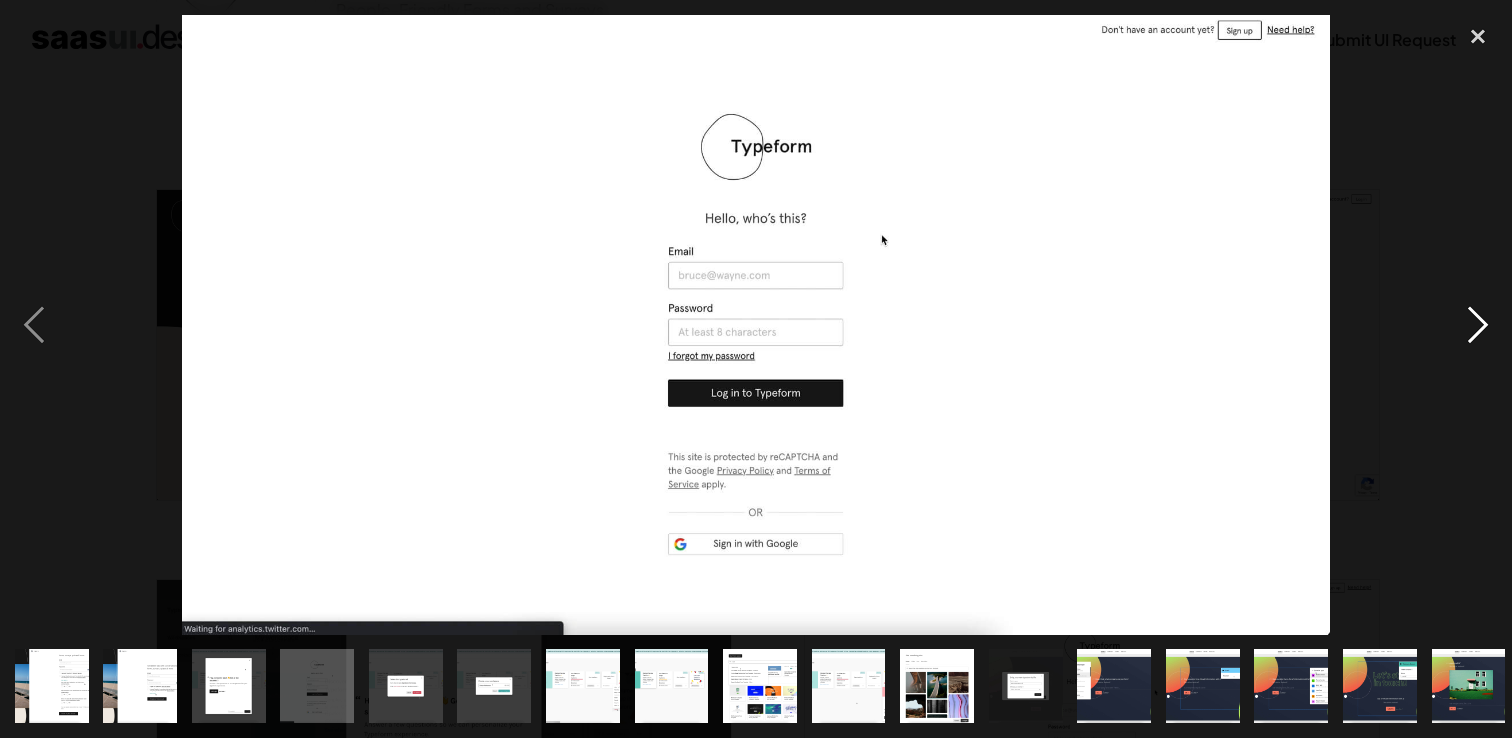 click at bounding box center (1478, 325) 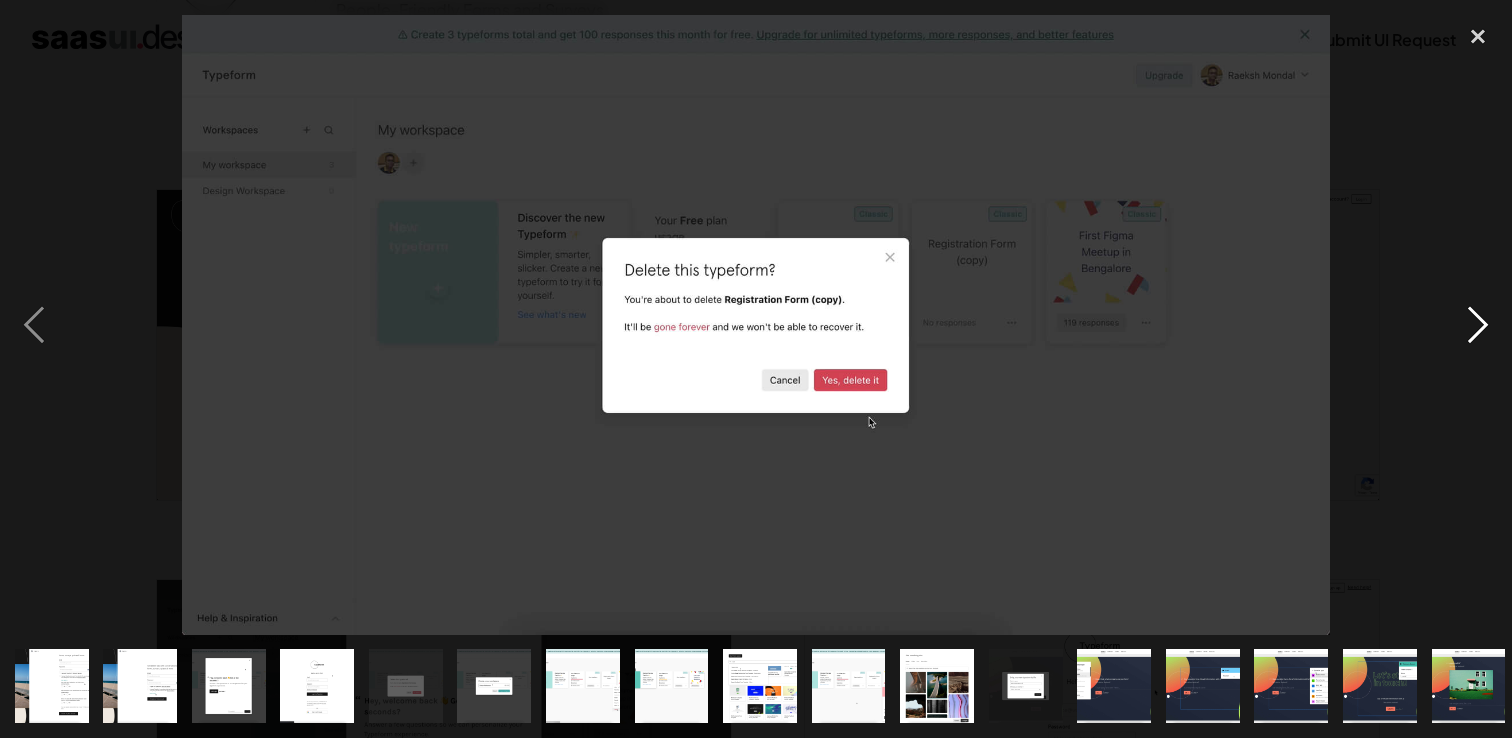 click at bounding box center (1478, 325) 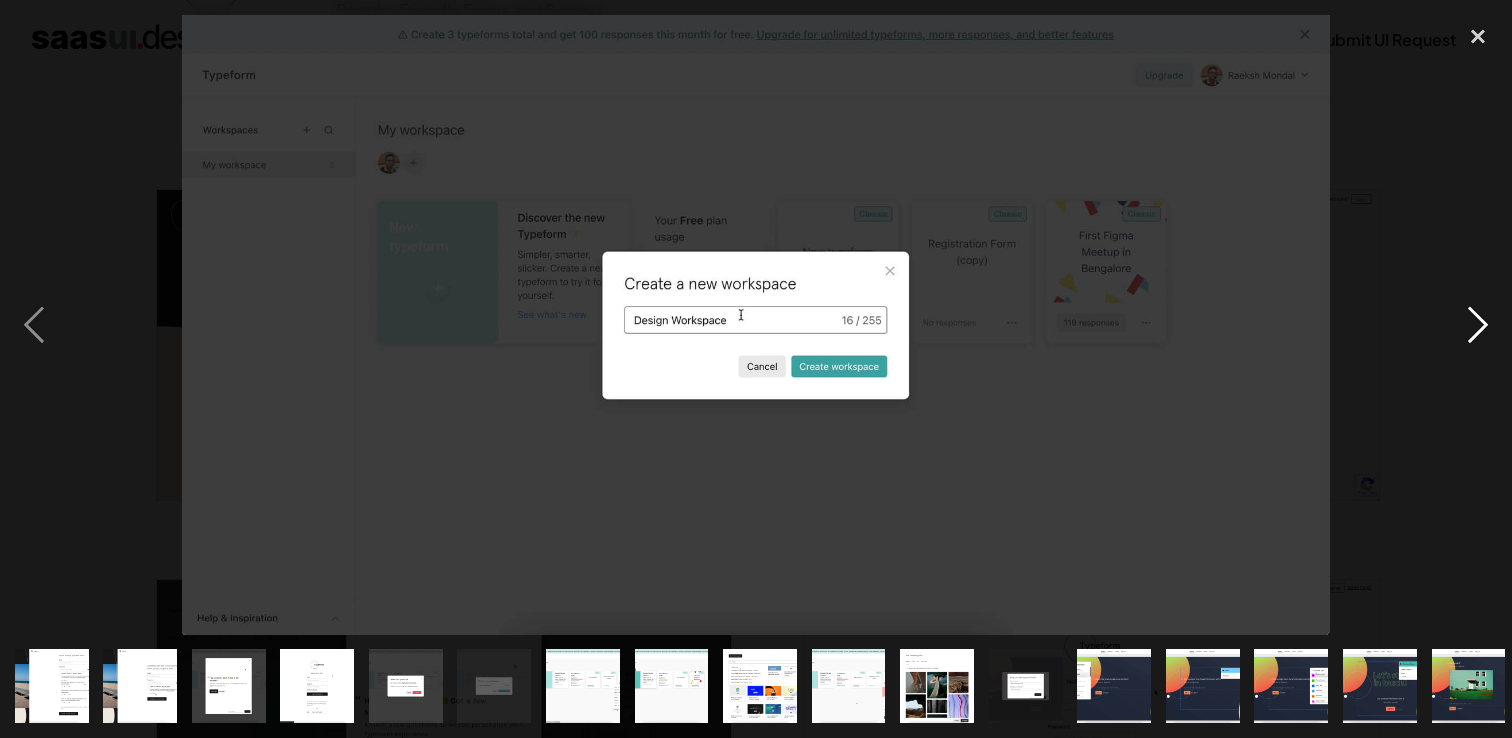 click at bounding box center [1478, 325] 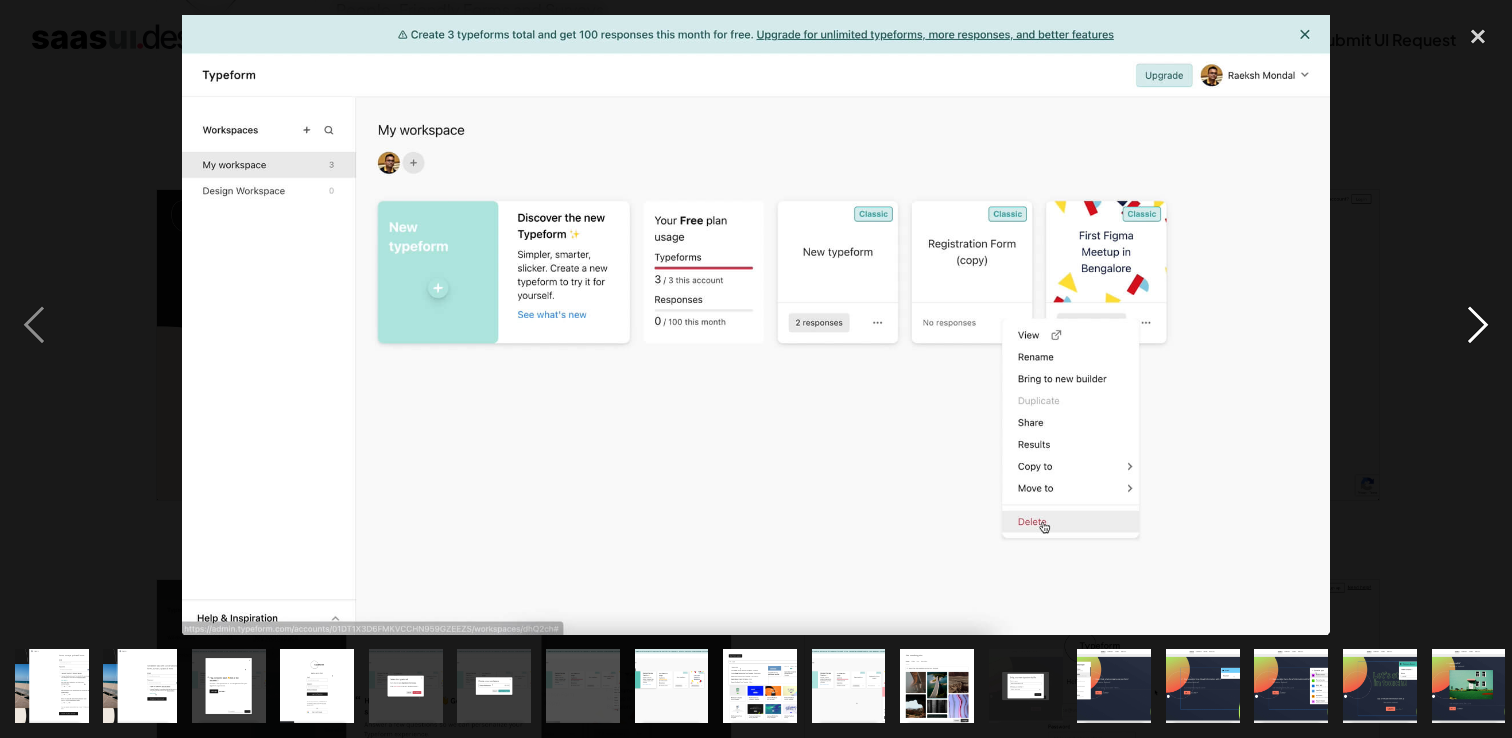 click at bounding box center (1478, 325) 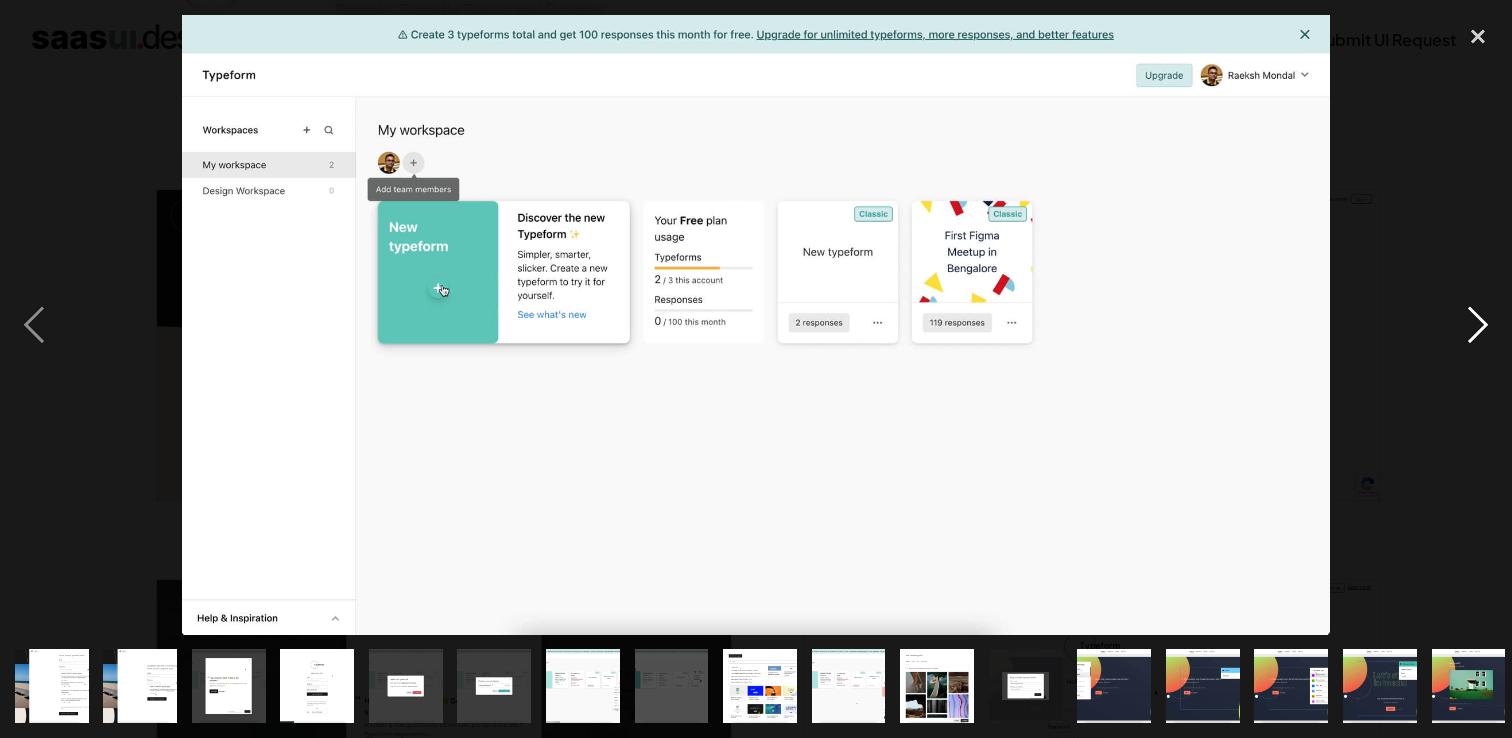 click at bounding box center [1478, 325] 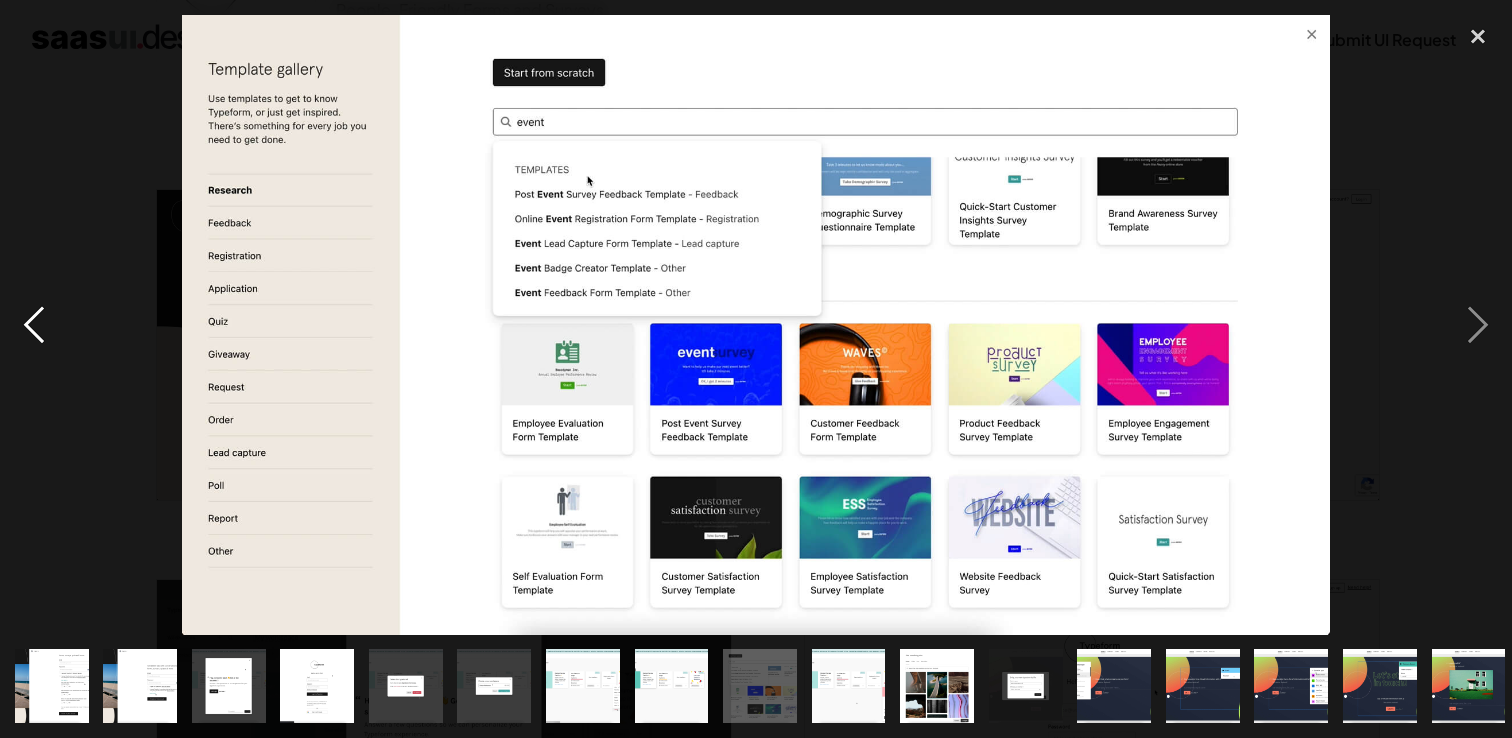 click at bounding box center (34, 325) 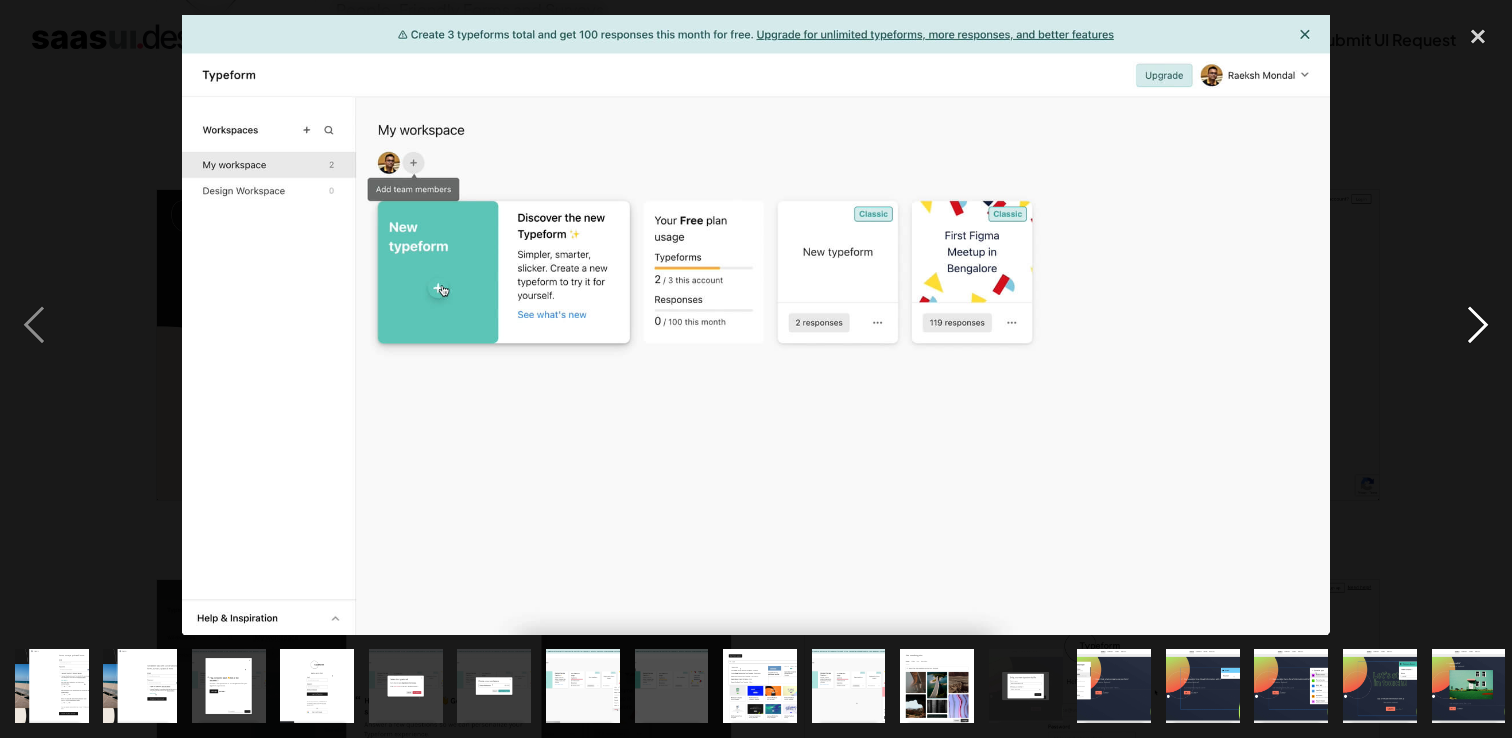 click at bounding box center [1478, 325] 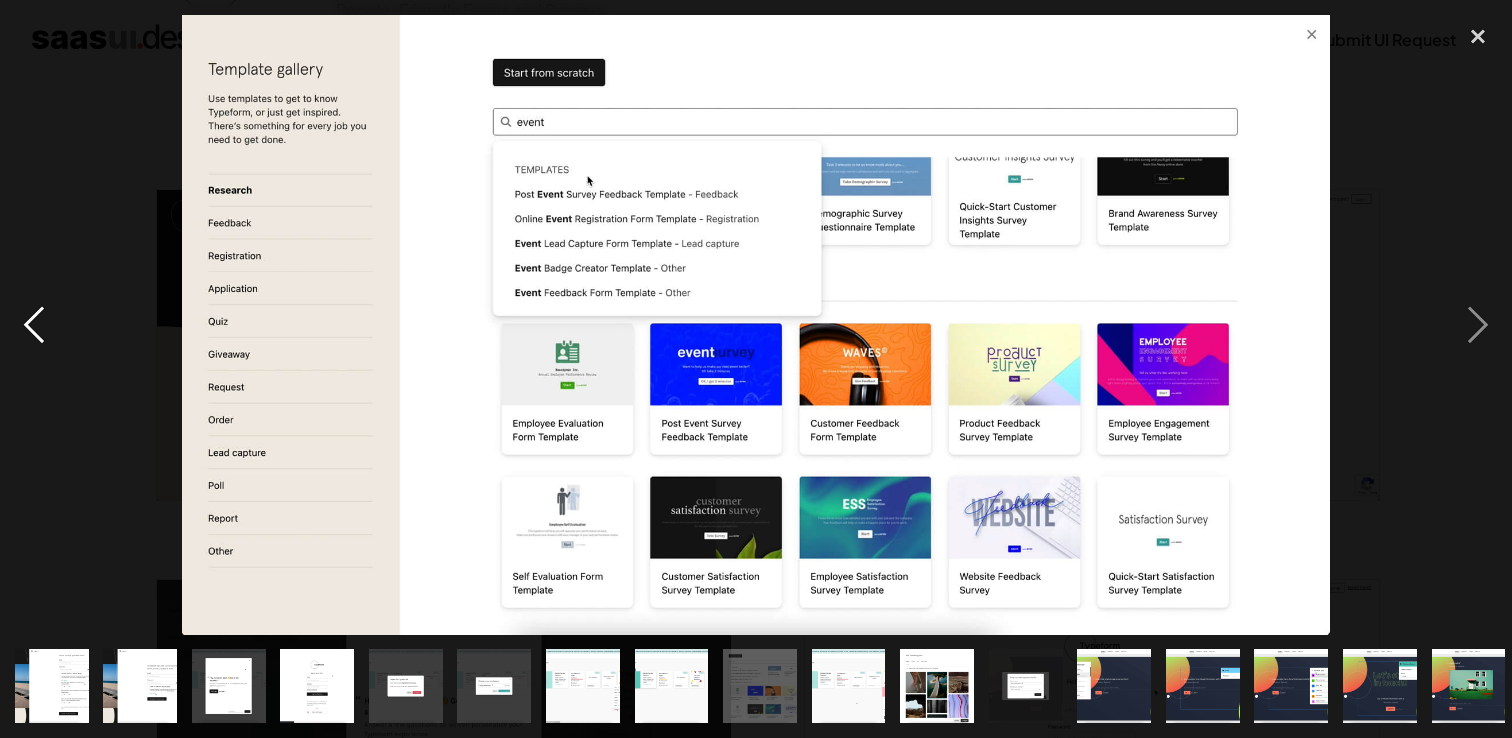 click at bounding box center [34, 325] 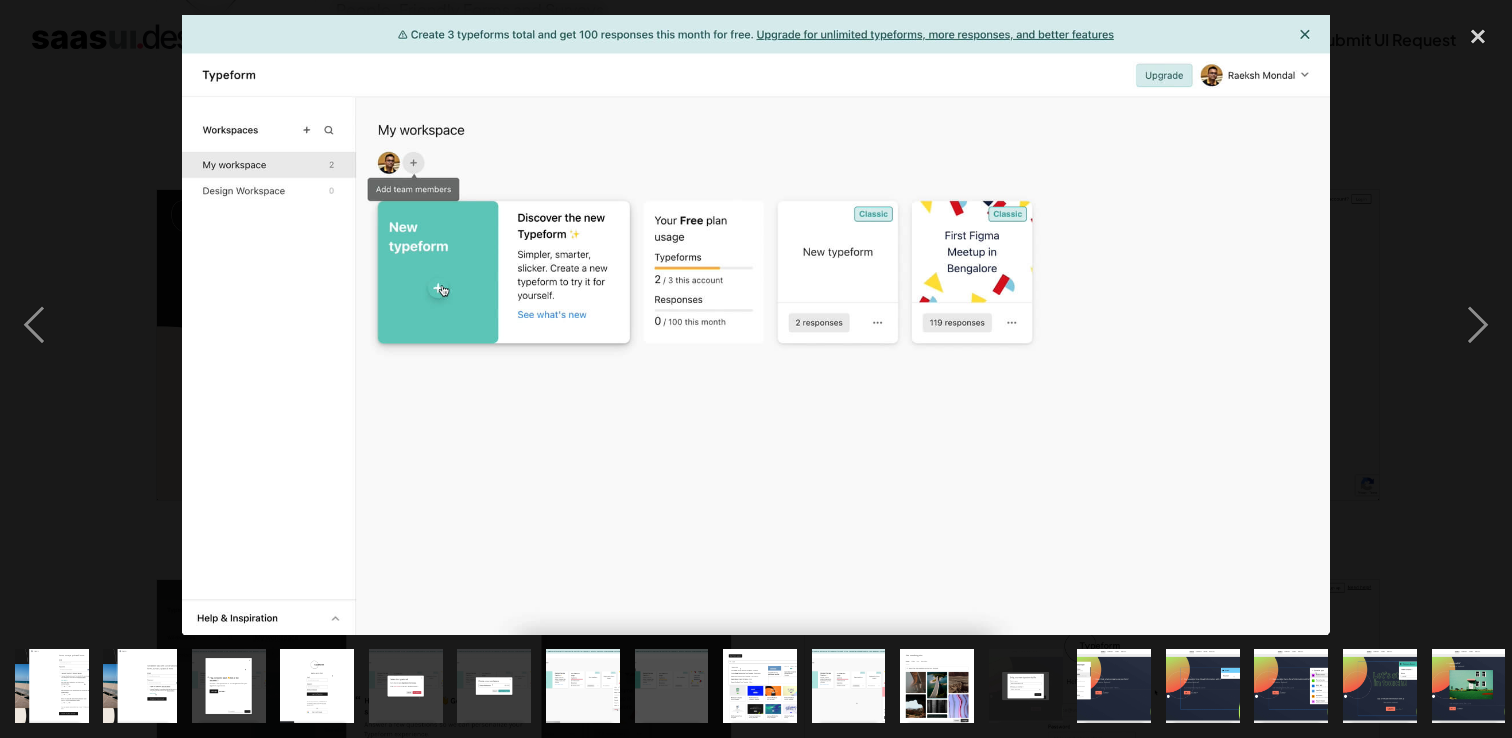 click at bounding box center (756, 325) 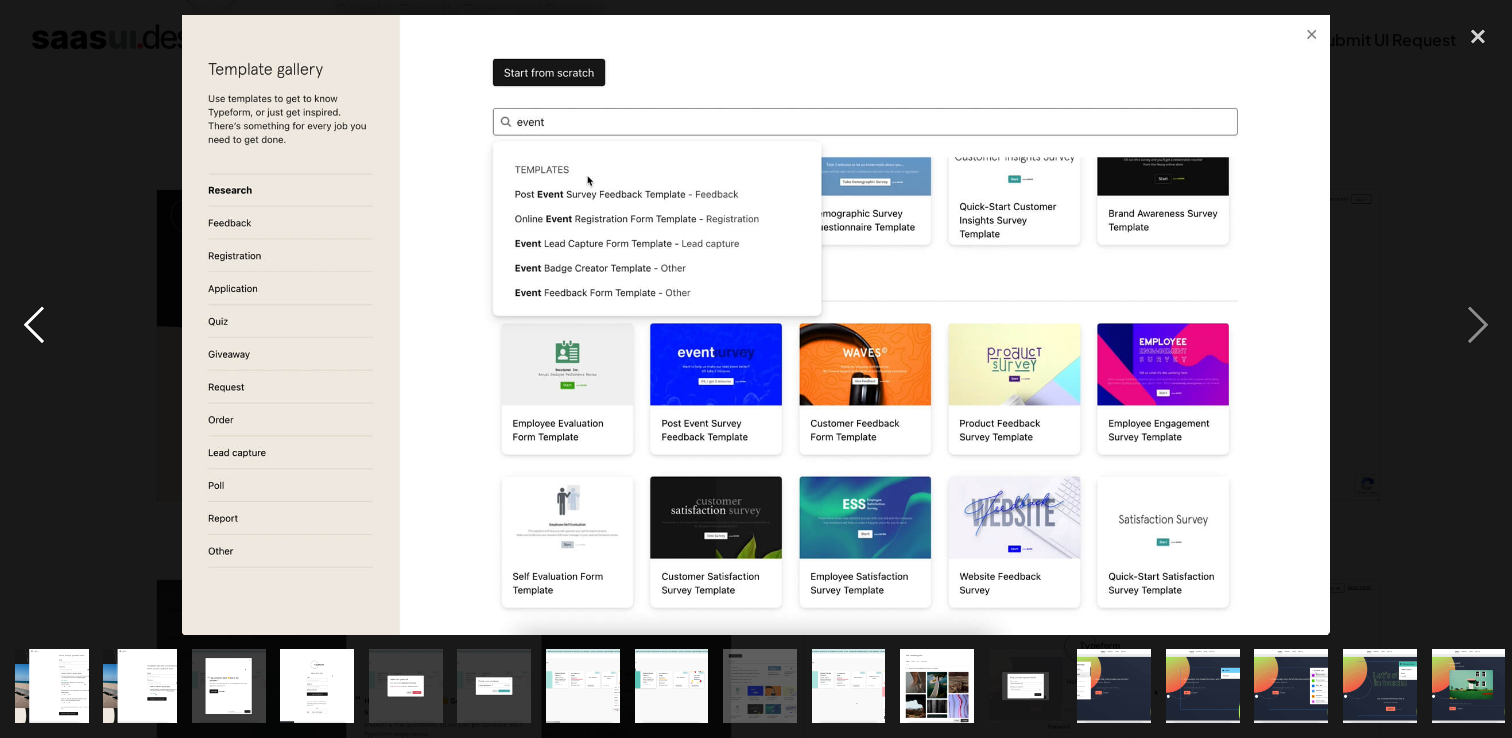 click at bounding box center [34, 325] 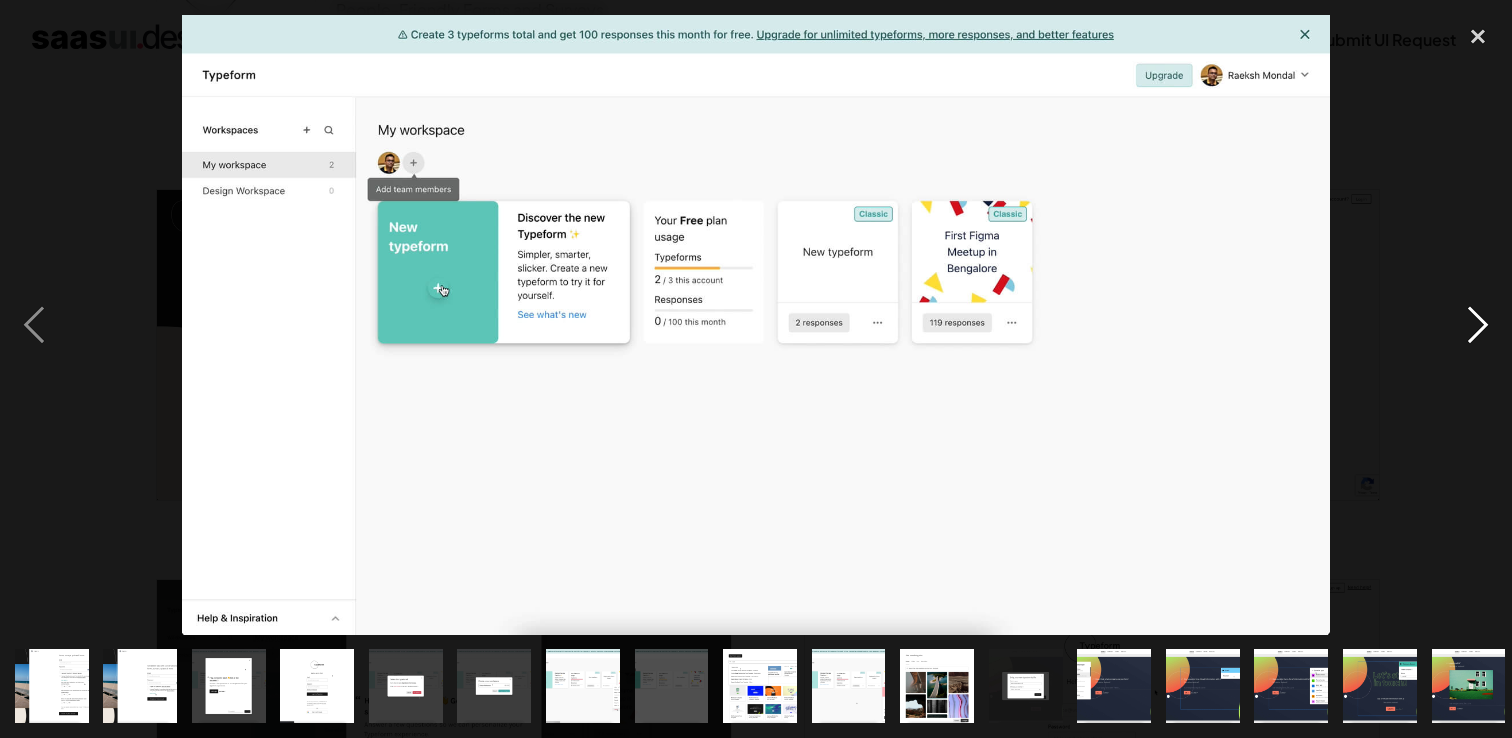 click at bounding box center (1478, 325) 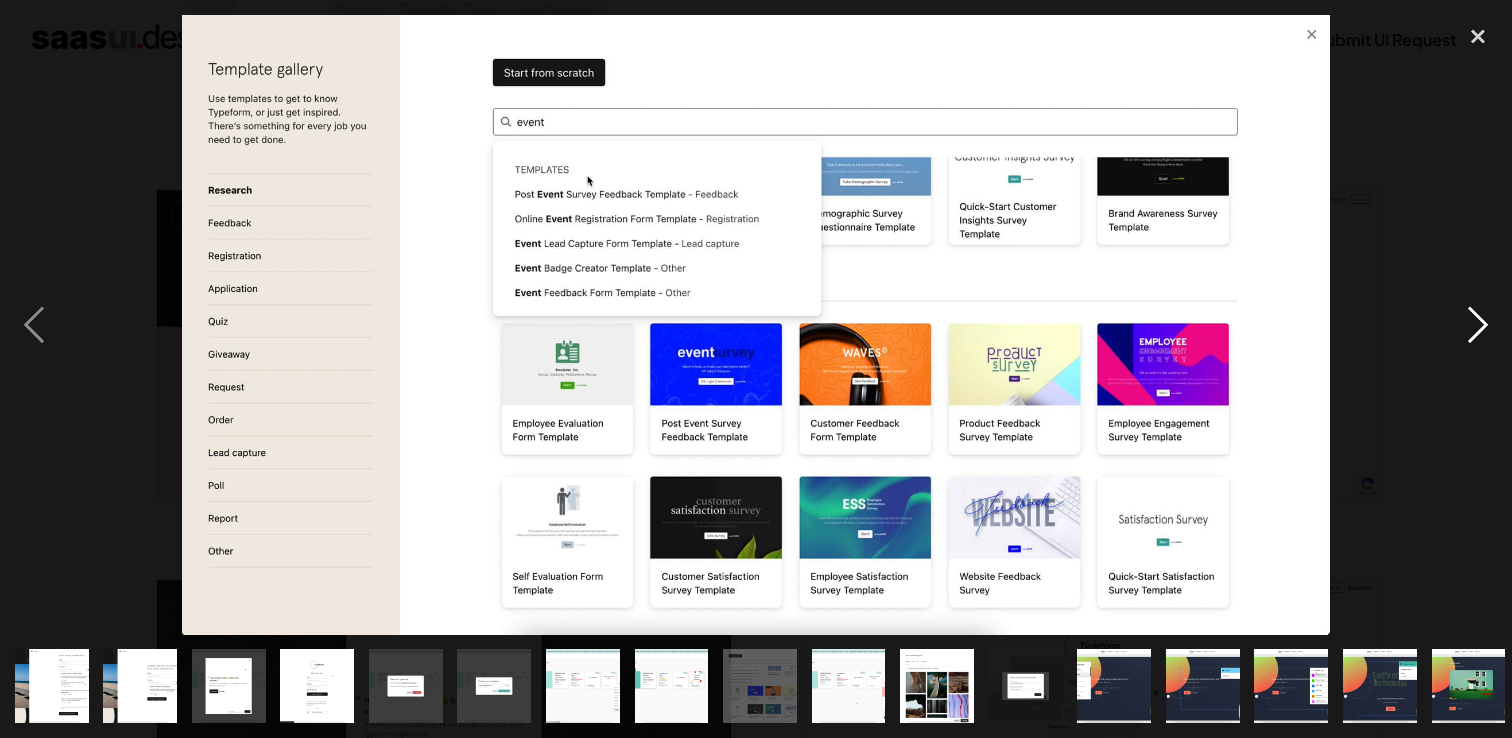 click at bounding box center [1478, 325] 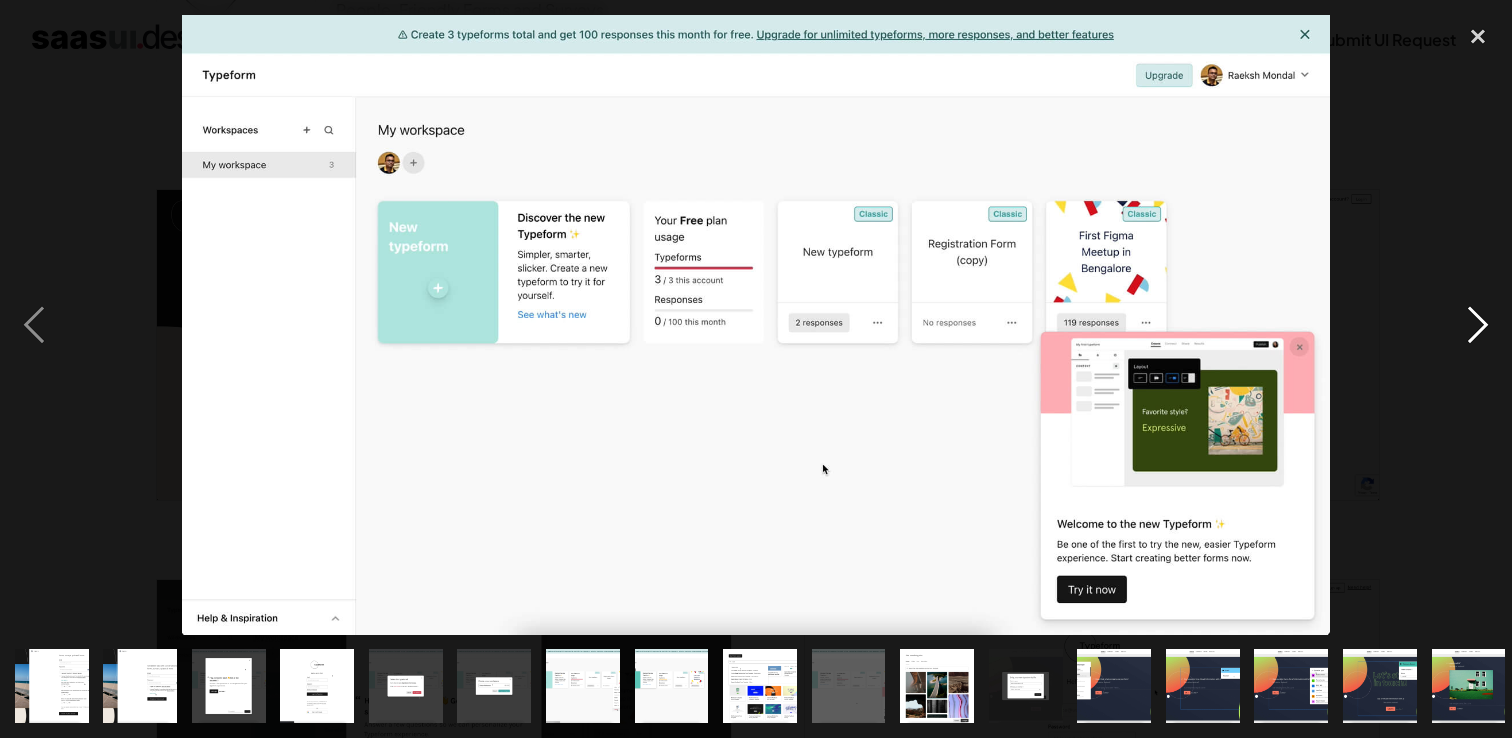 click at bounding box center [1478, 325] 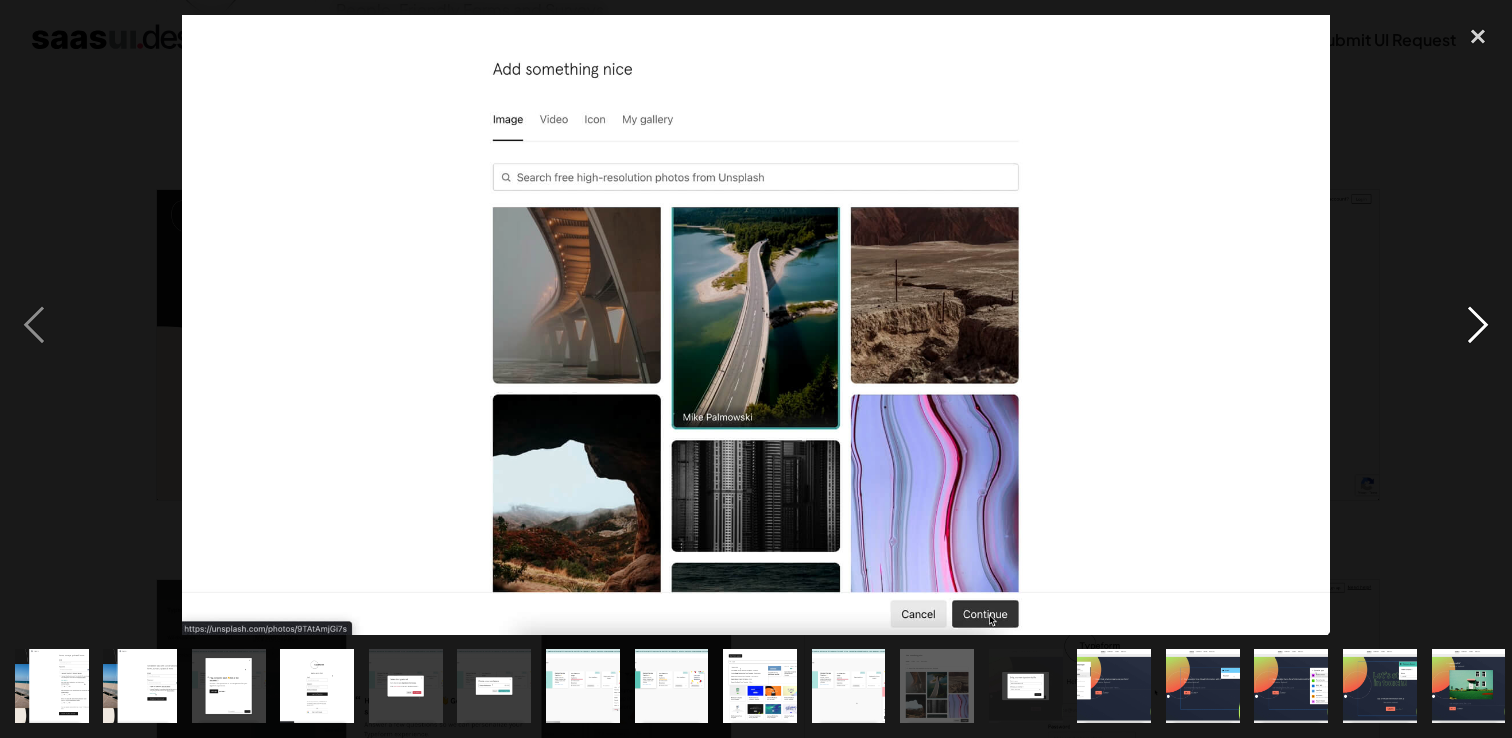 click at bounding box center (1478, 325) 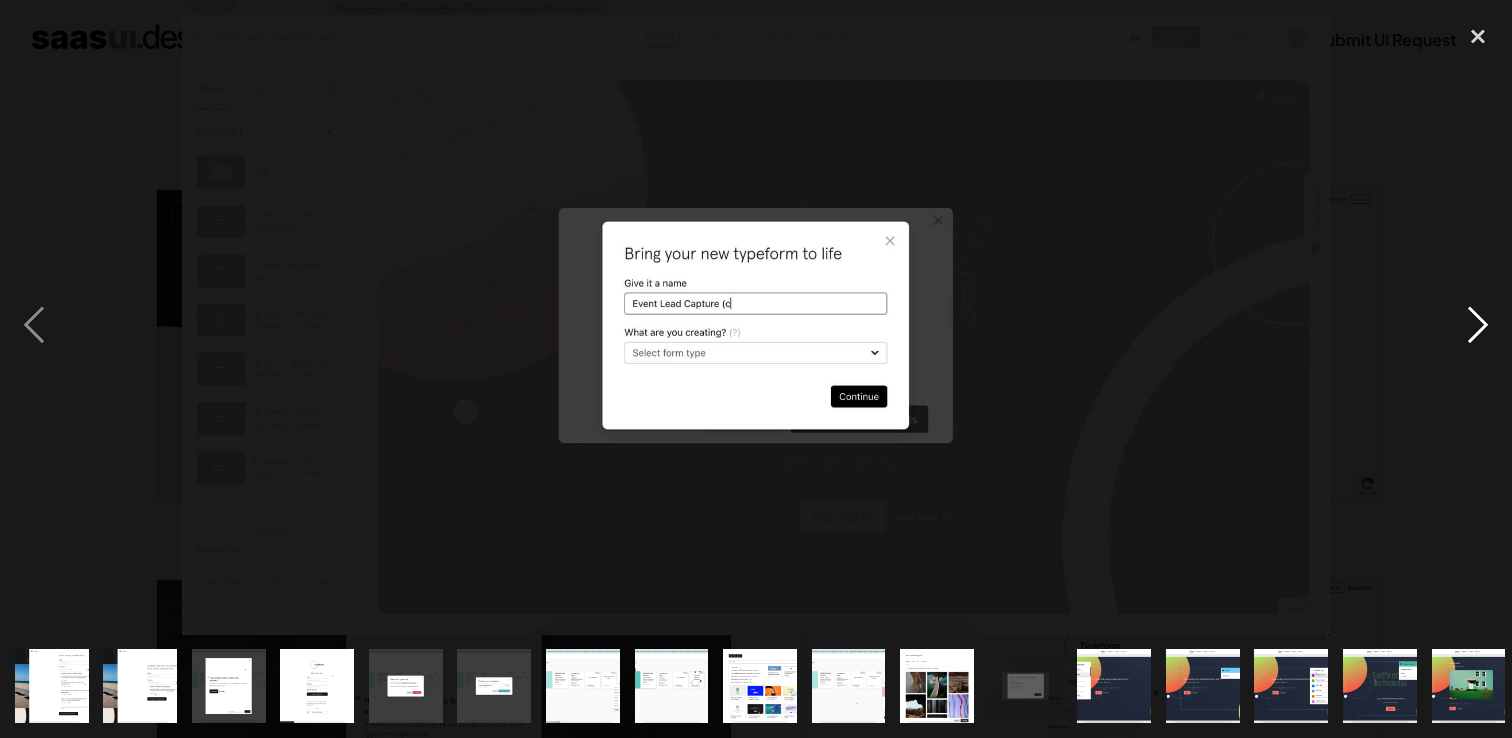 click at bounding box center (1478, 325) 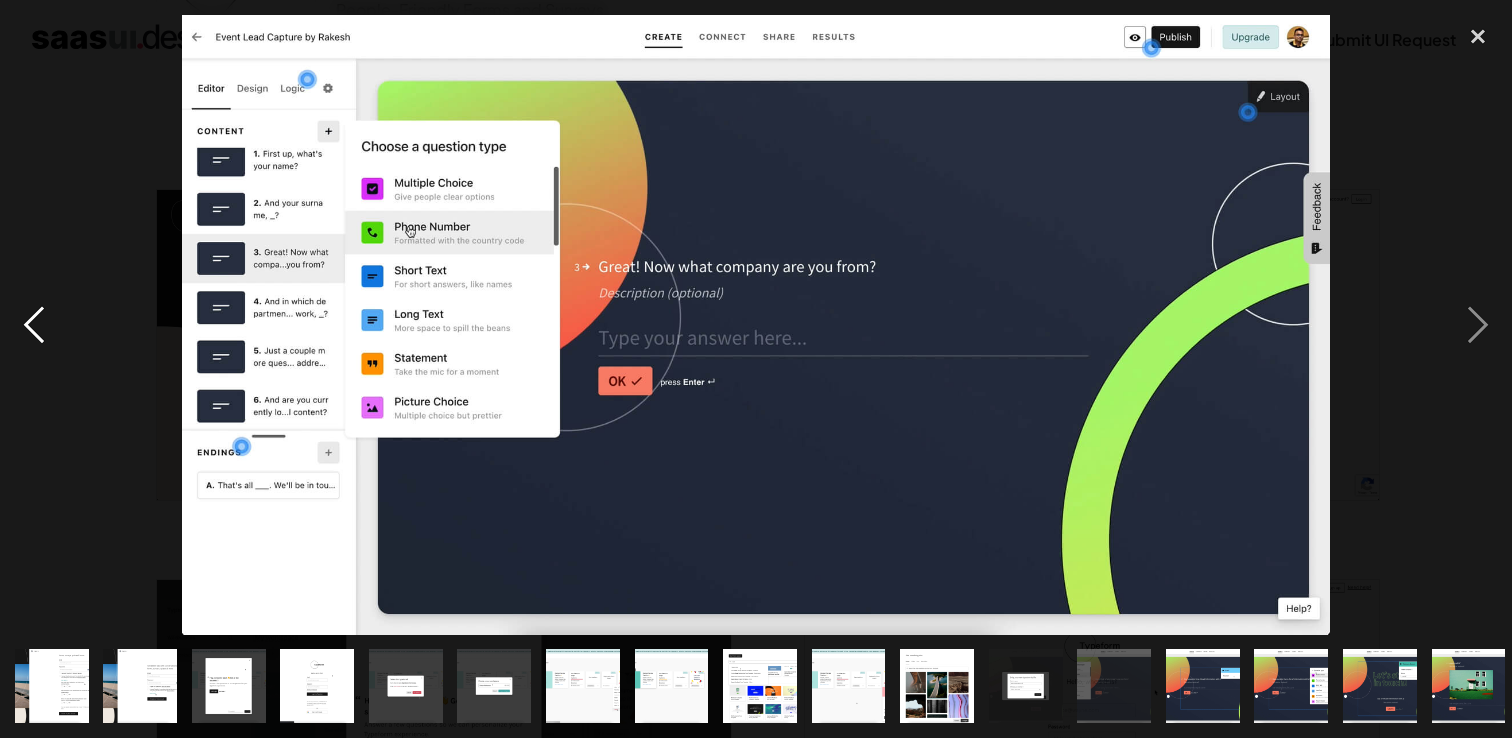 click at bounding box center [34, 325] 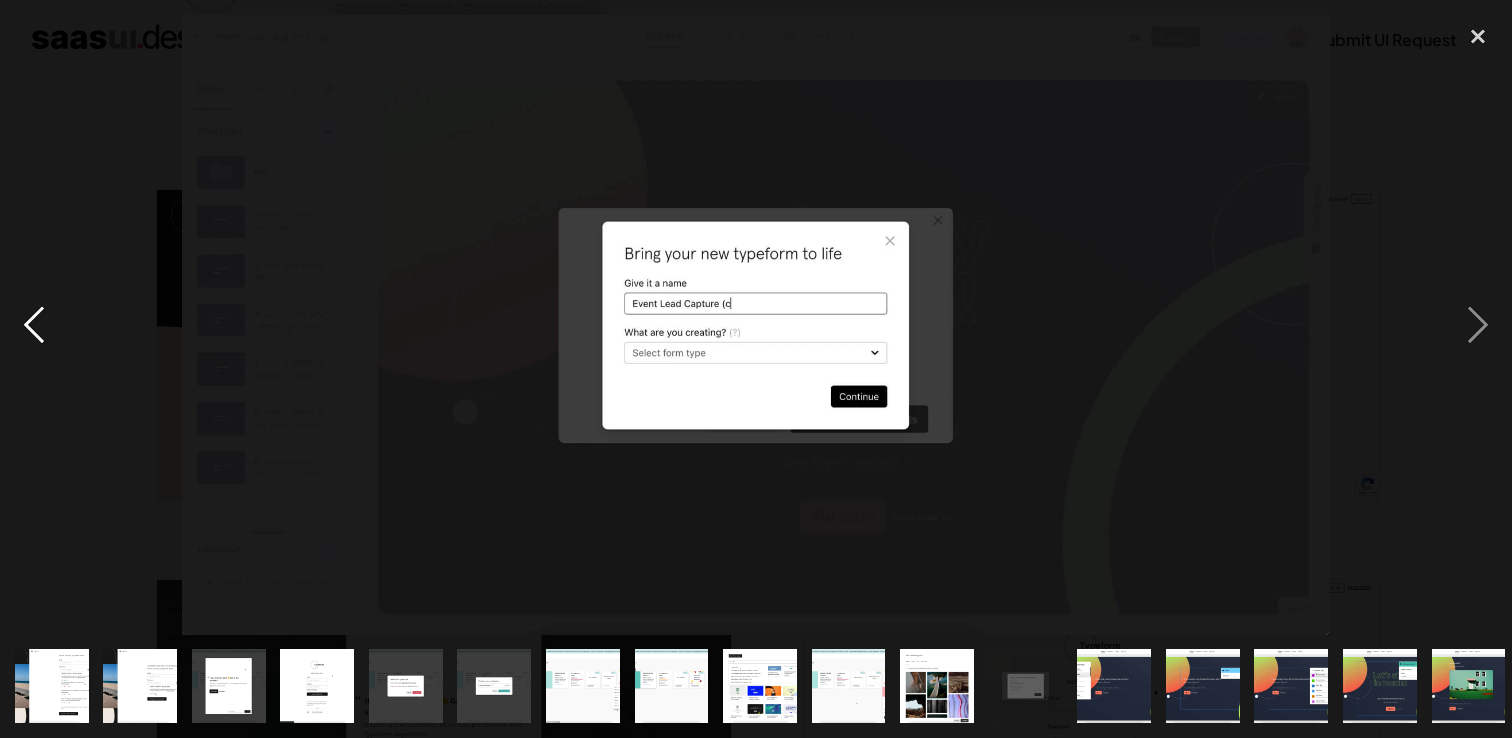 click at bounding box center [34, 325] 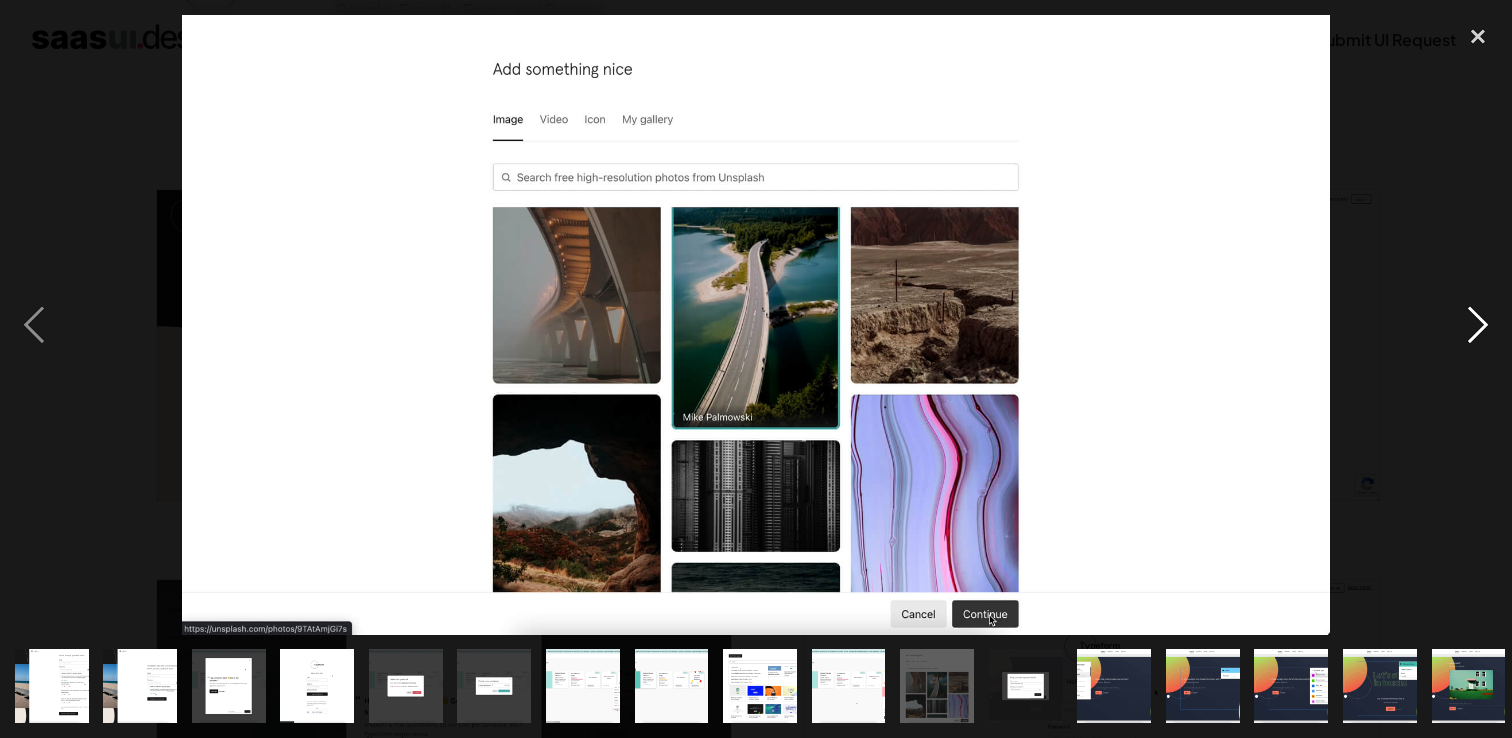 click at bounding box center [1478, 325] 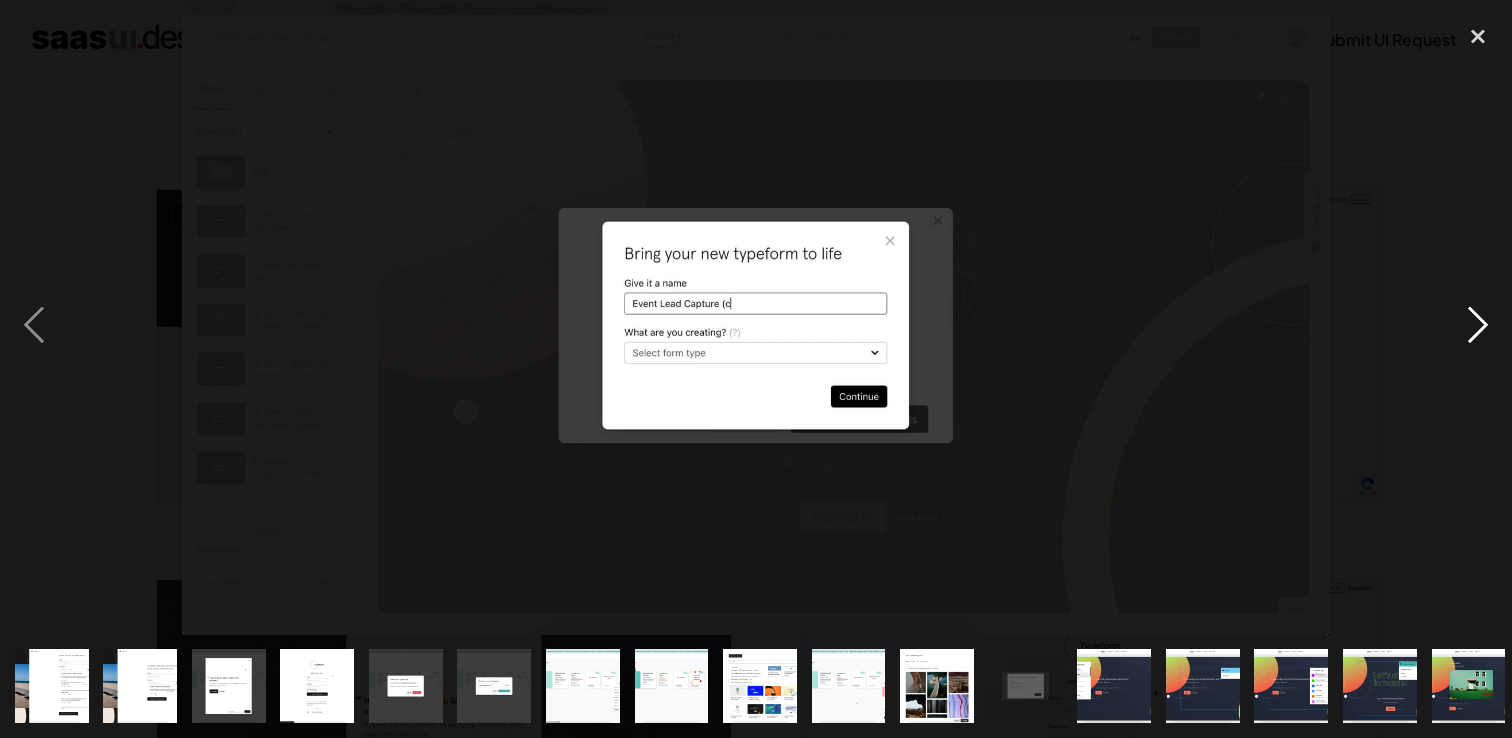 click at bounding box center (1478, 325) 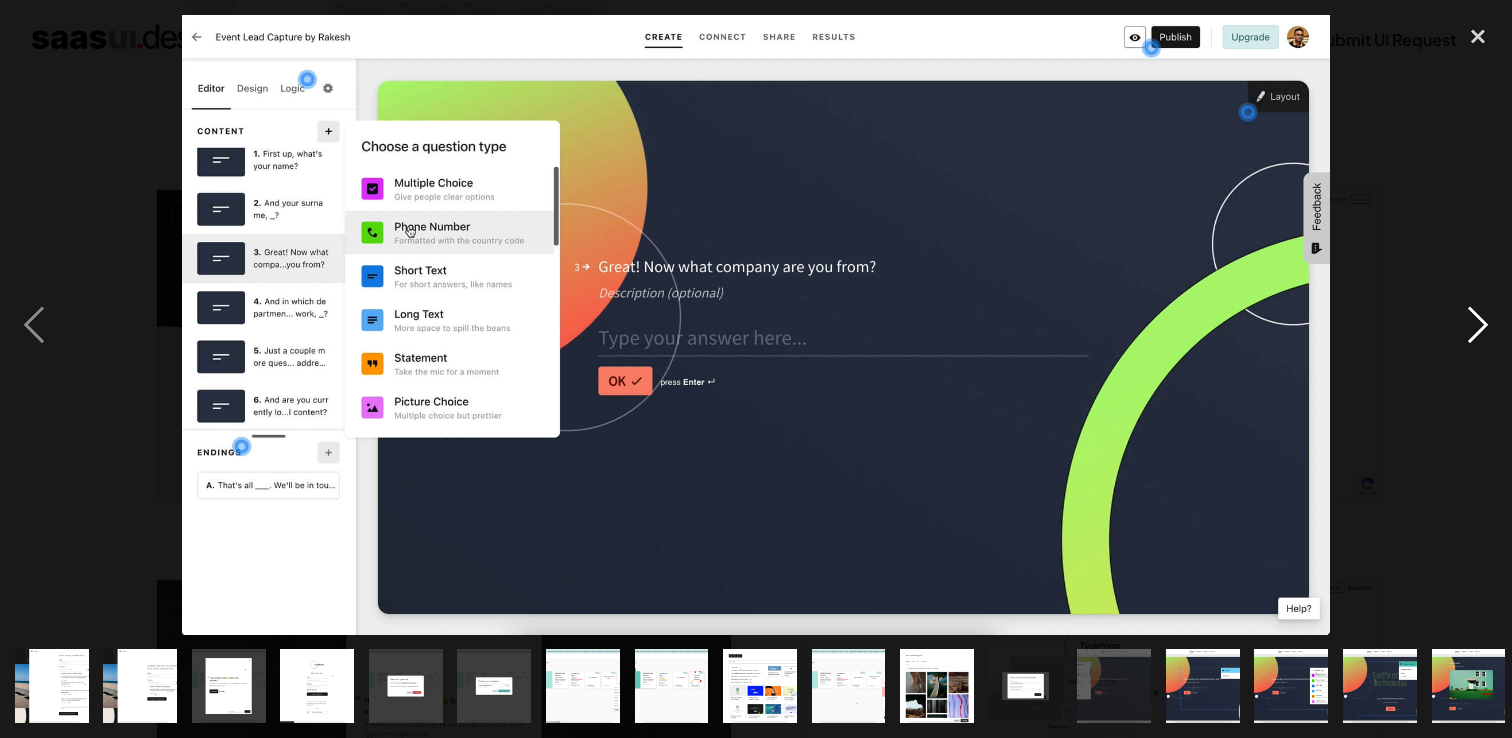 click at bounding box center (1478, 325) 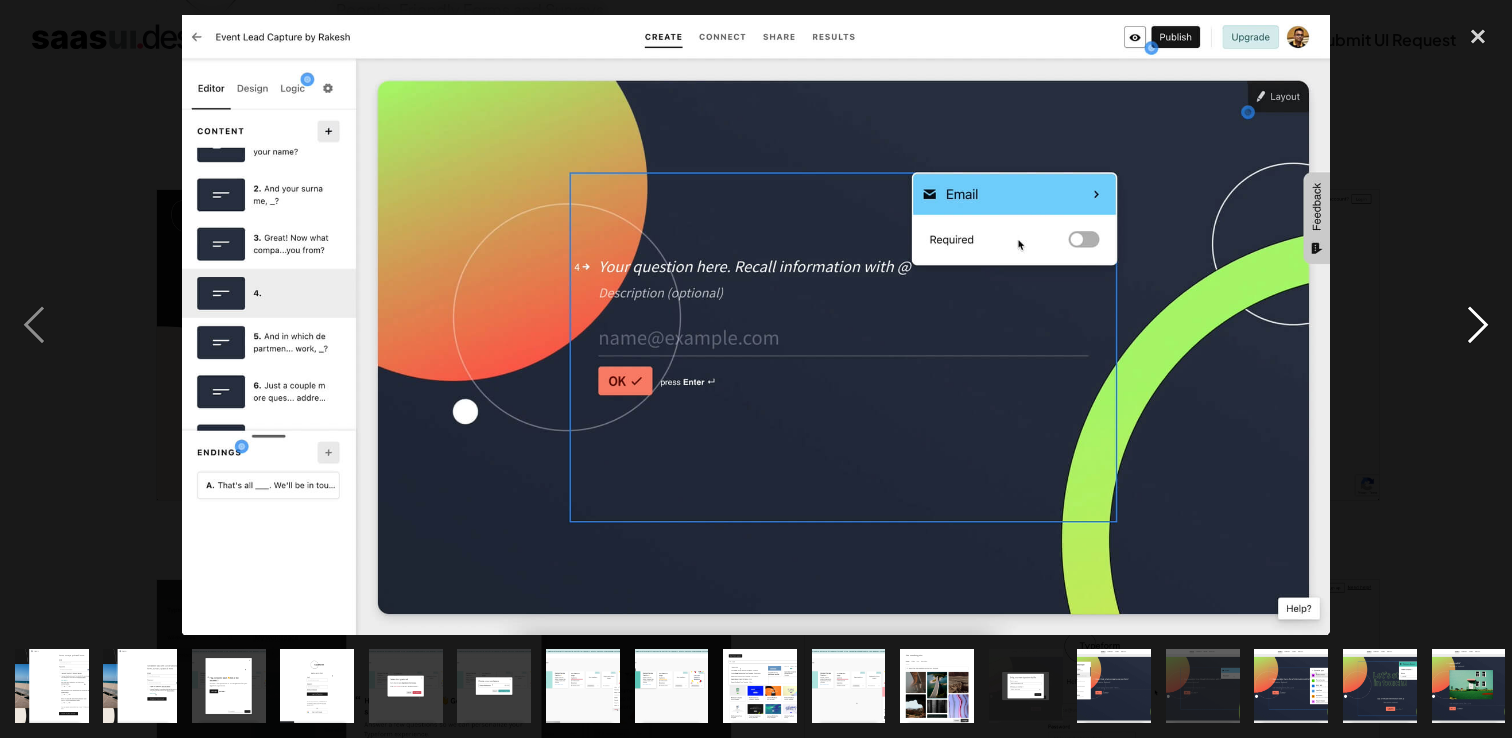 click at bounding box center [1478, 325] 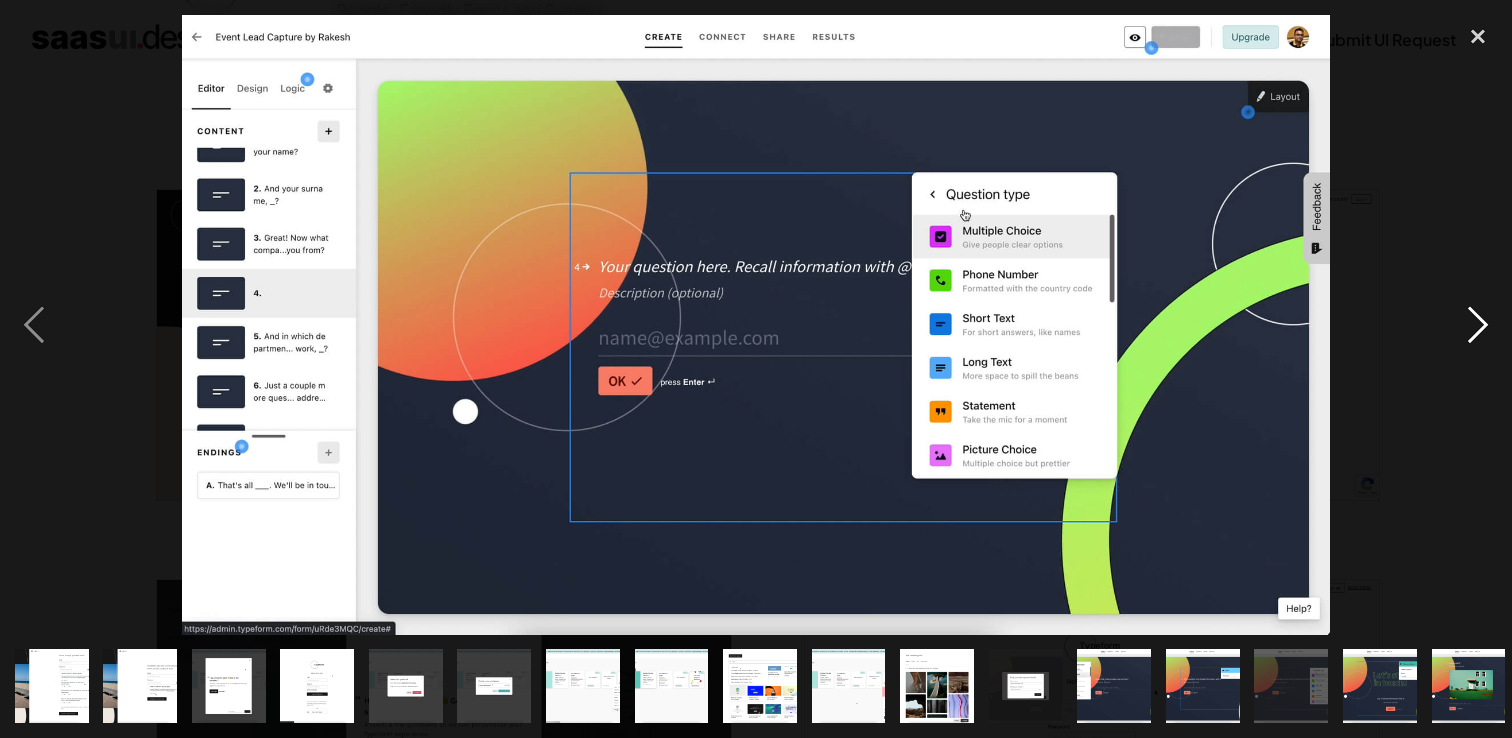 click at bounding box center (1478, 325) 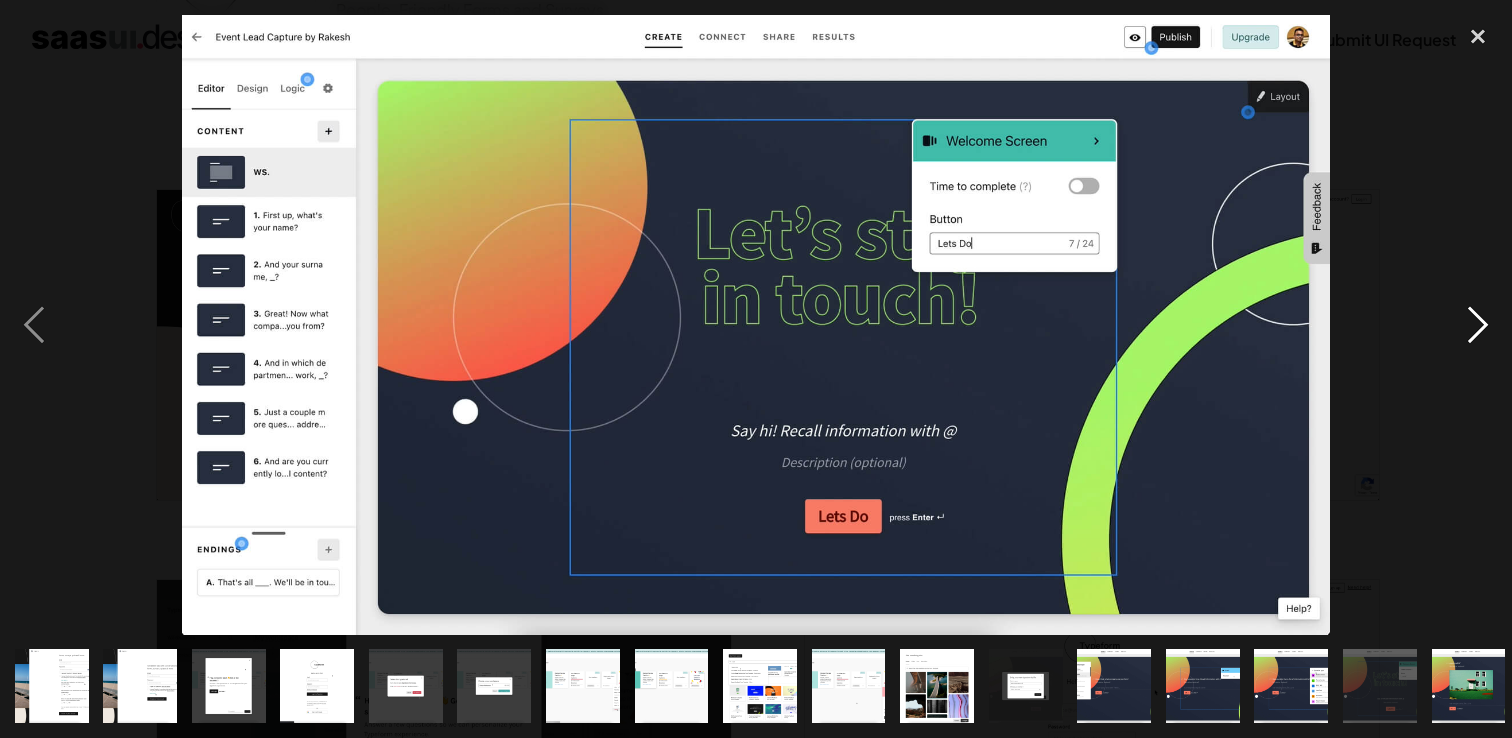 click at bounding box center (1478, 325) 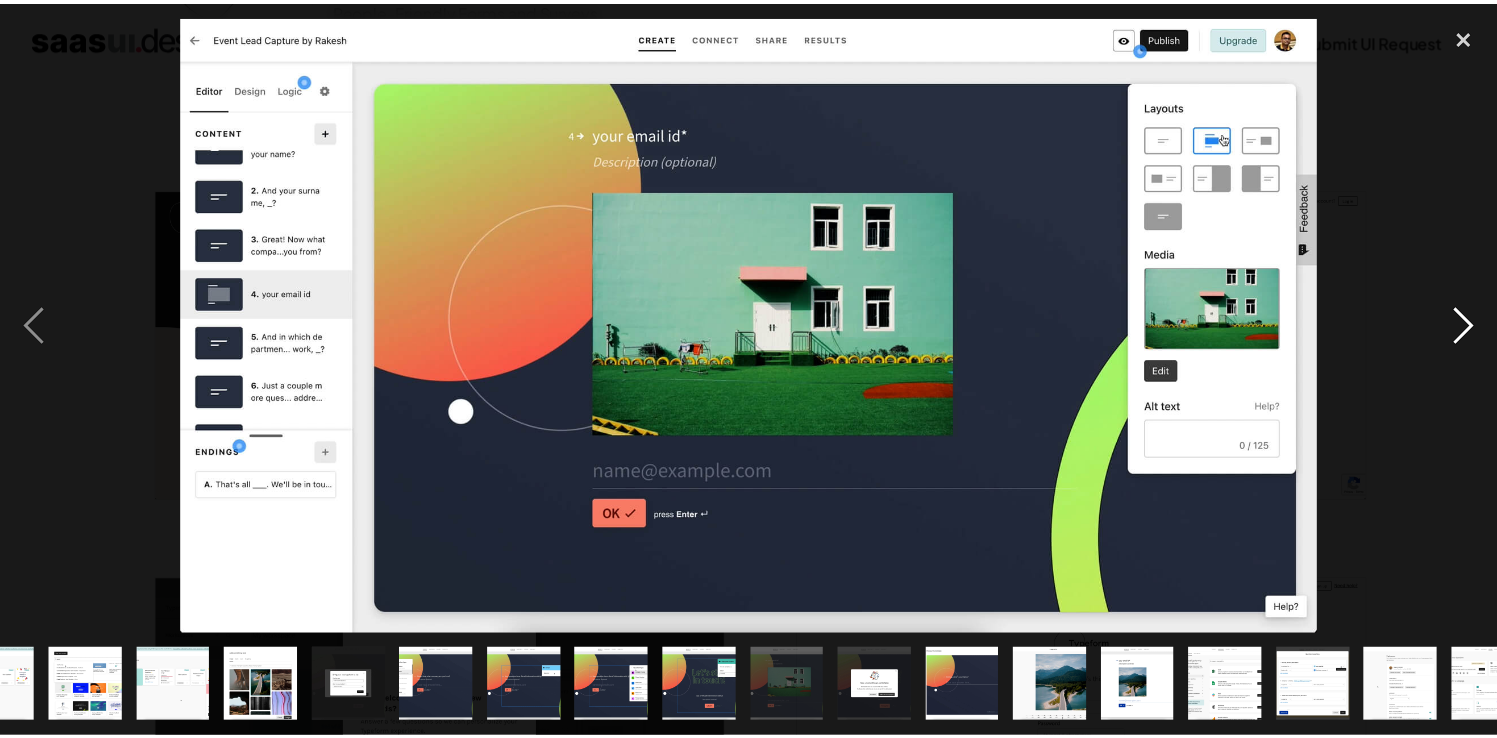 scroll, scrollTop: 0, scrollLeft: 716, axis: horizontal 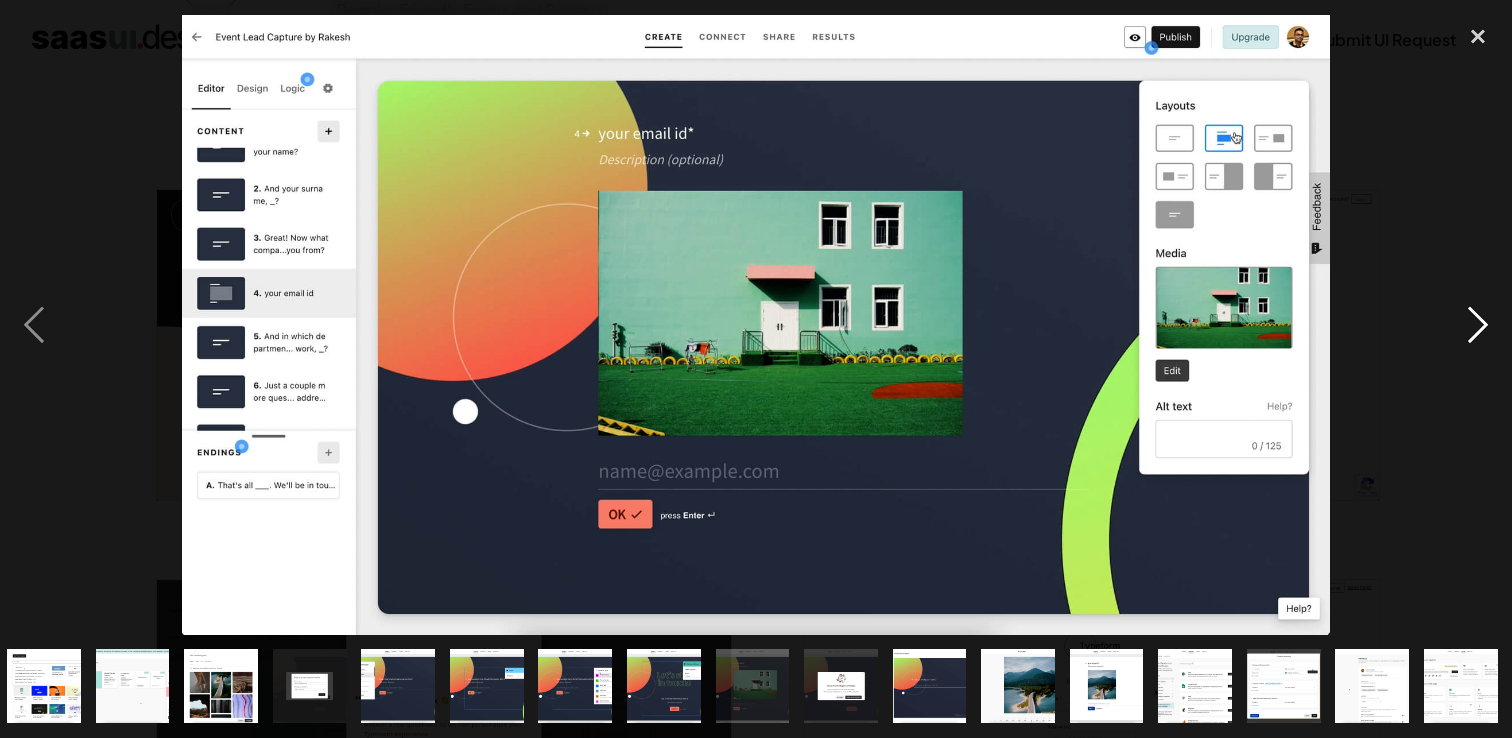 click at bounding box center [1478, 325] 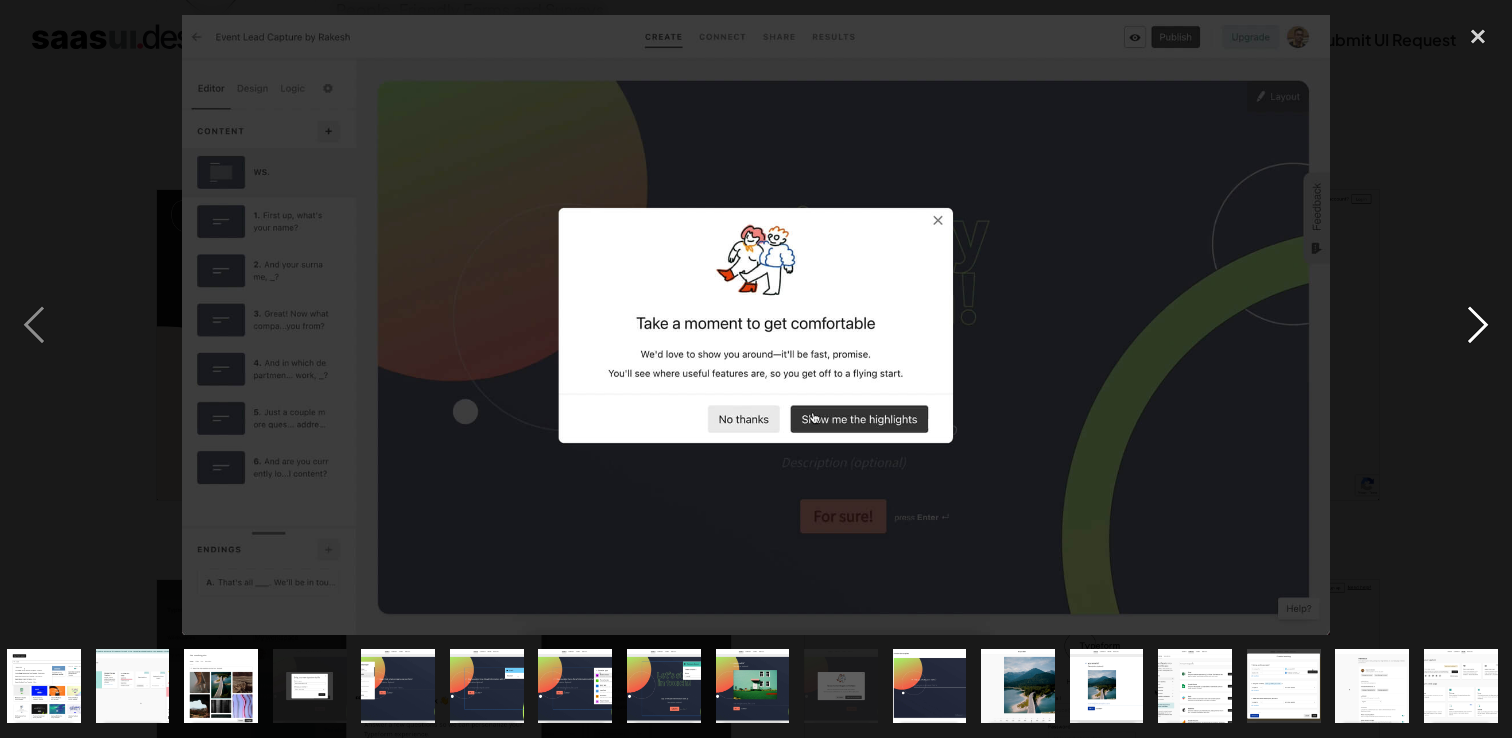 click at bounding box center [1478, 325] 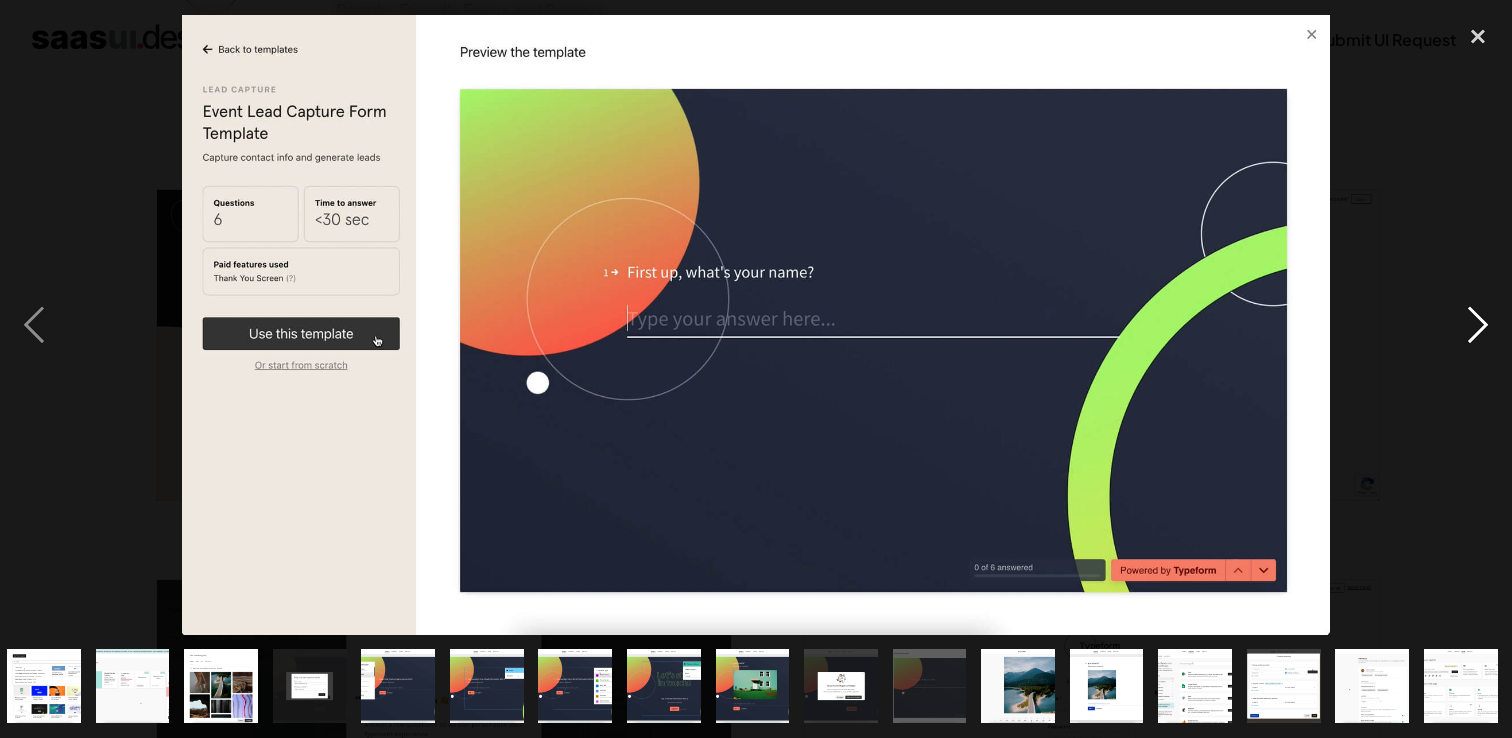 click at bounding box center [1478, 325] 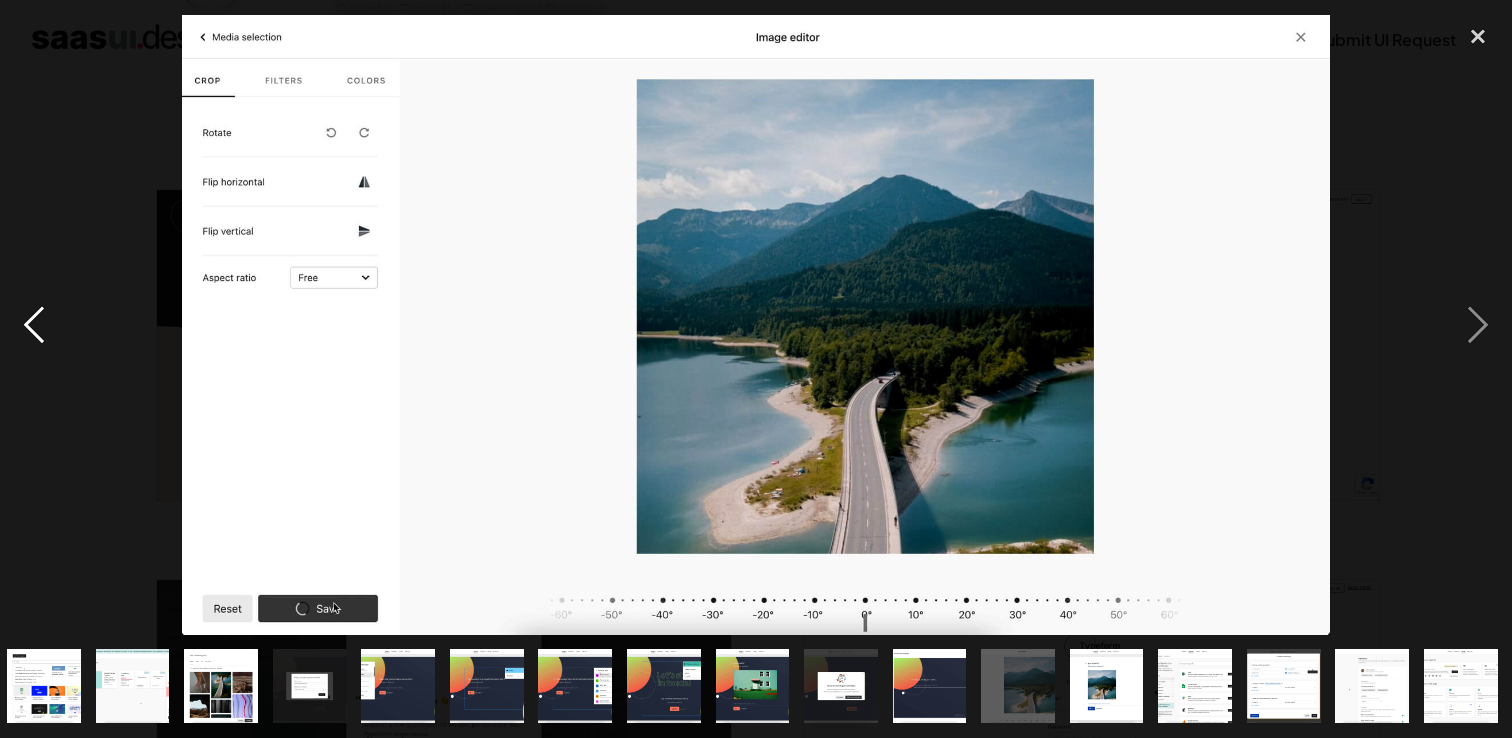 click at bounding box center (34, 325) 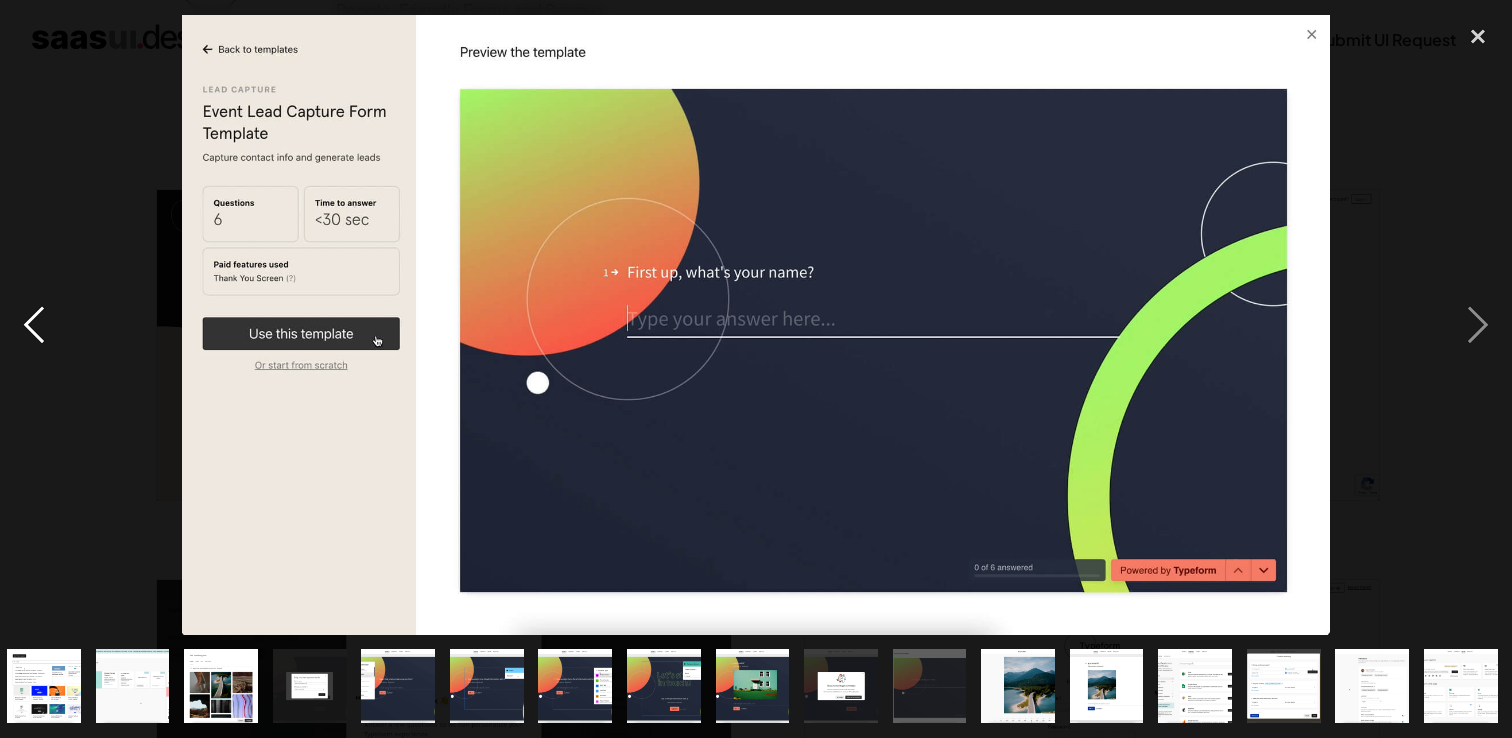 click at bounding box center (34, 325) 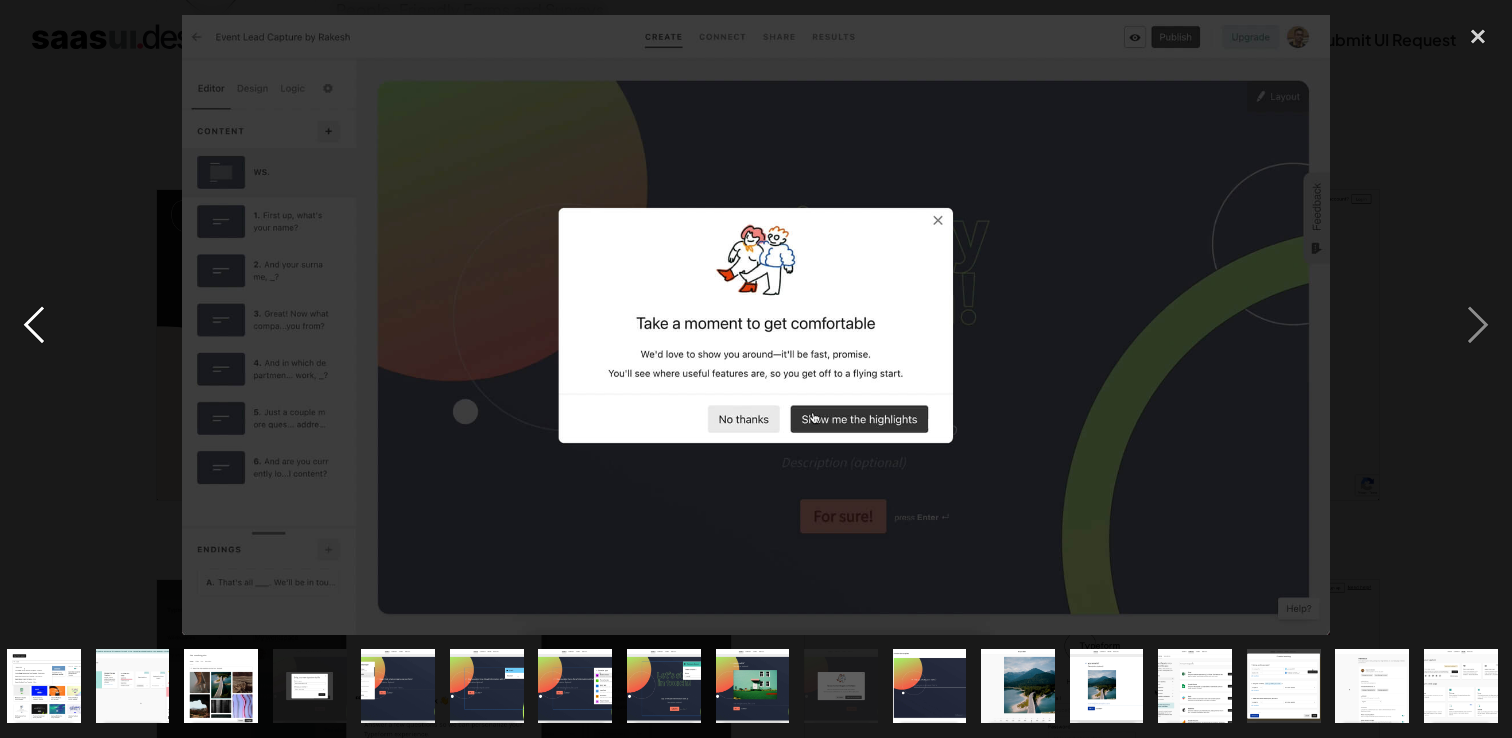 click at bounding box center [34, 325] 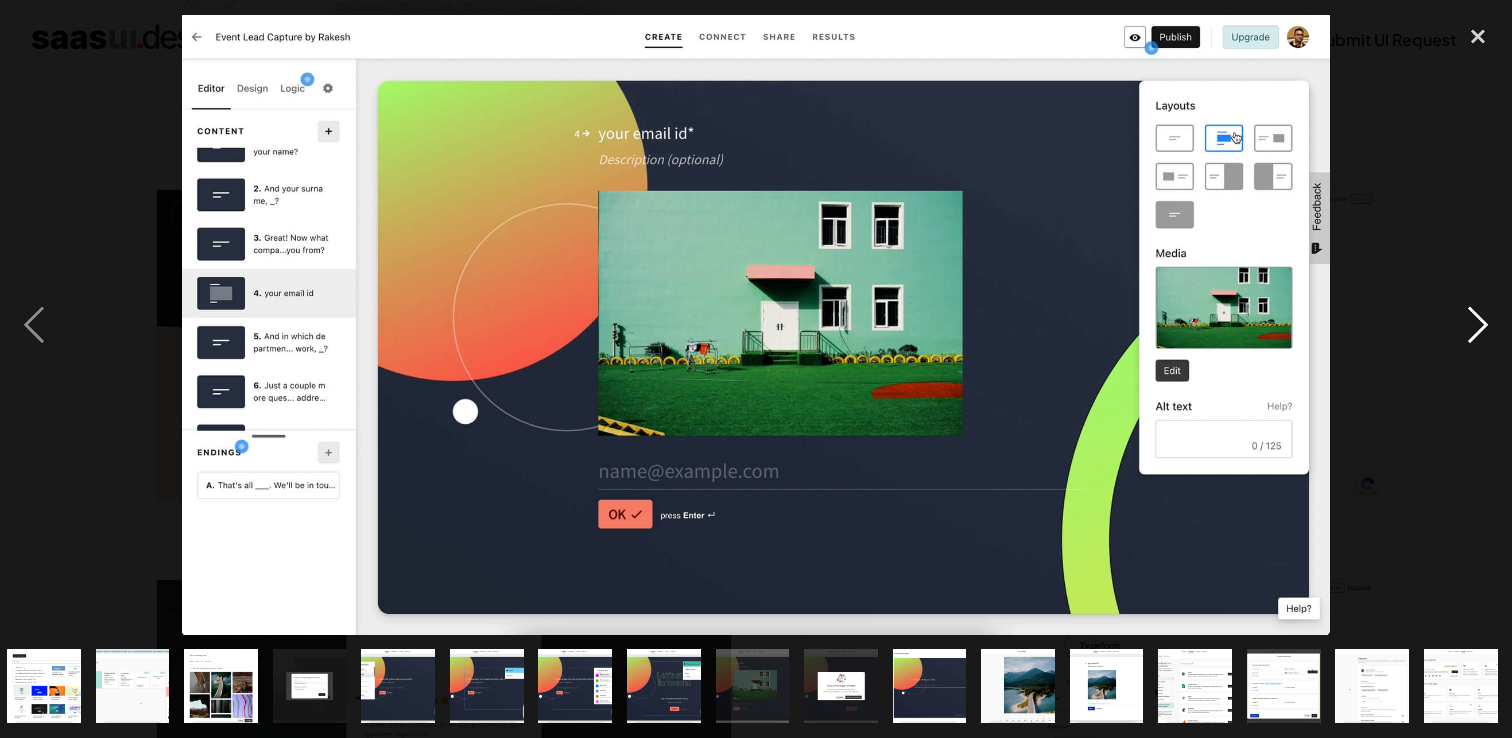 click at bounding box center [1478, 325] 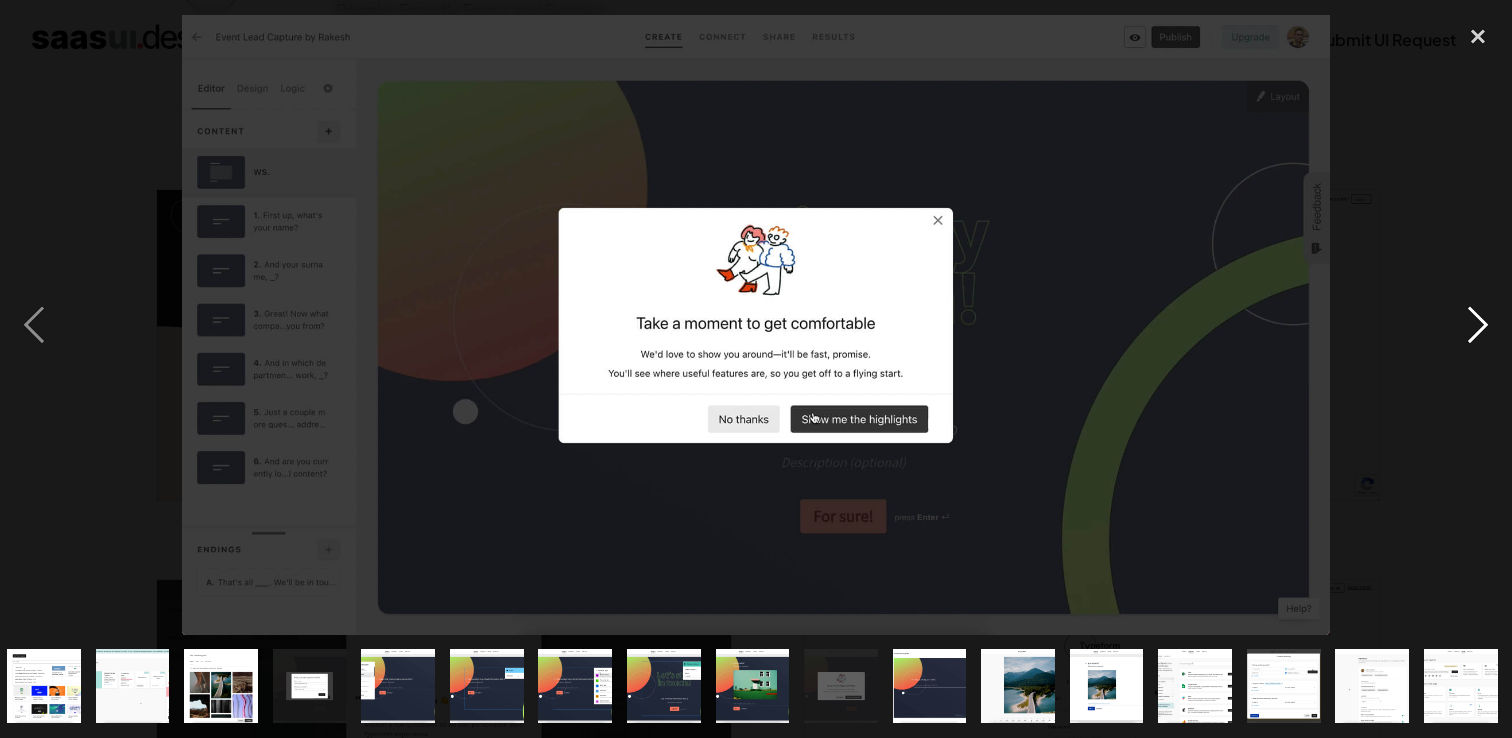 click at bounding box center (1478, 325) 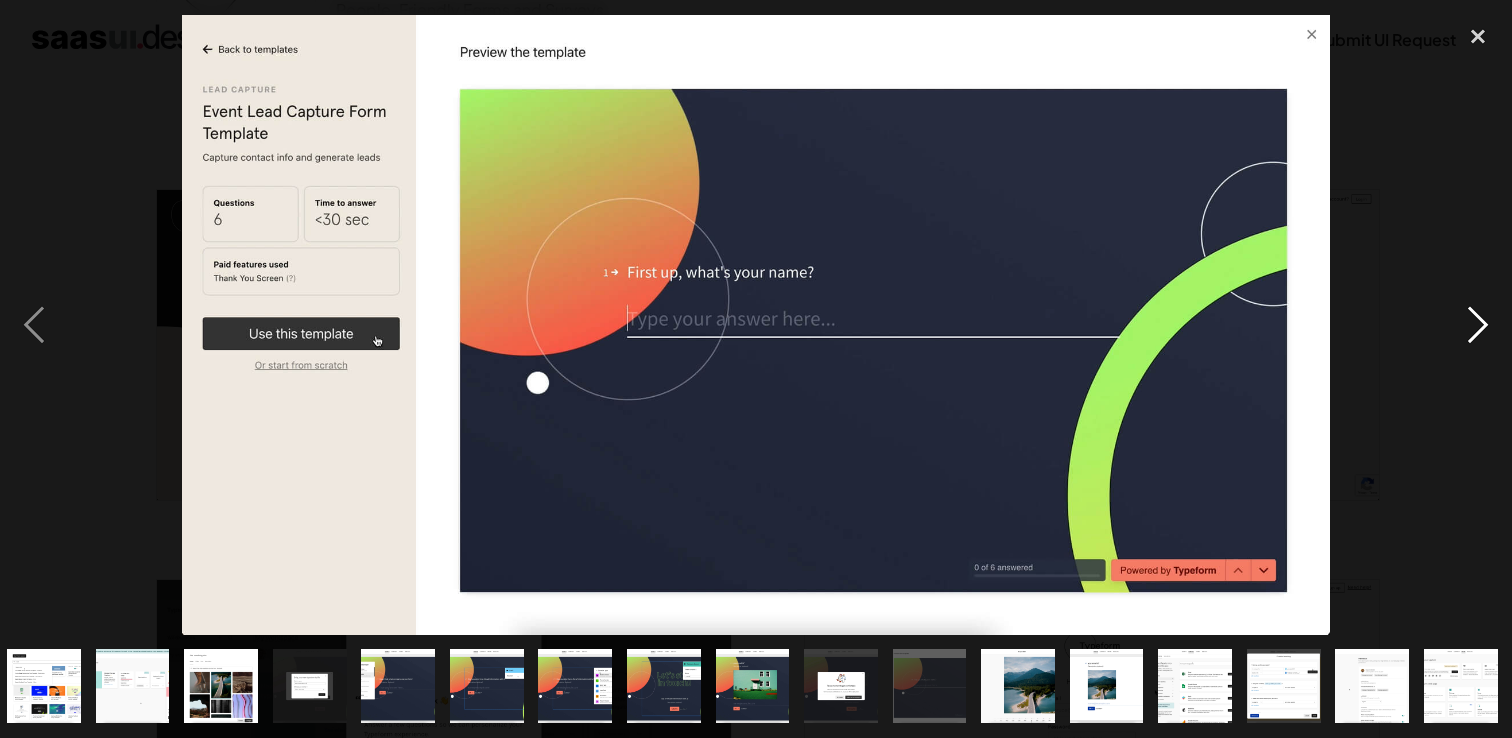 click at bounding box center (1478, 325) 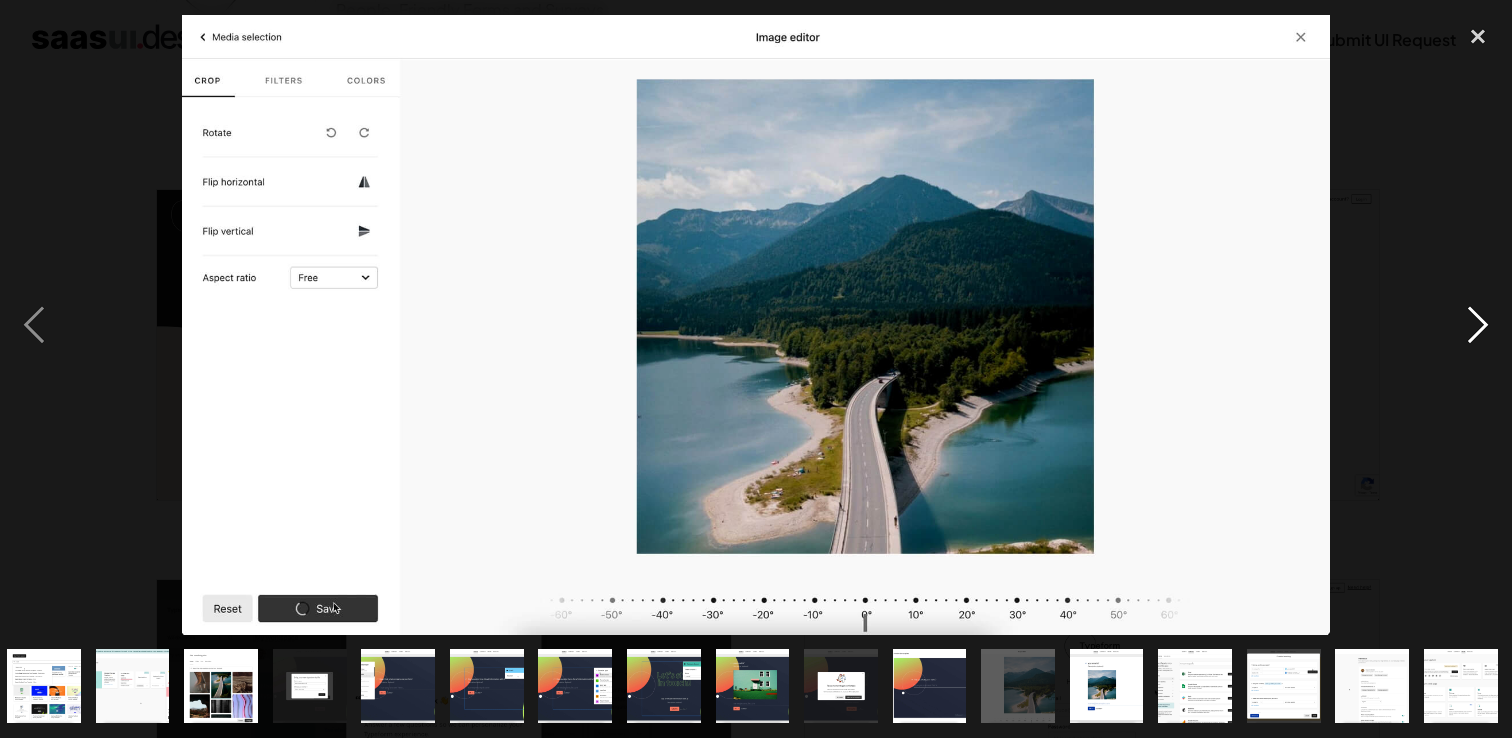 click at bounding box center (1478, 325) 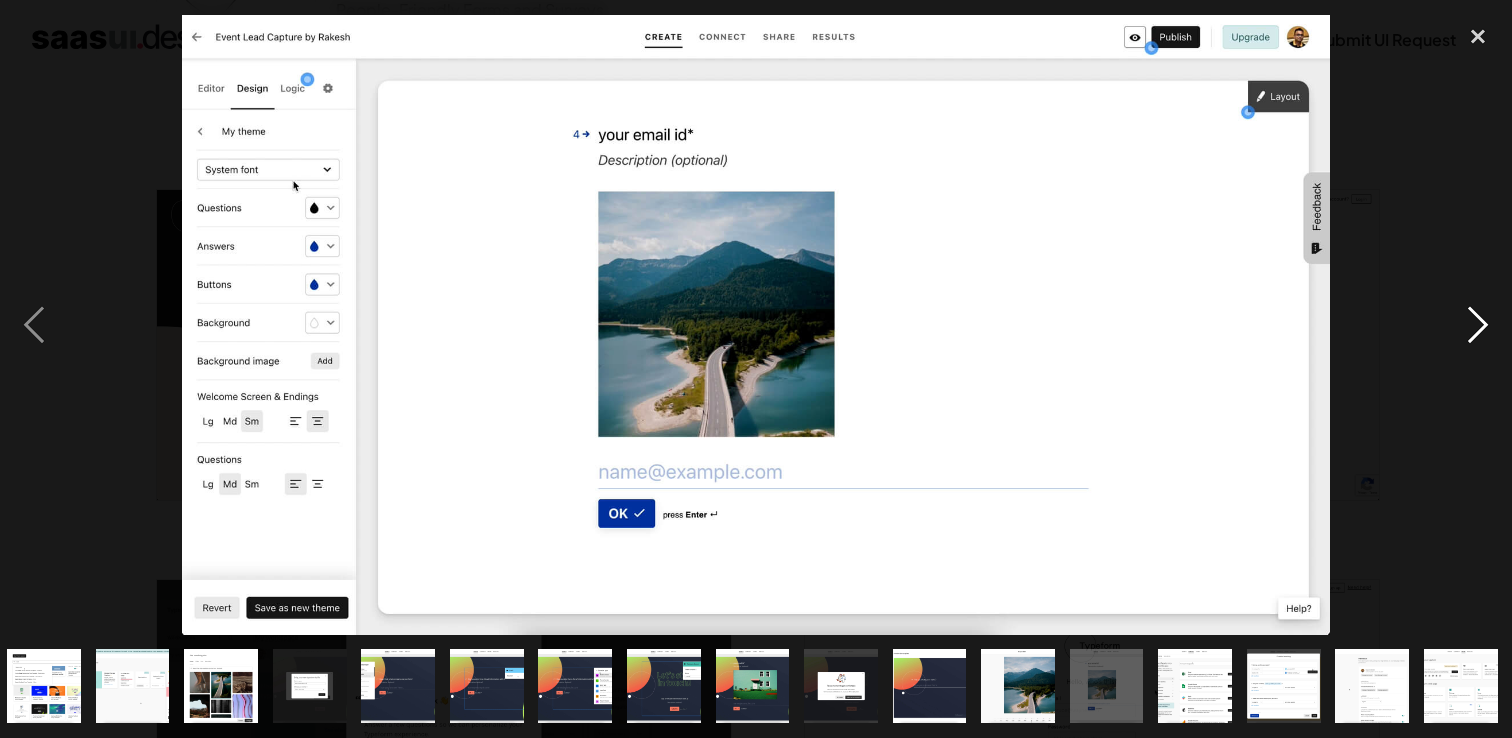 click at bounding box center (1478, 325) 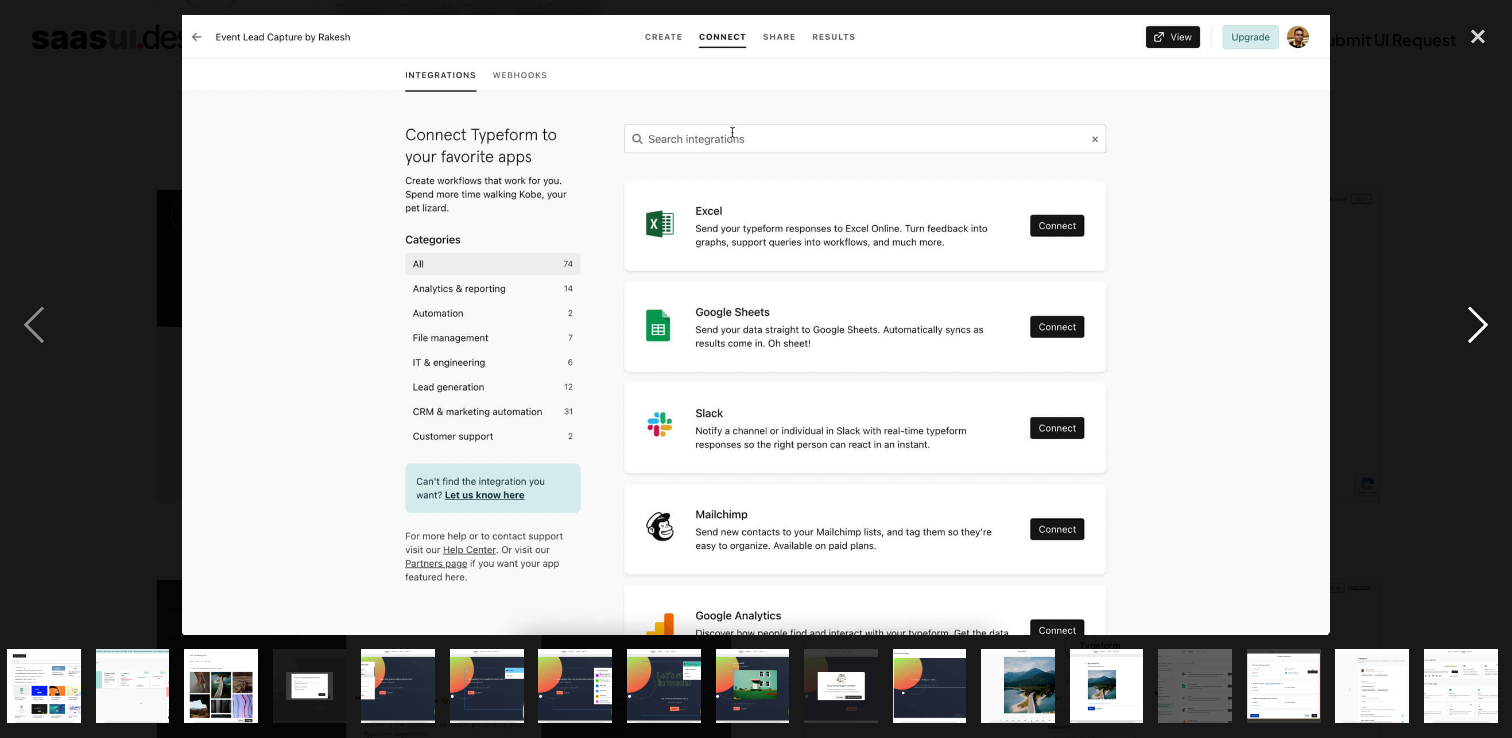 click at bounding box center (1478, 325) 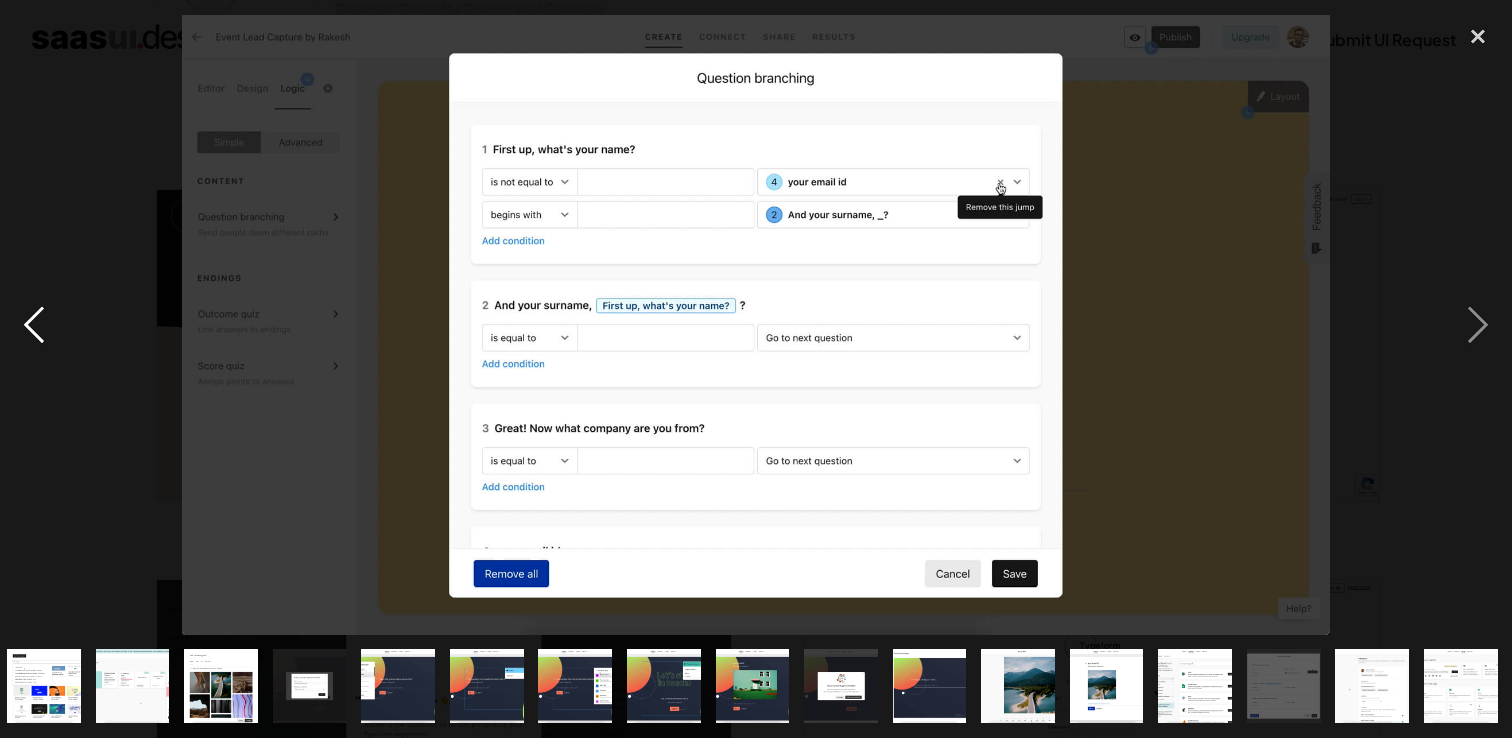 click at bounding box center [34, 325] 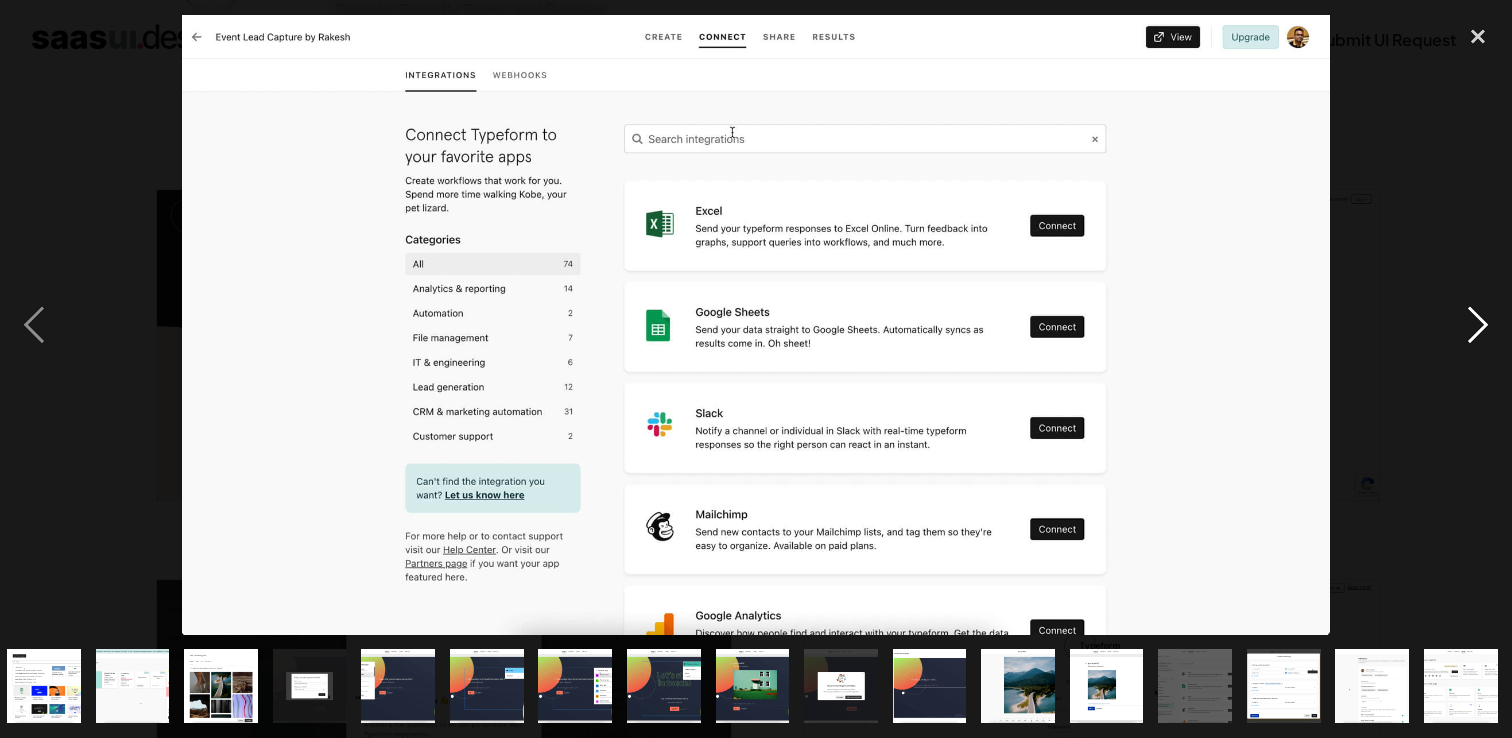 click at bounding box center (1478, 325) 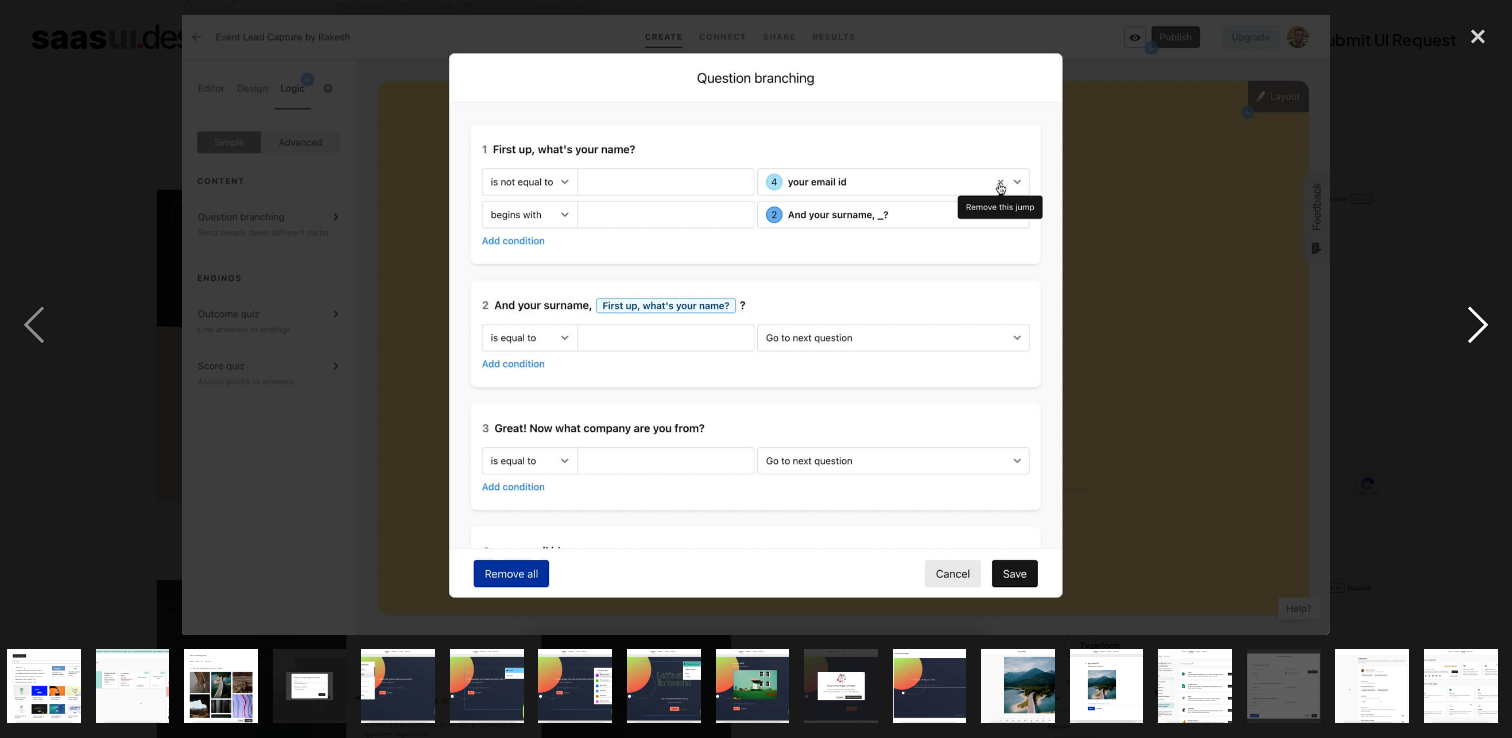 click at bounding box center (1478, 325) 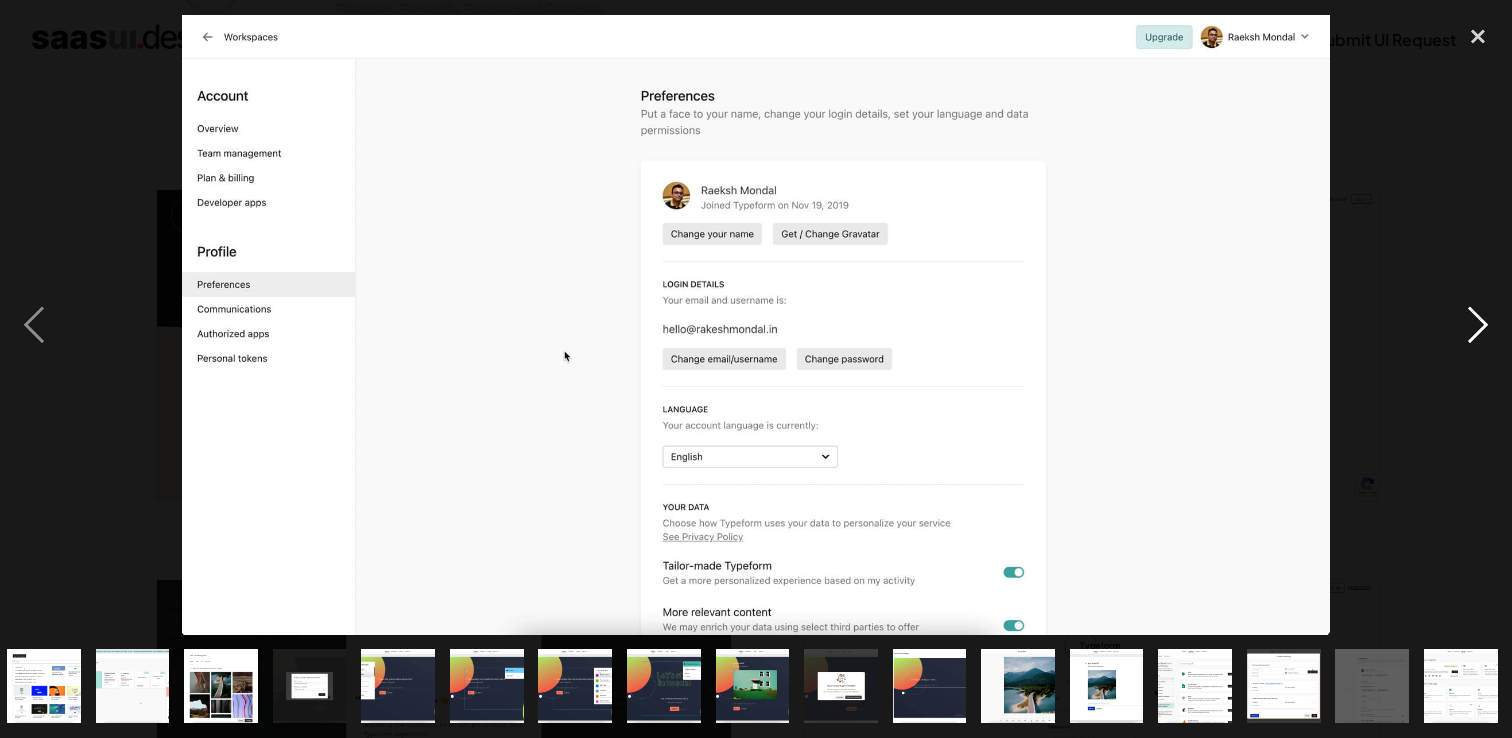 click at bounding box center [1478, 325] 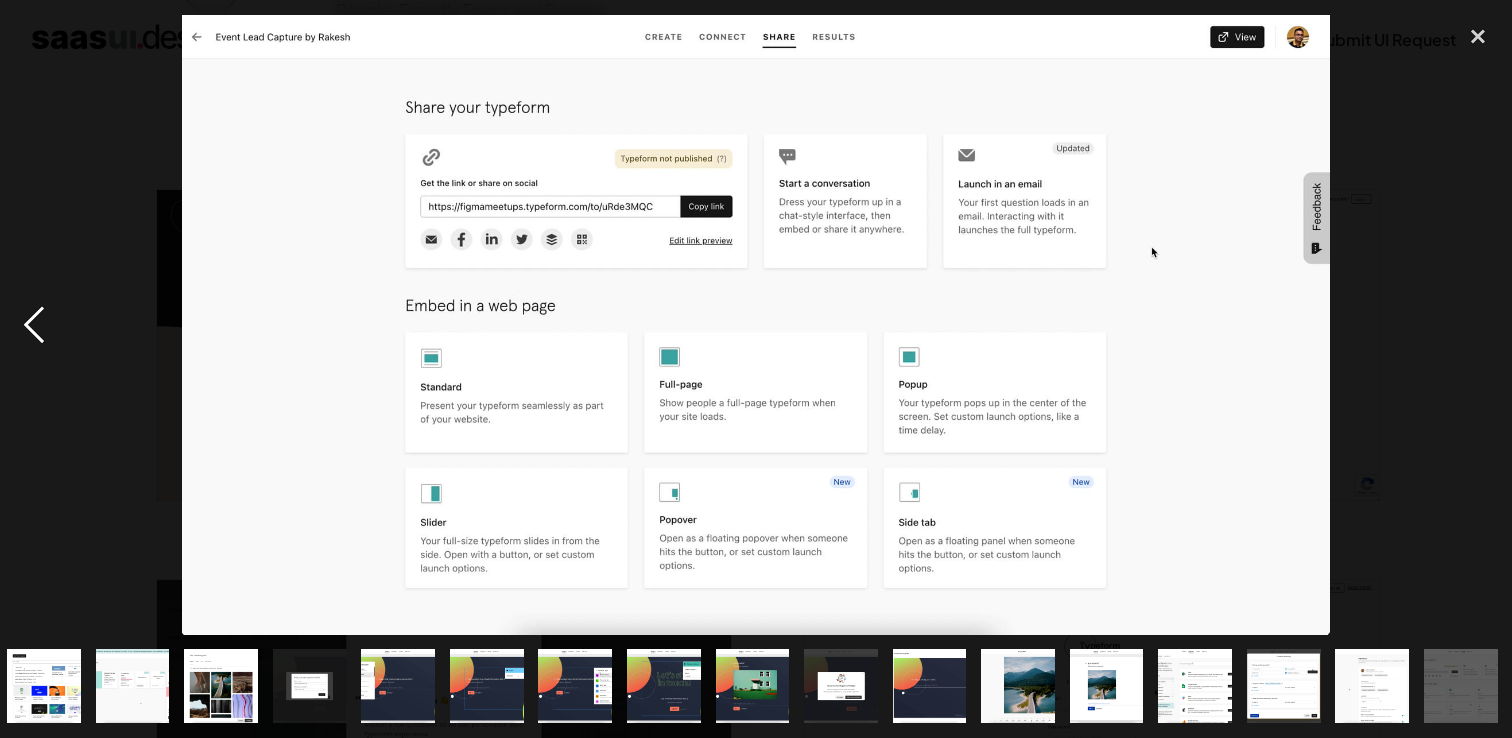 click at bounding box center (34, 325) 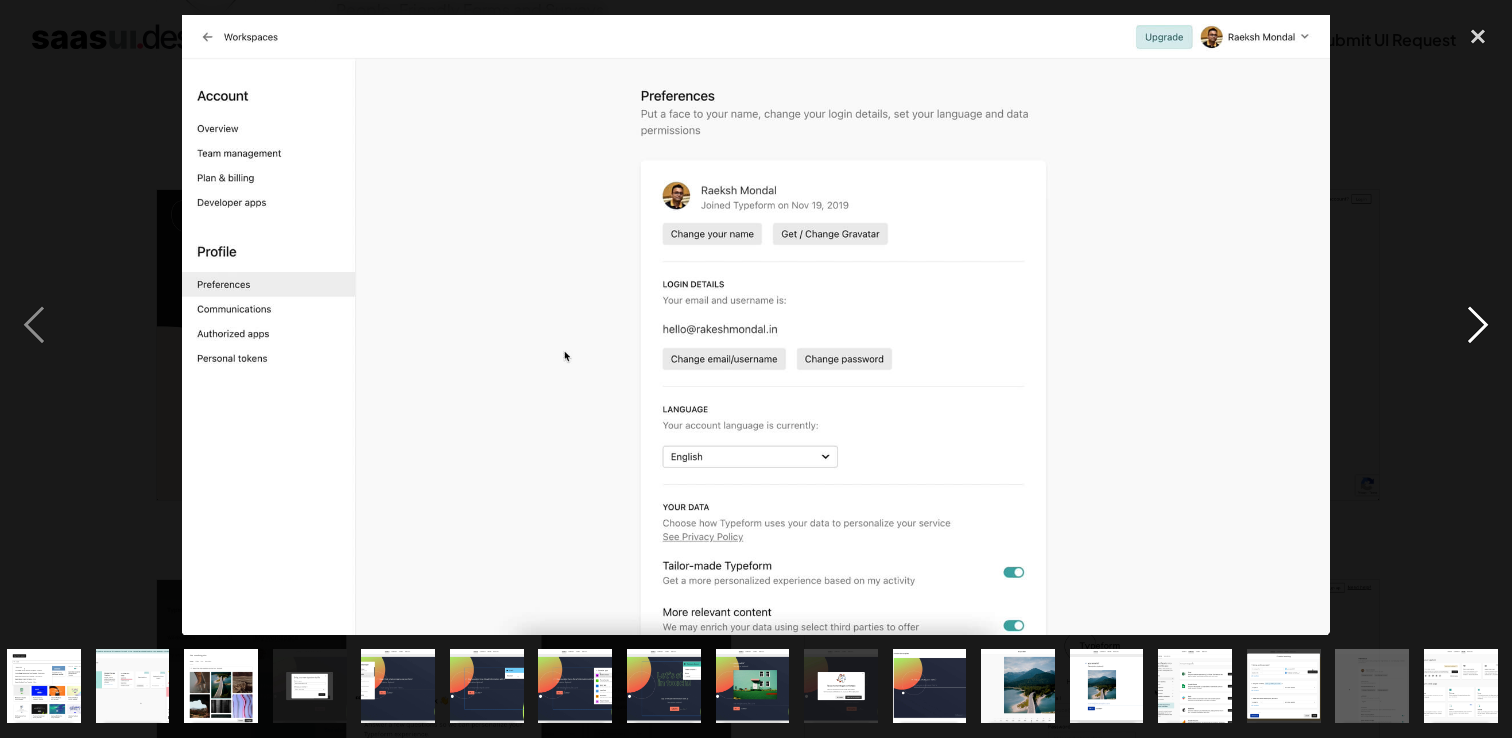 click at bounding box center [1478, 325] 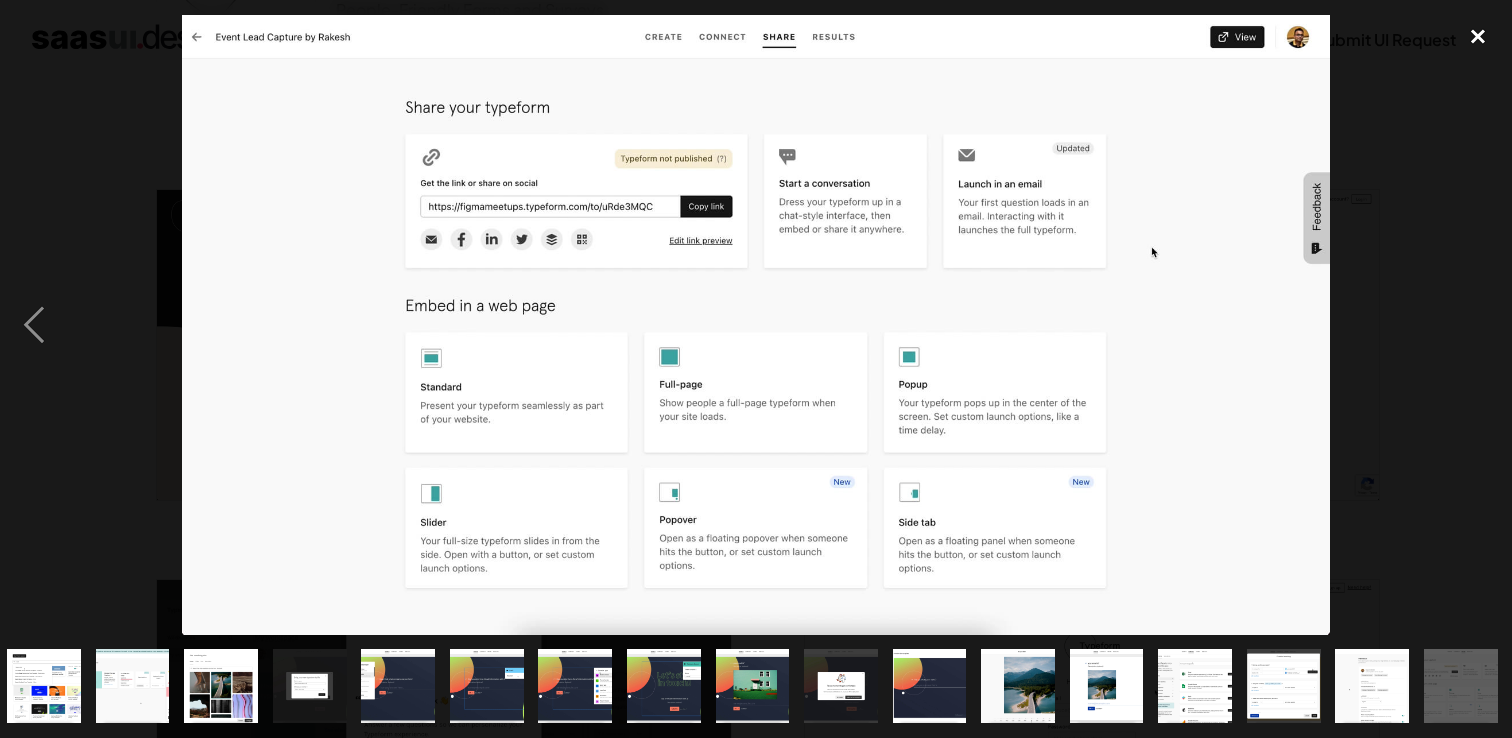 click at bounding box center (1478, 37) 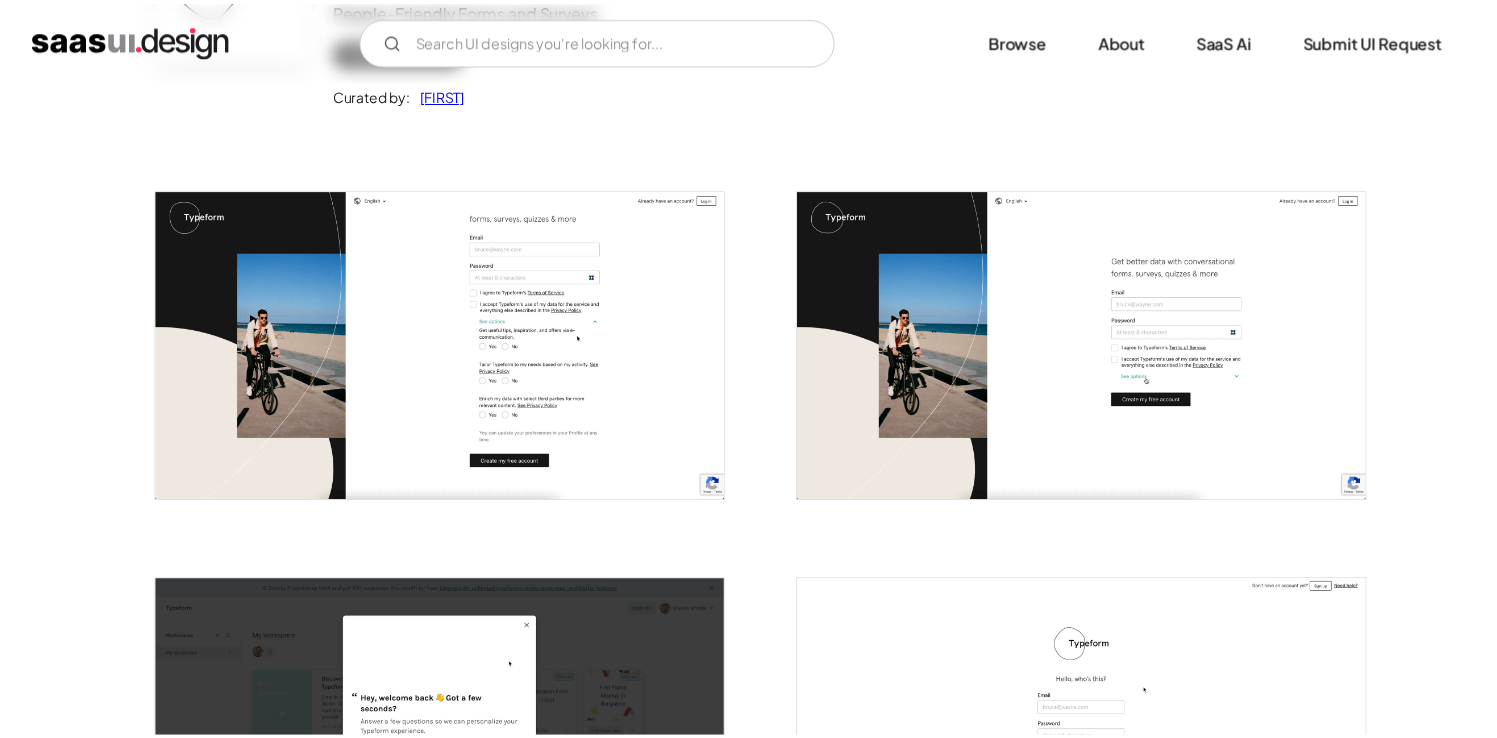 scroll, scrollTop: 0, scrollLeft: 0, axis: both 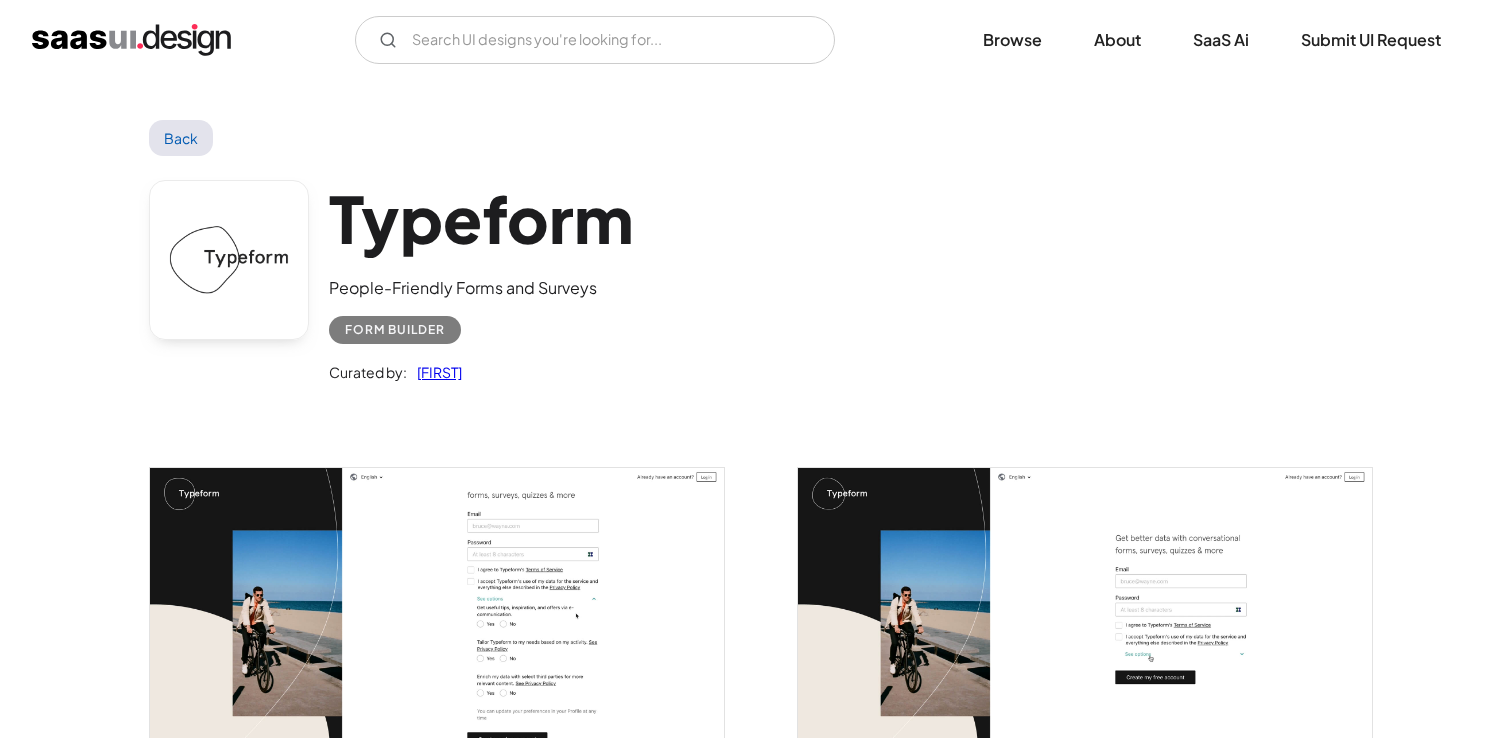 click on "Back" at bounding box center (181, 138) 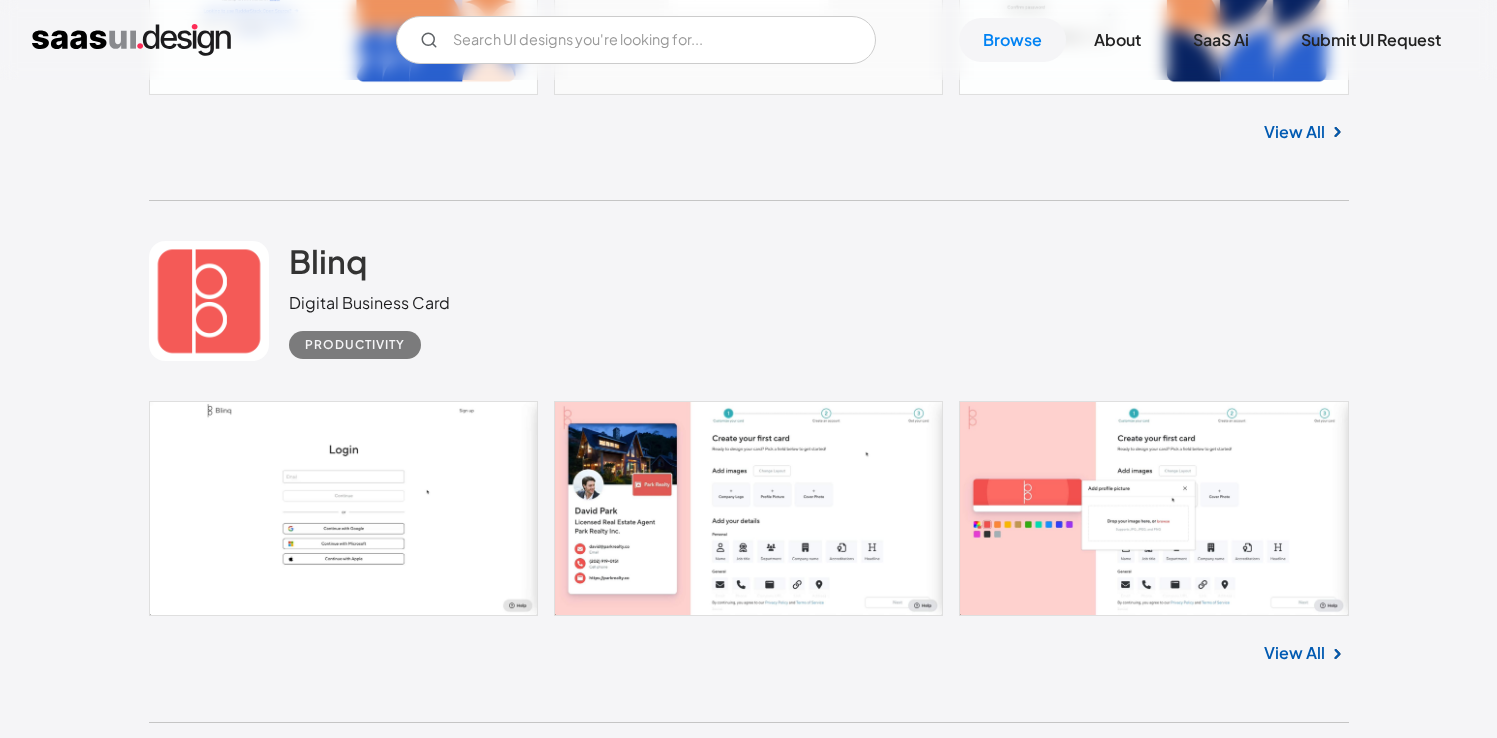 scroll, scrollTop: 2586, scrollLeft: 0, axis: vertical 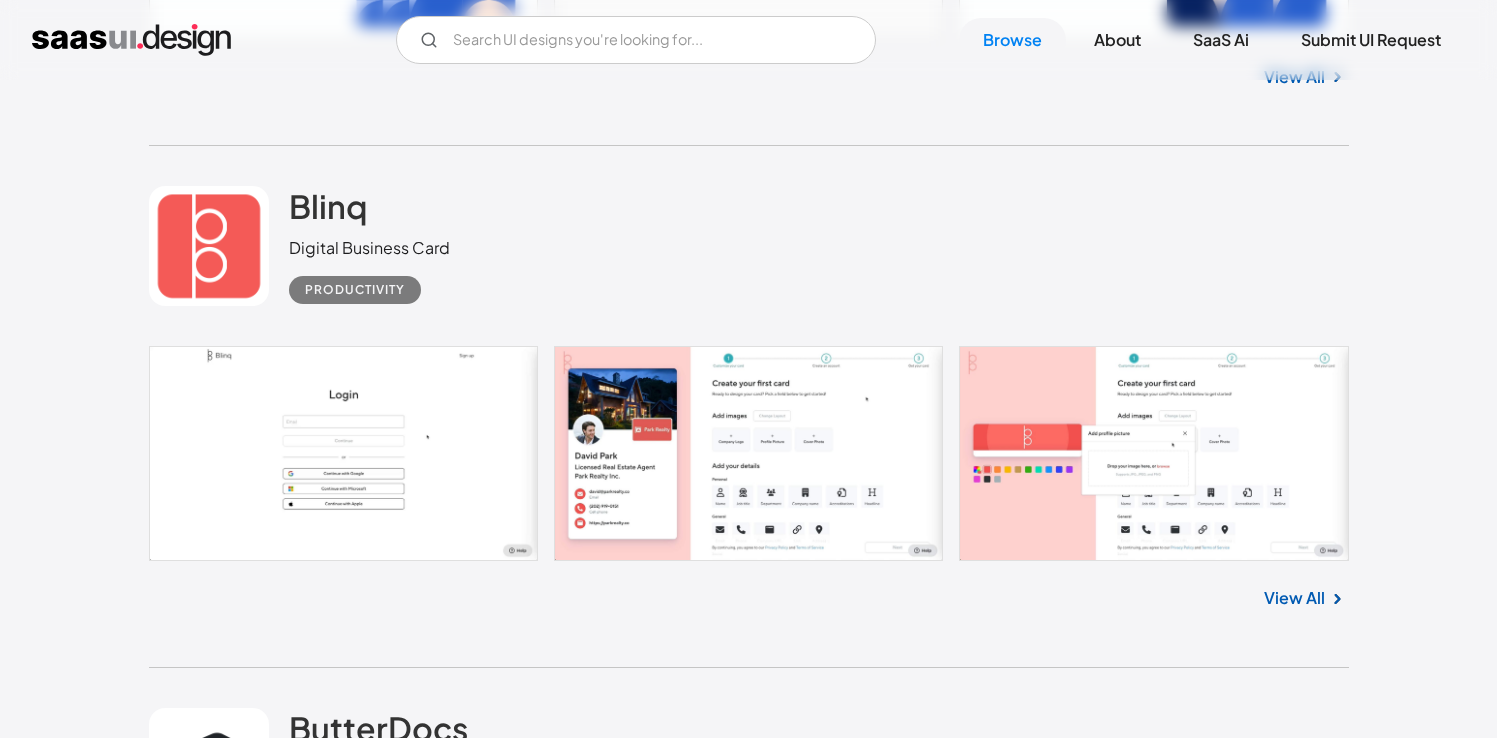 click at bounding box center [749, 453] 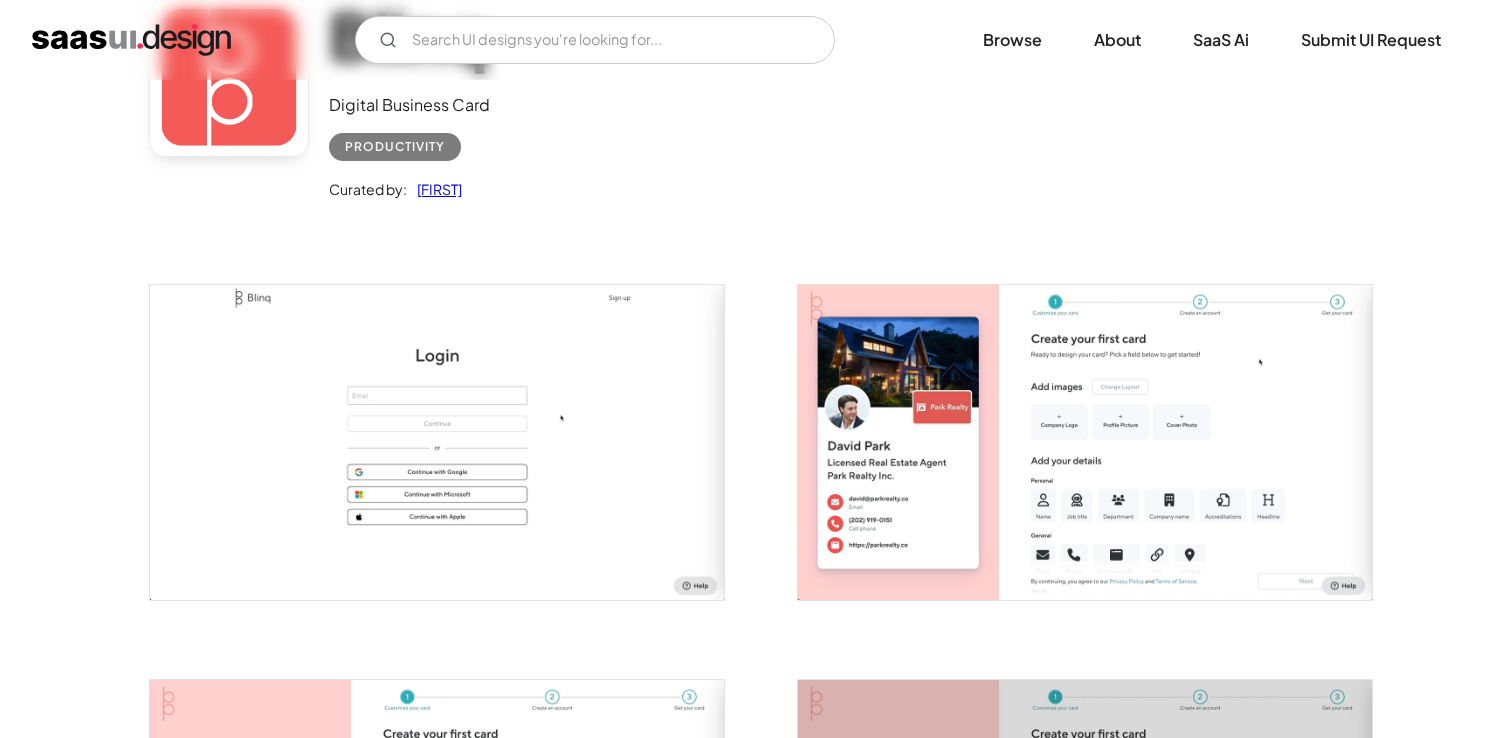 scroll, scrollTop: 175, scrollLeft: 0, axis: vertical 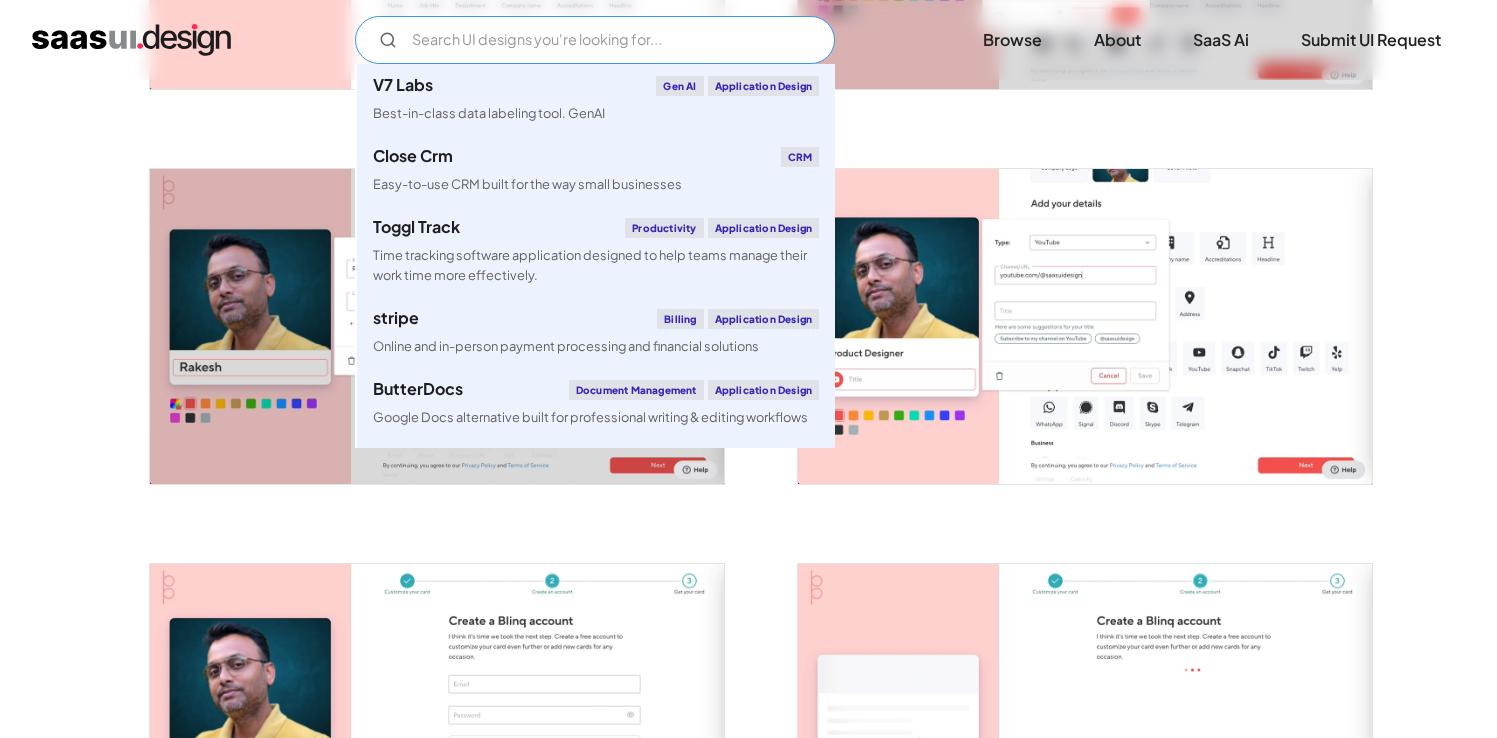 click at bounding box center [595, 40] 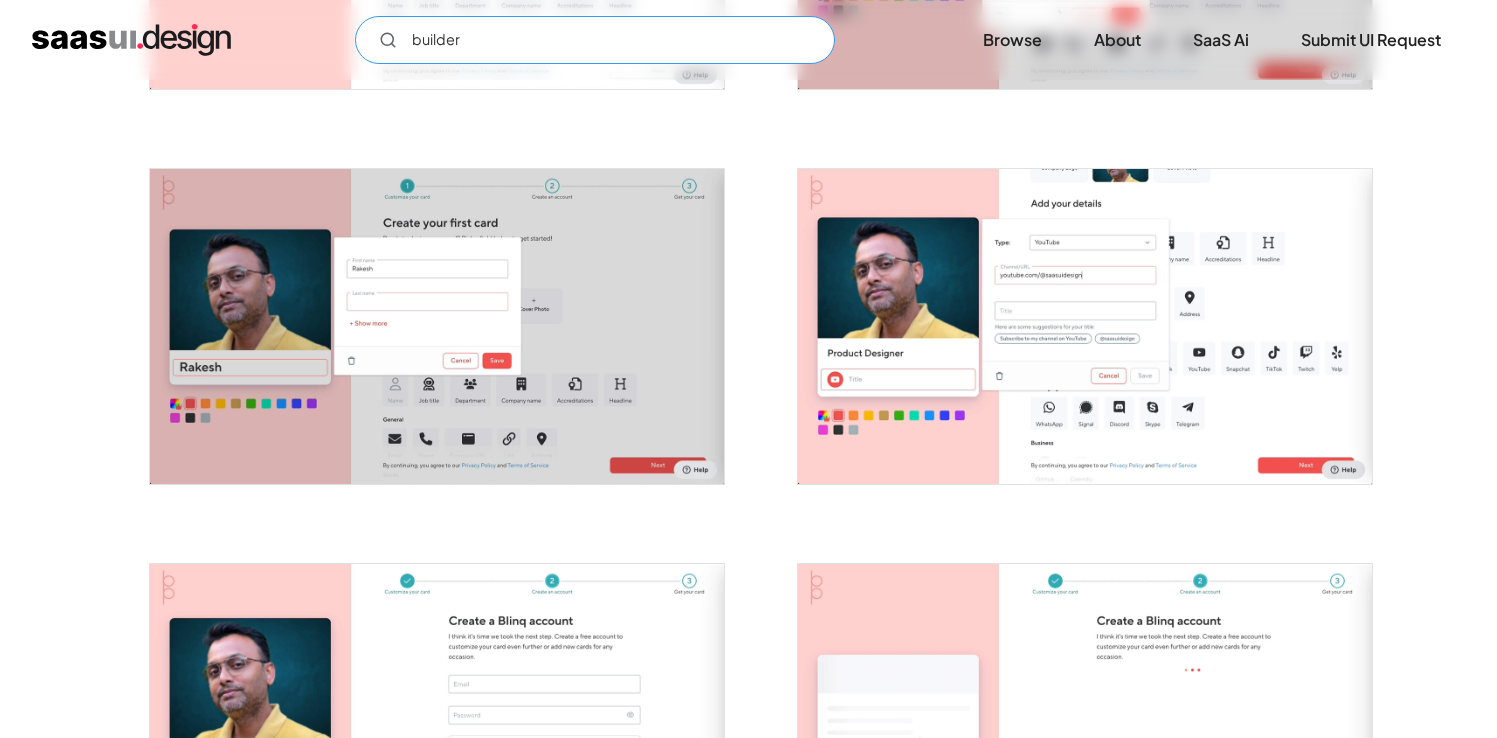 type on "builder" 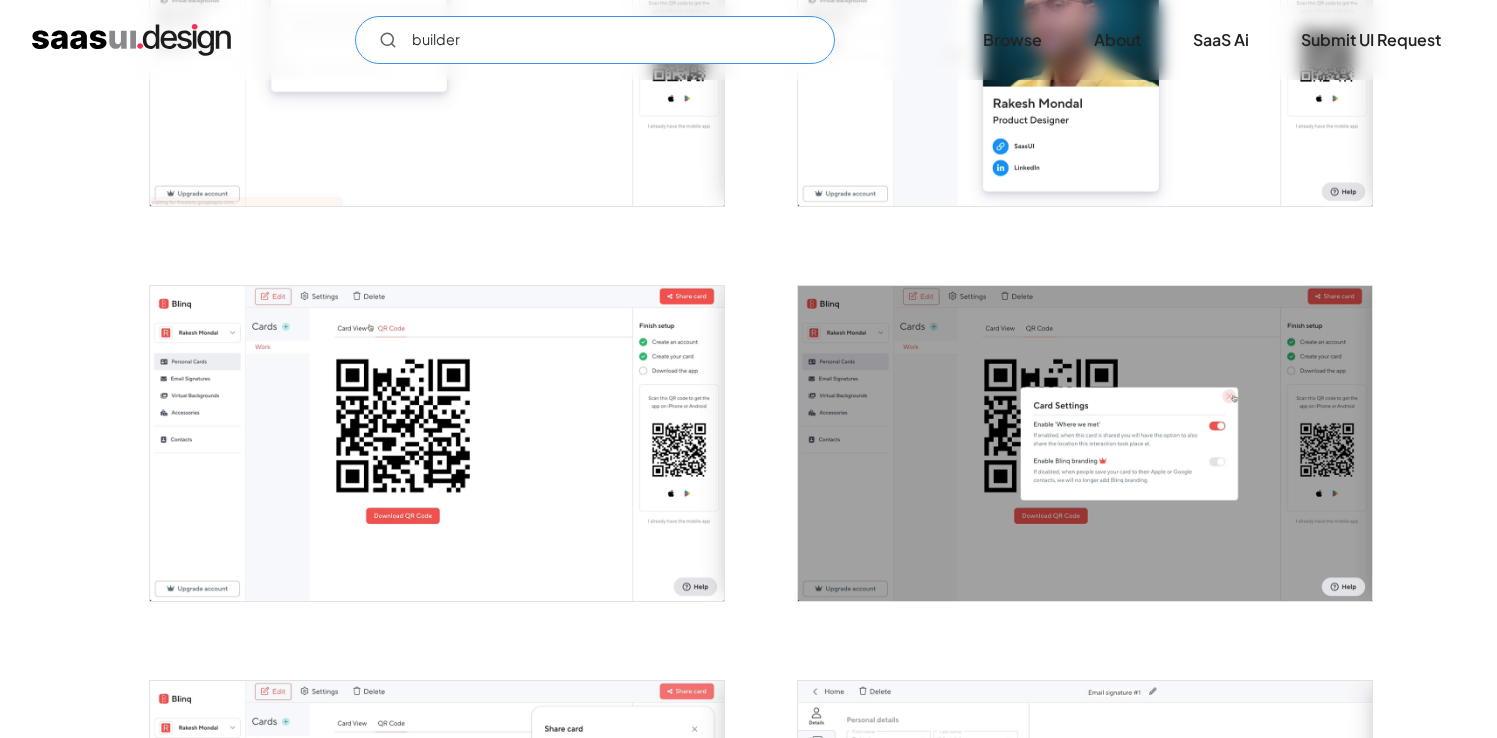 scroll, scrollTop: 2190, scrollLeft: 0, axis: vertical 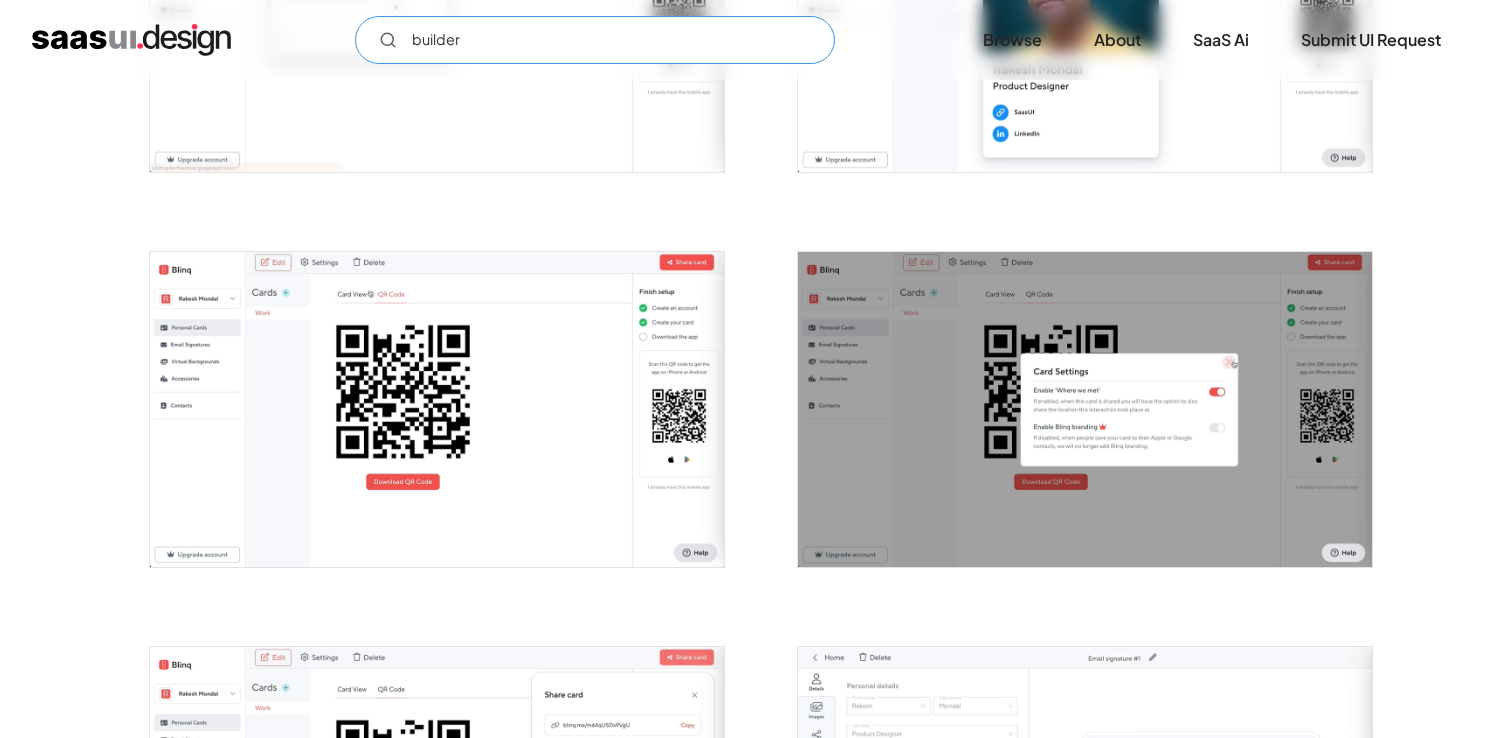 click on "builder" at bounding box center (595, 40) 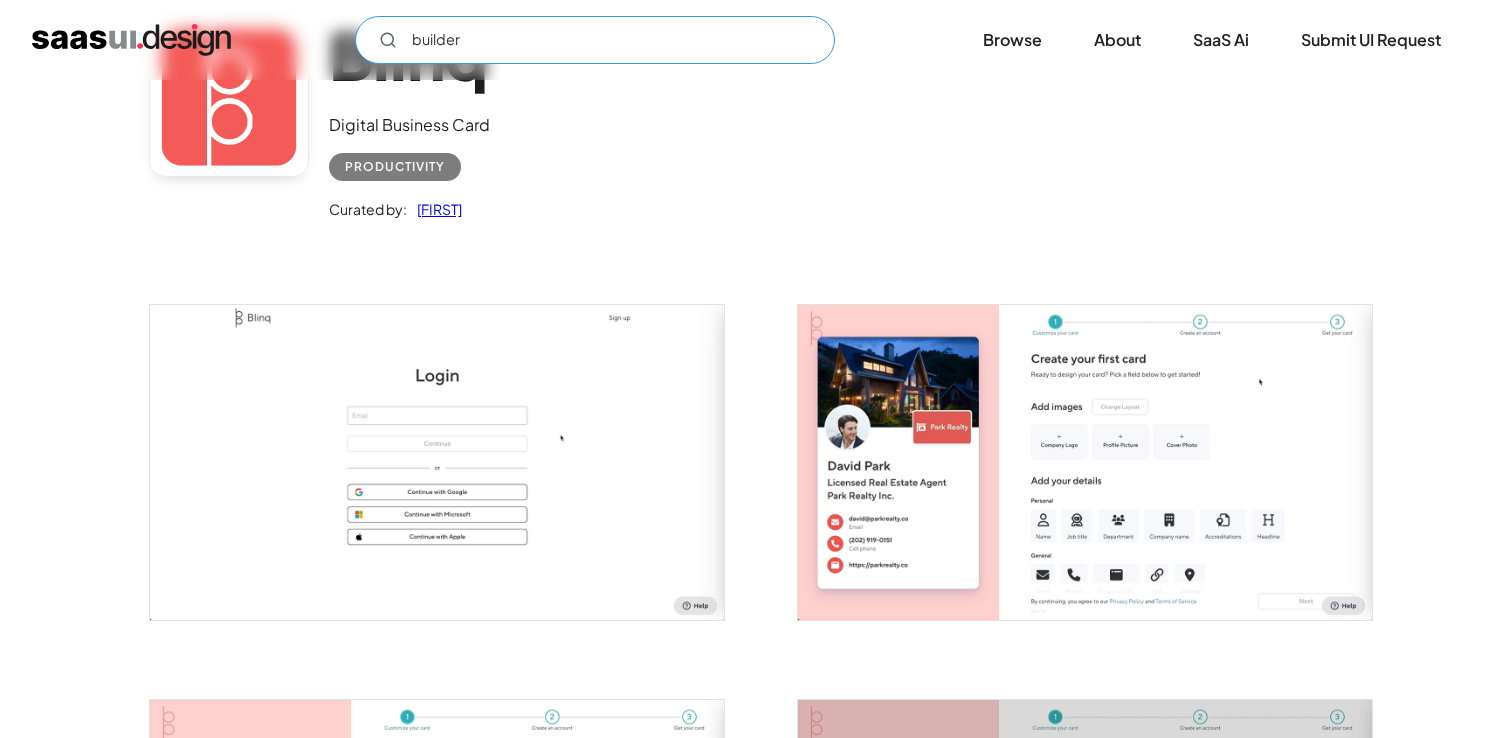 scroll, scrollTop: 0, scrollLeft: 0, axis: both 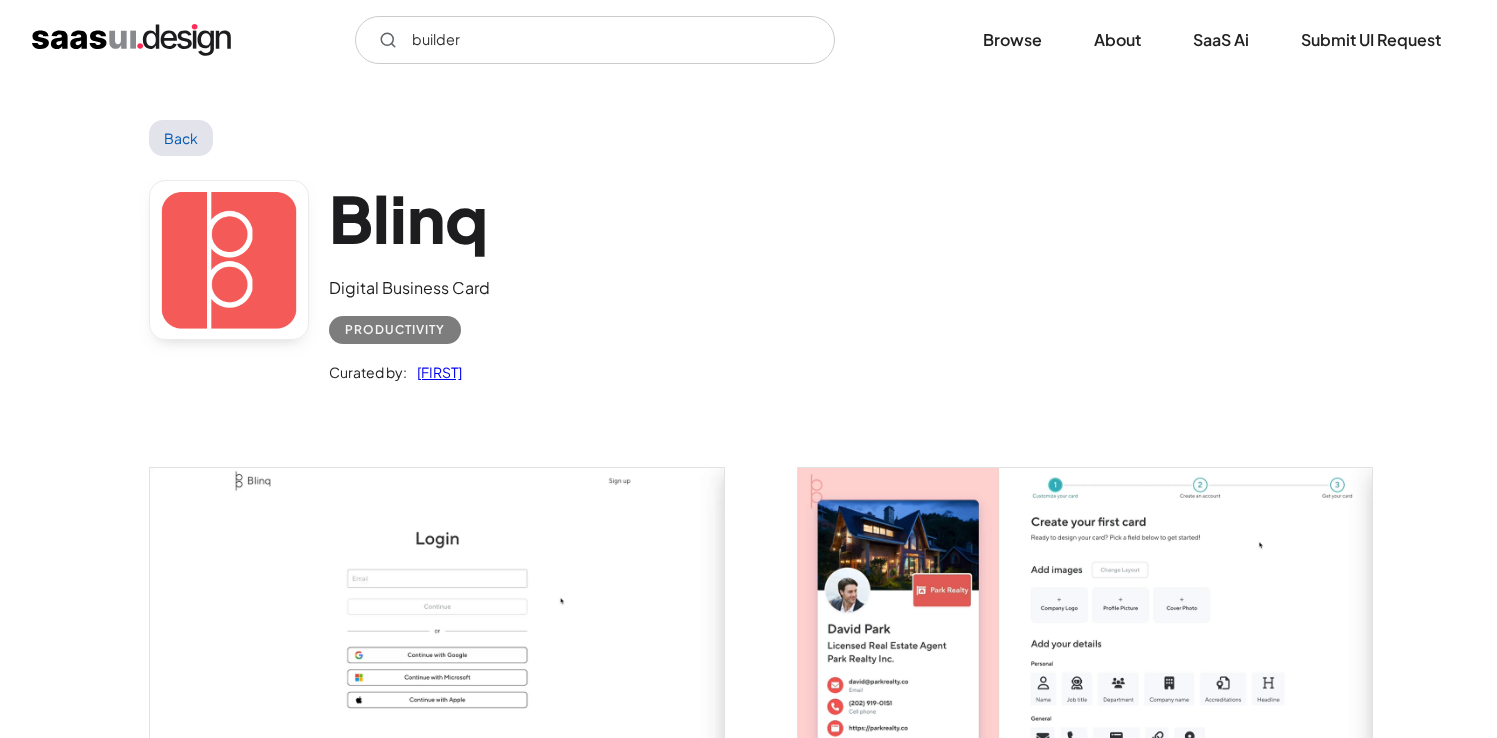 click at bounding box center (131, 40) 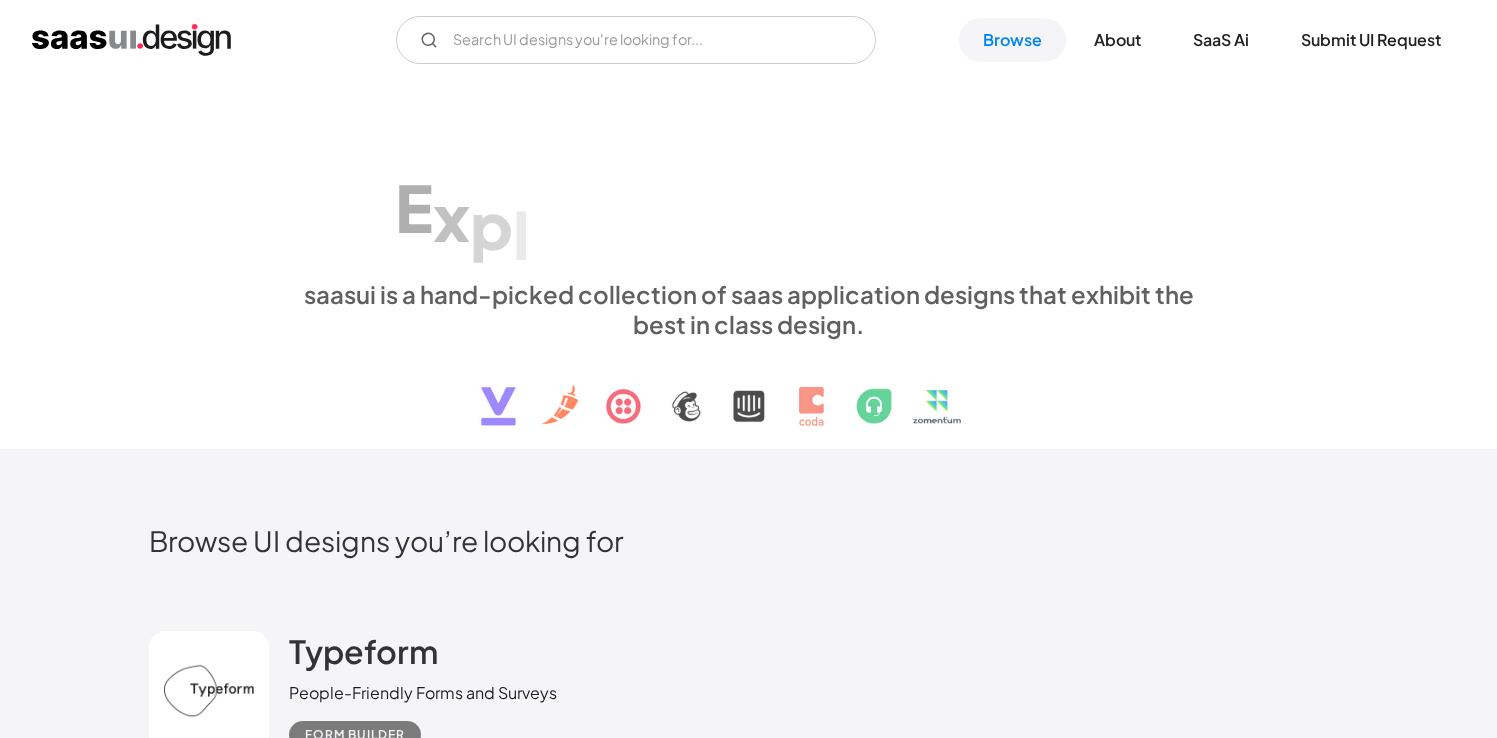 scroll, scrollTop: 0, scrollLeft: 0, axis: both 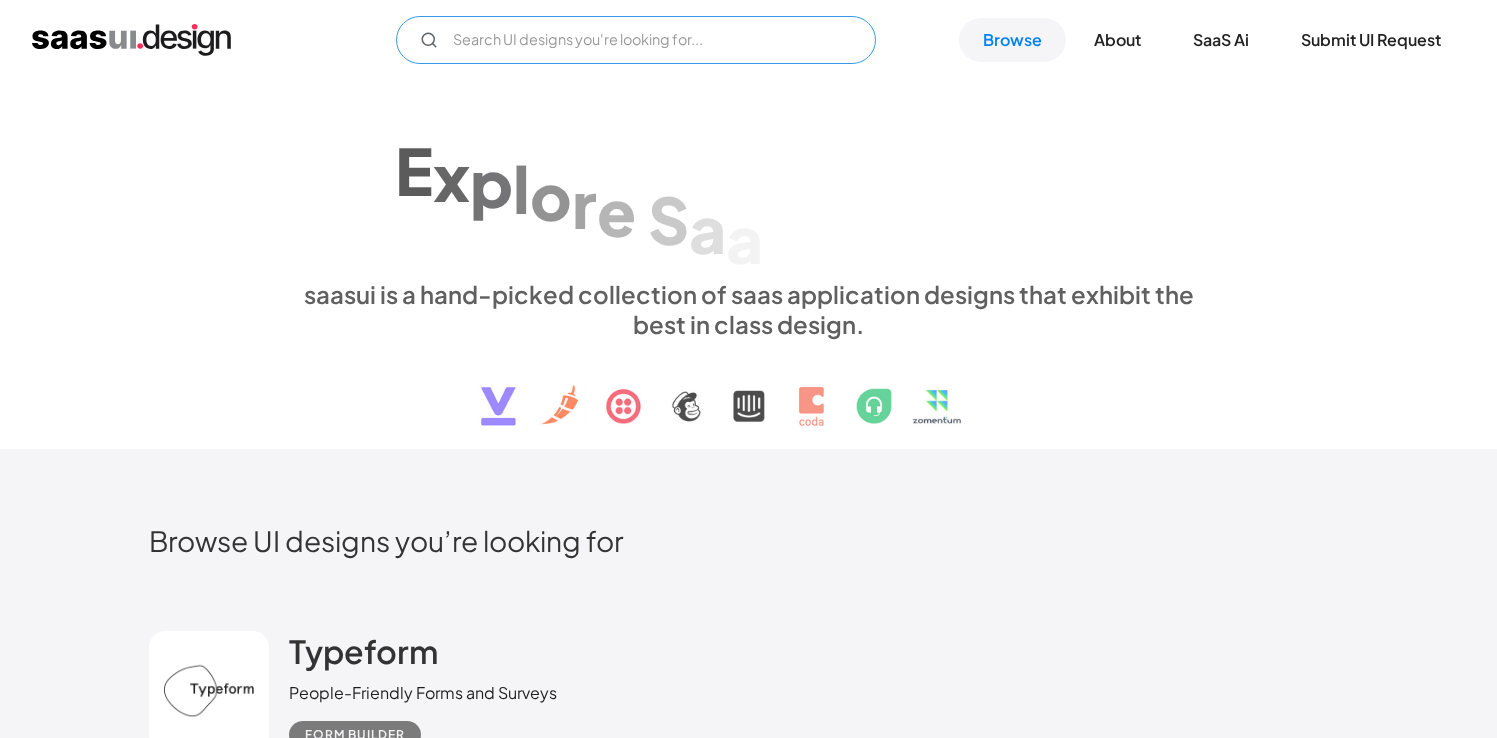click at bounding box center (636, 40) 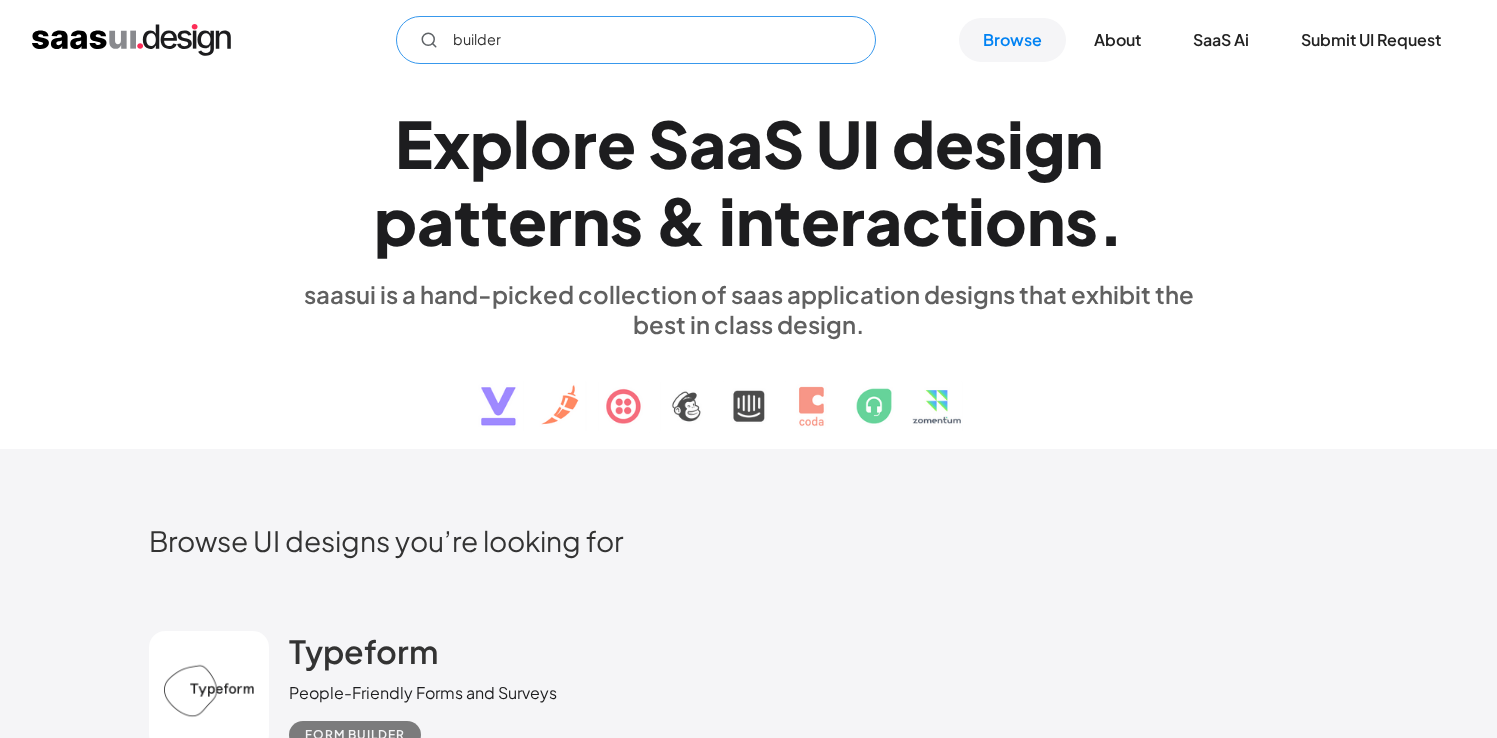 click 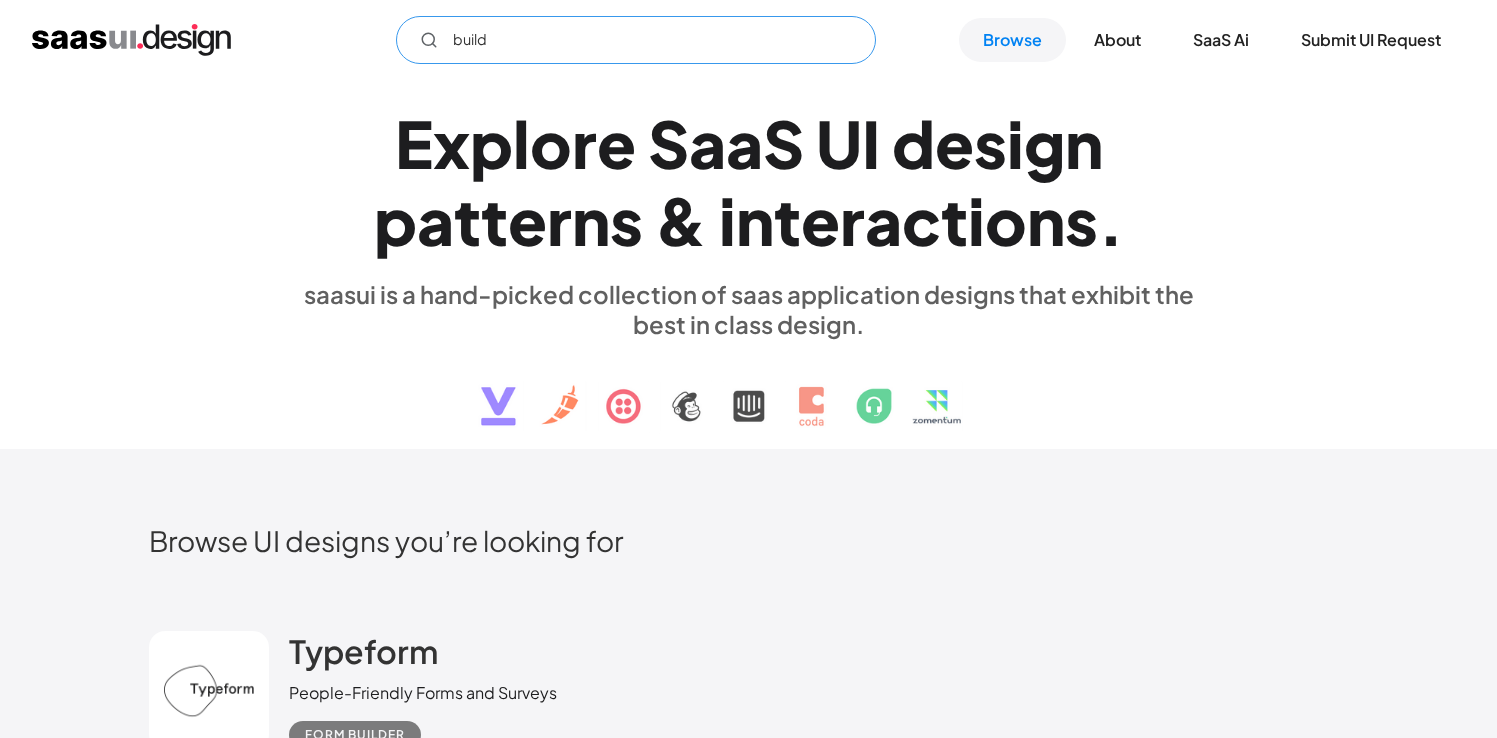 click on "build" at bounding box center (636, 40) 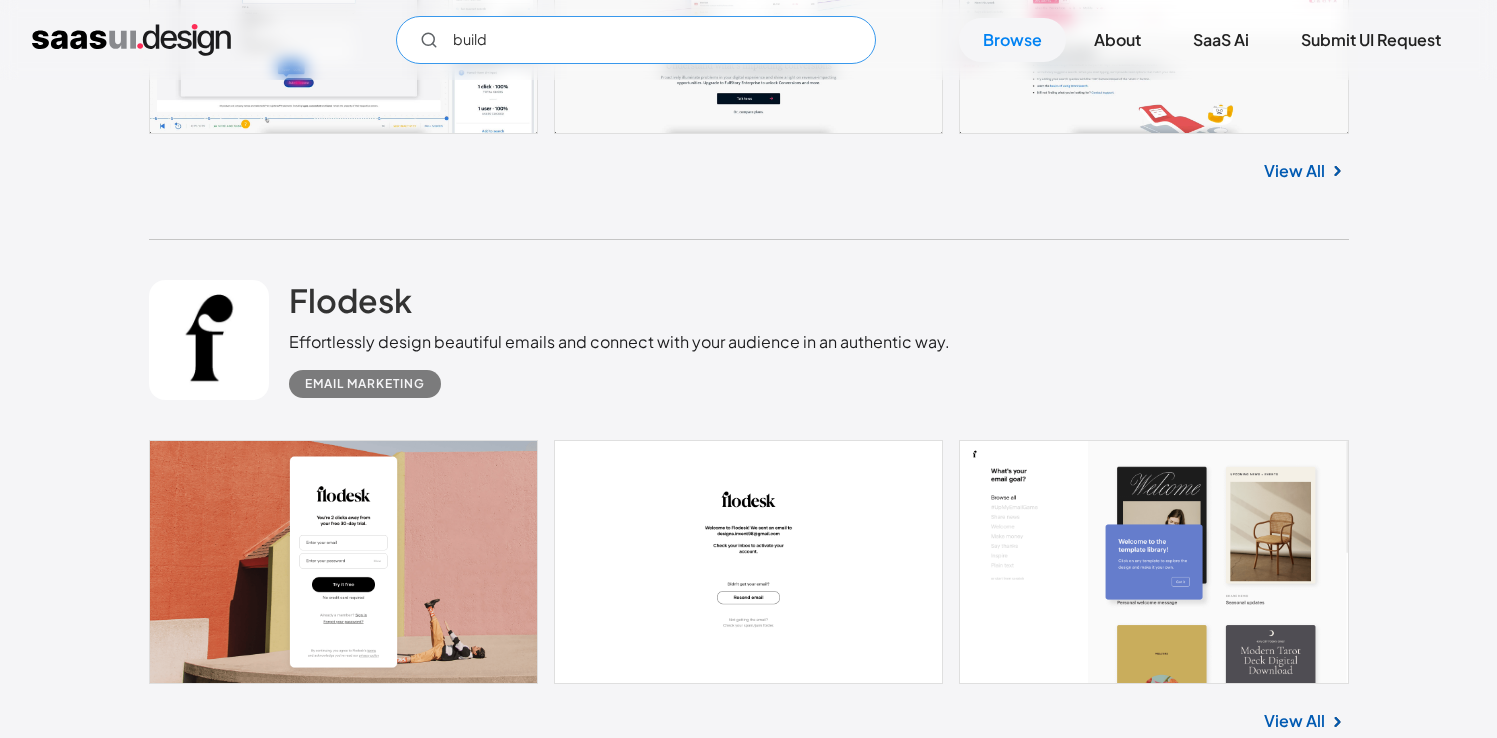 scroll, scrollTop: 4742, scrollLeft: 0, axis: vertical 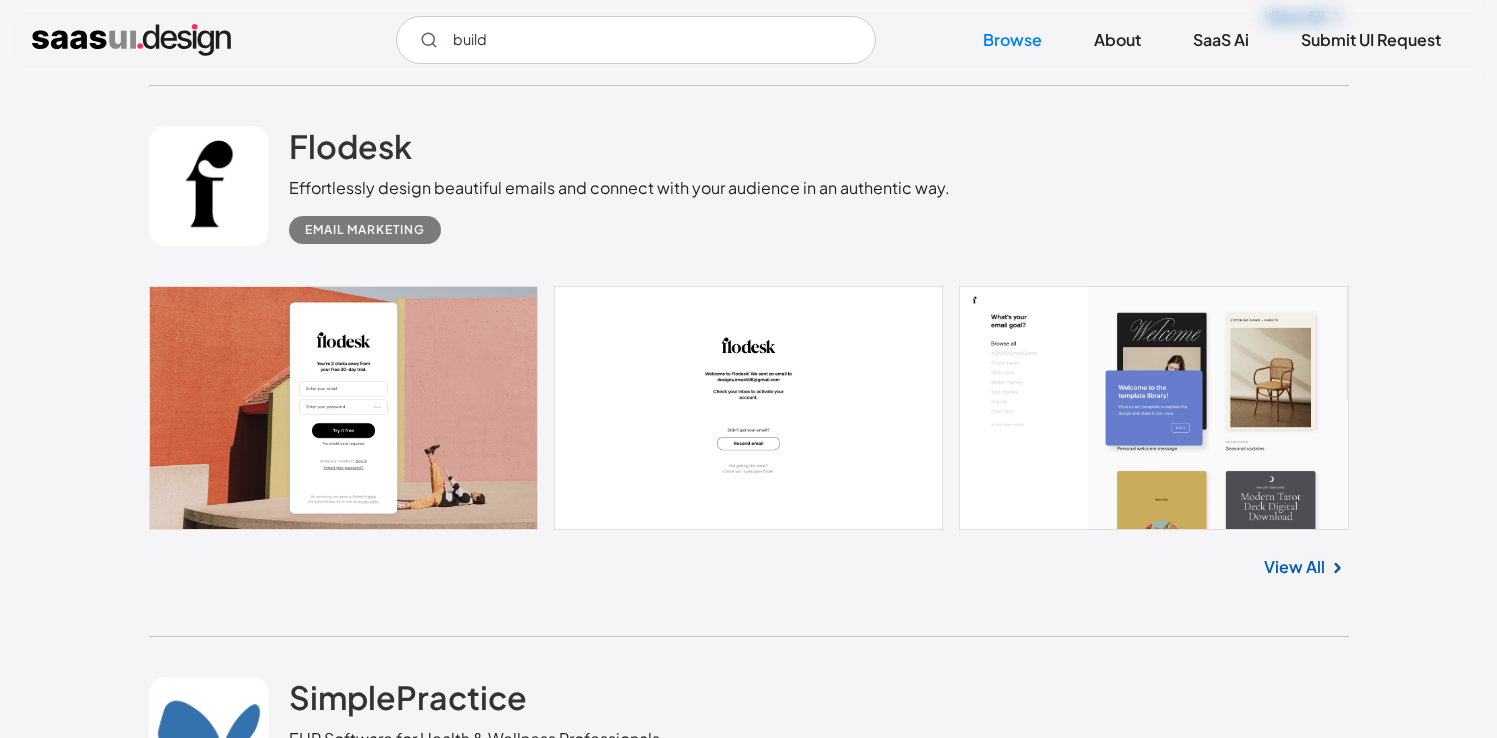 drag, startPoint x: 1259, startPoint y: 773, endPoint x: 1246, endPoint y: 782, distance: 15.811388 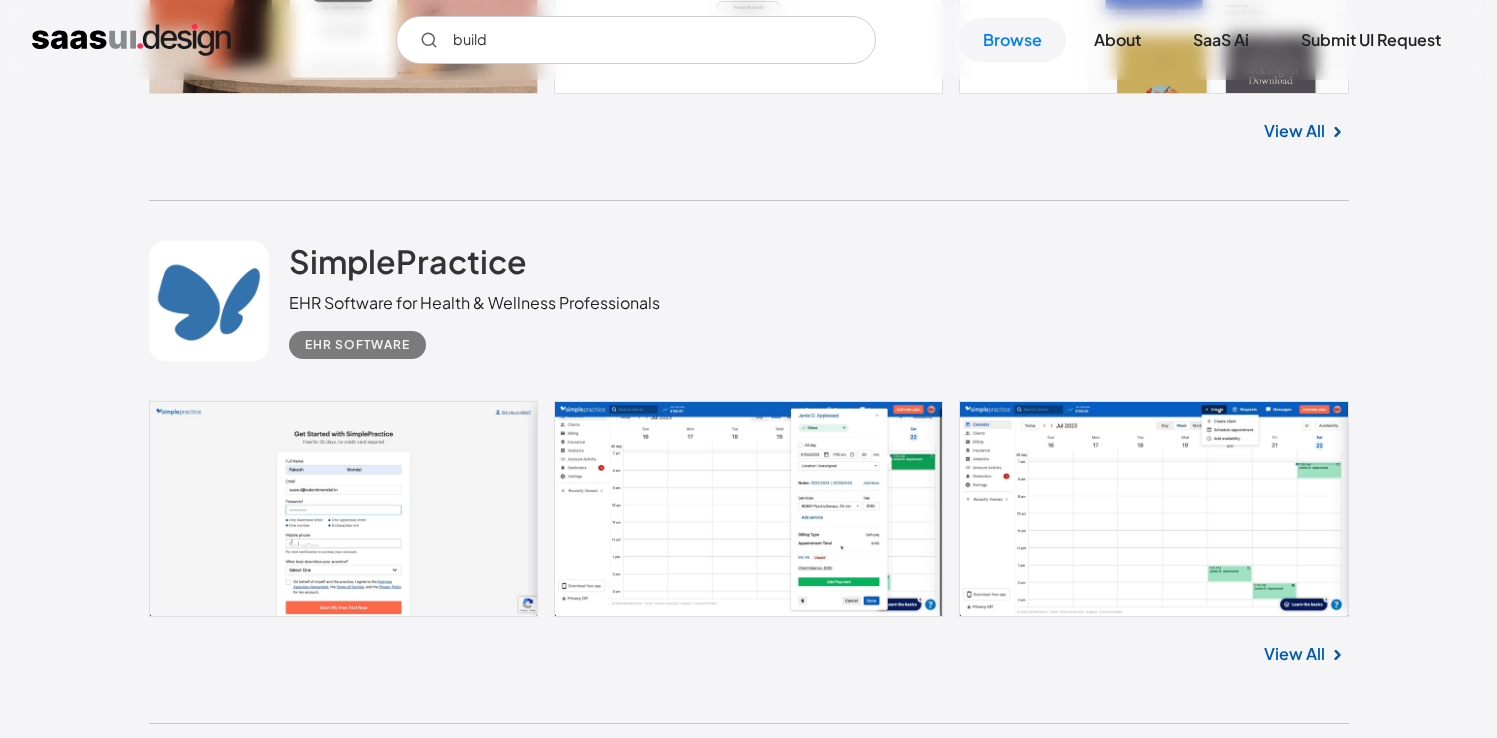 click on "SimplePractice EHR Software for Health & Wellness Professionals EHR Software" at bounding box center (749, 301) 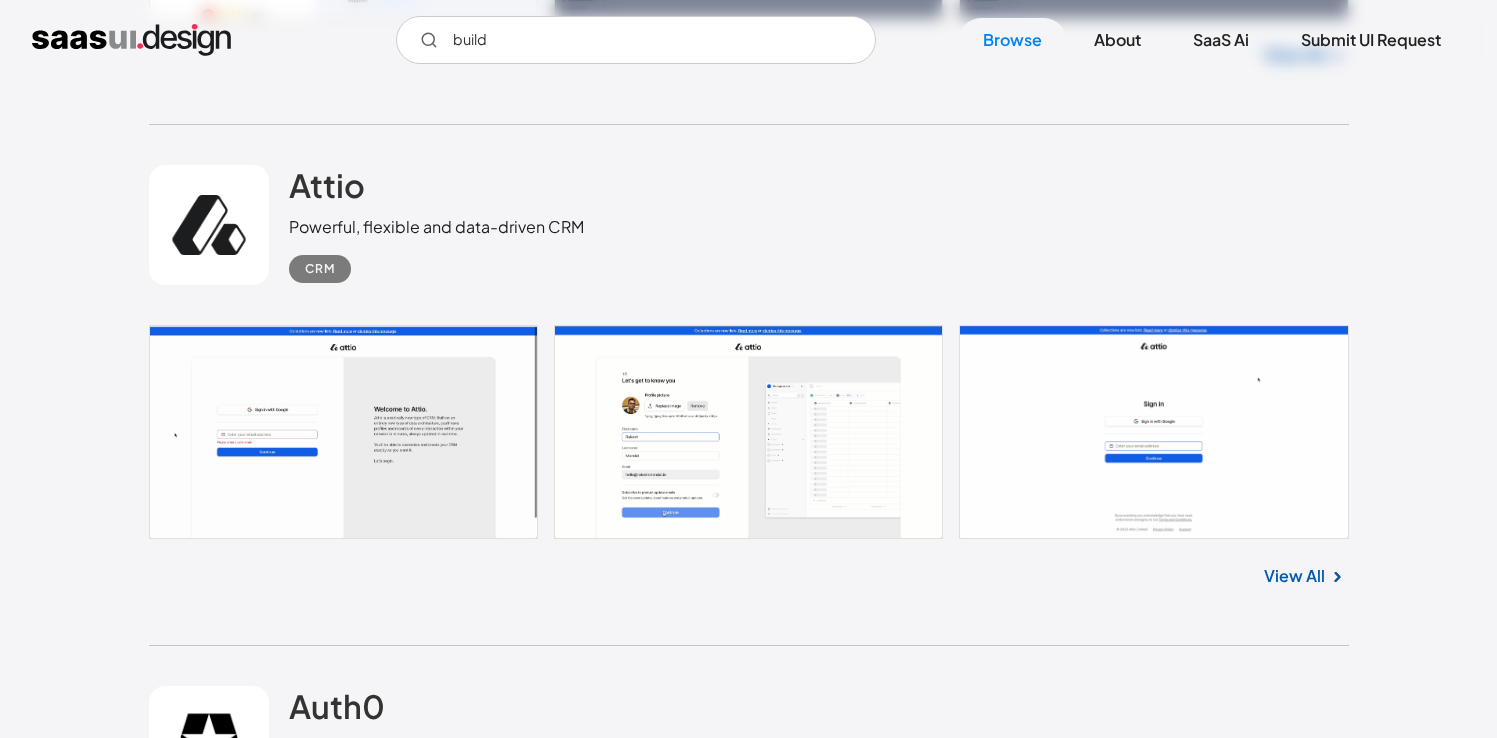 scroll, scrollTop: 7910, scrollLeft: 0, axis: vertical 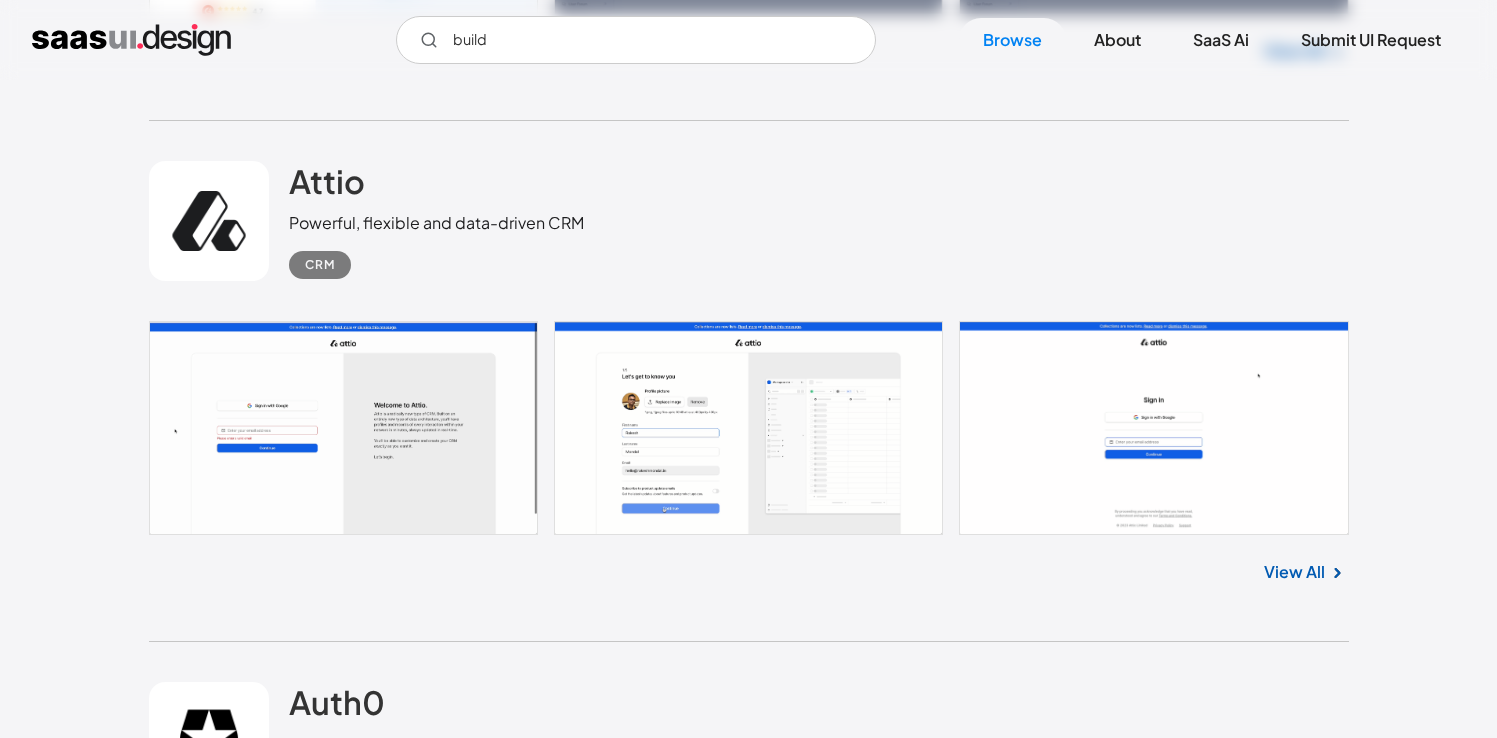 click at bounding box center [749, 428] 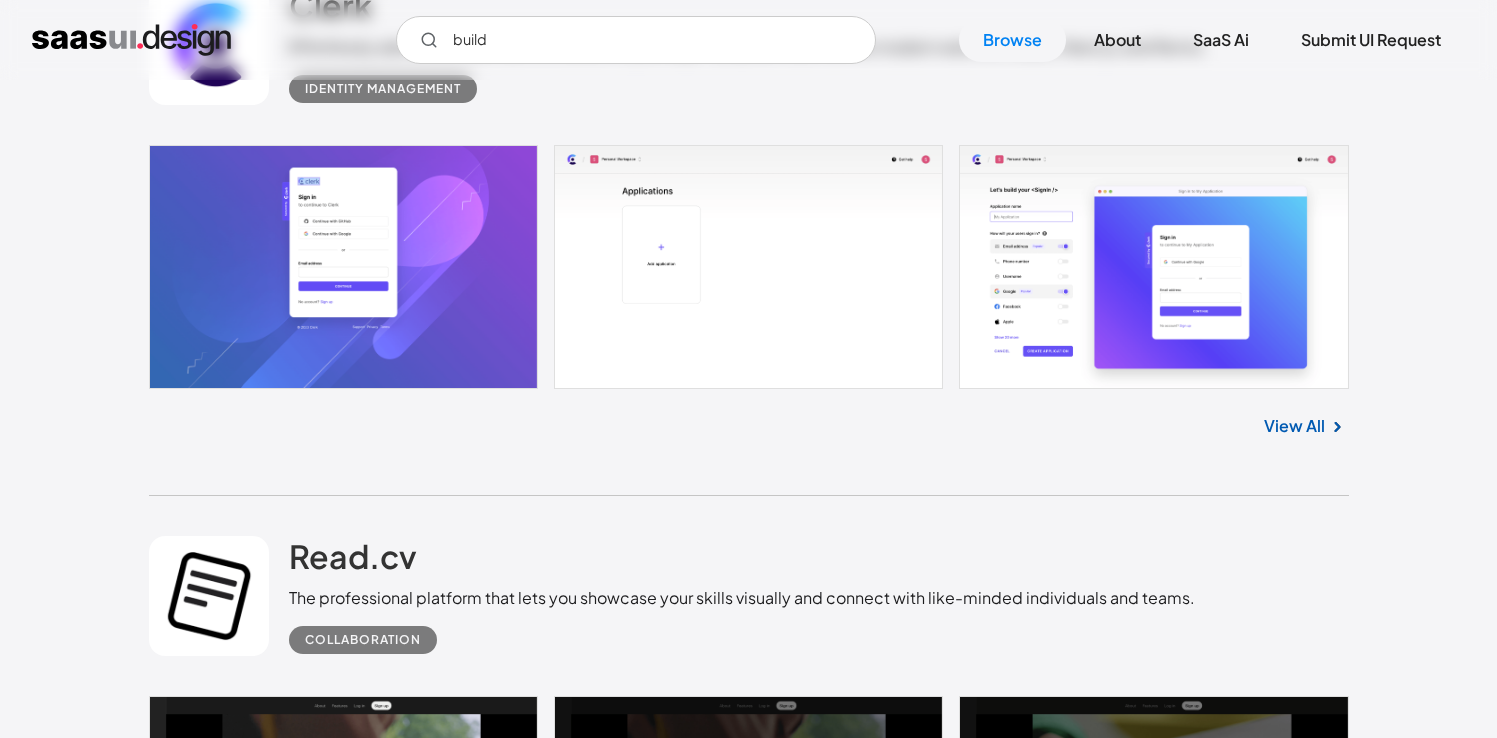 scroll, scrollTop: 11740, scrollLeft: 0, axis: vertical 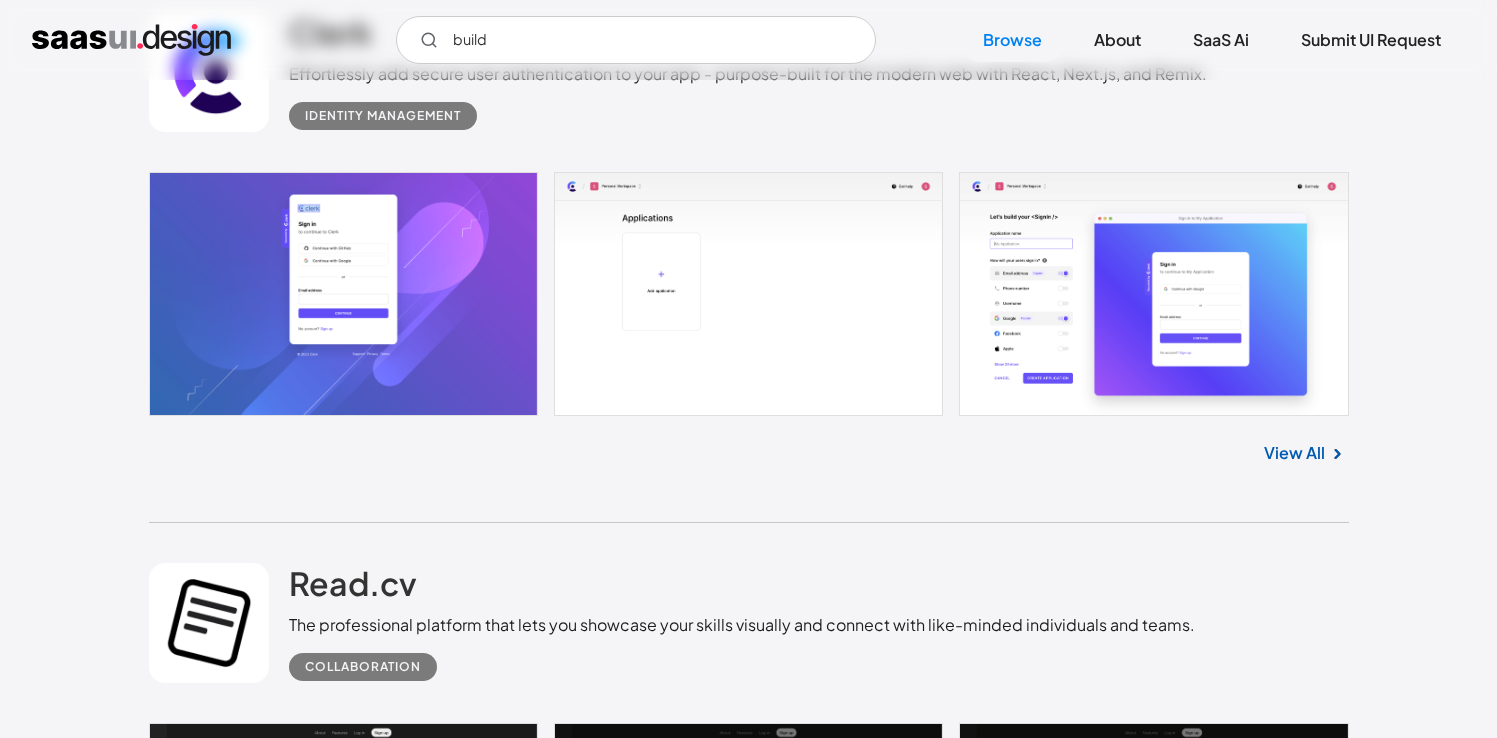 click at bounding box center (749, 294) 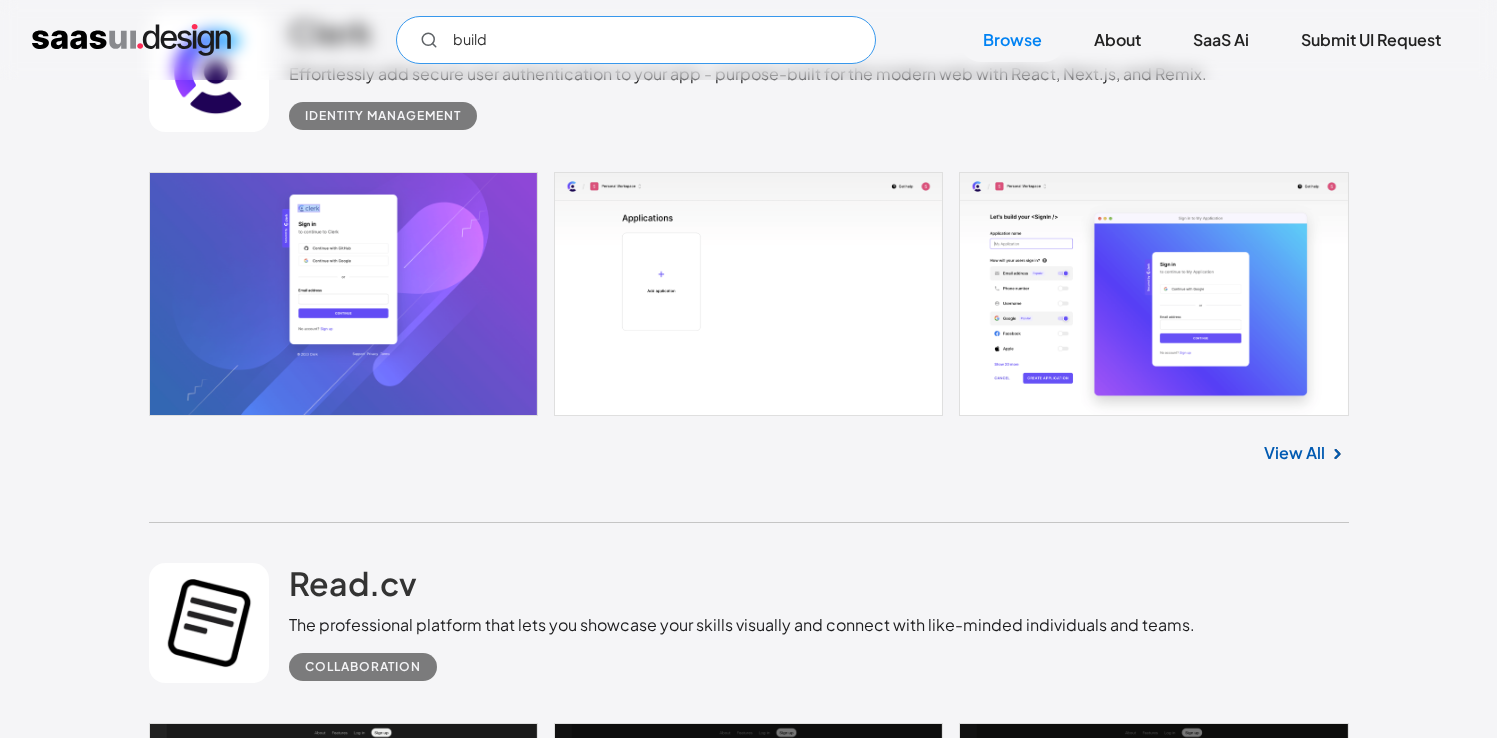 click on "build" at bounding box center (636, 40) 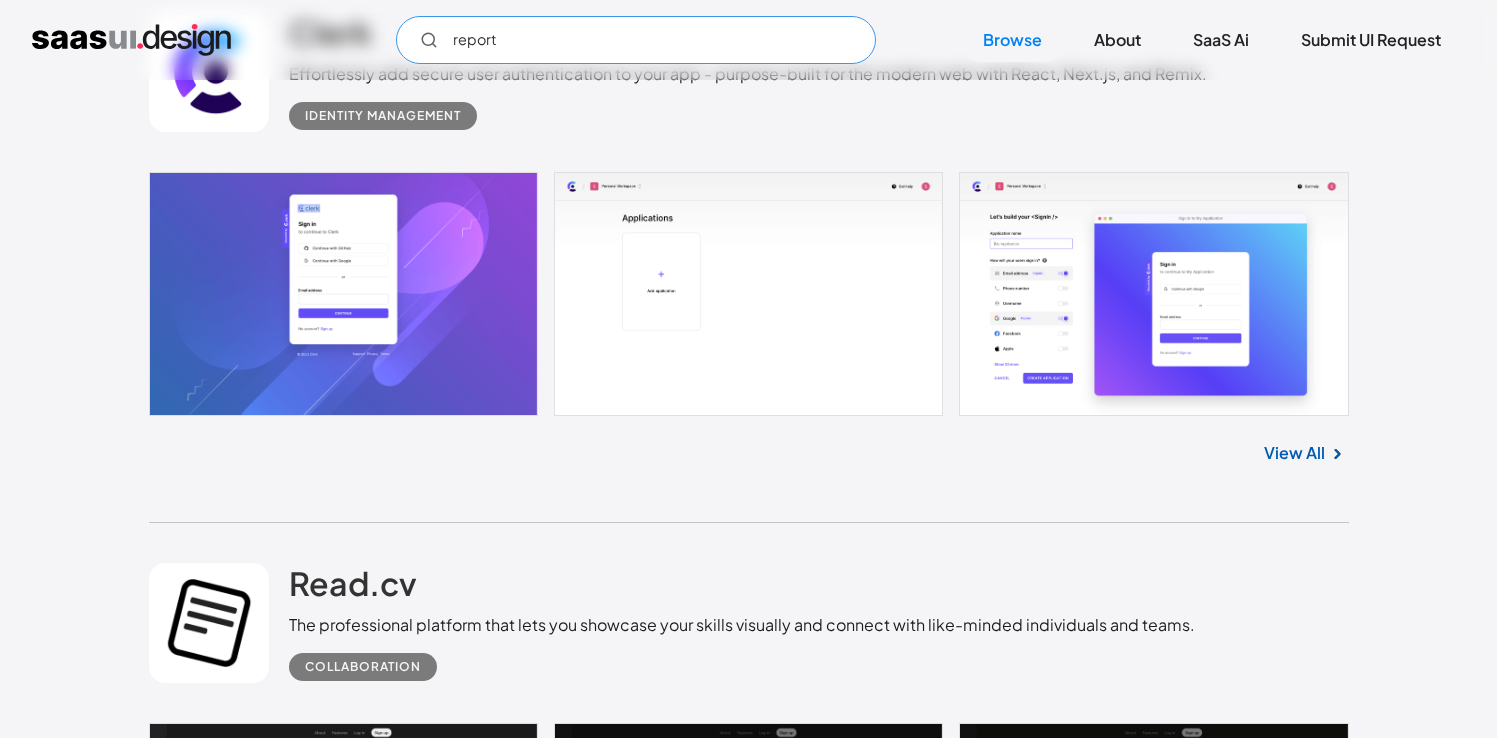 click on "report" at bounding box center (636, 40) 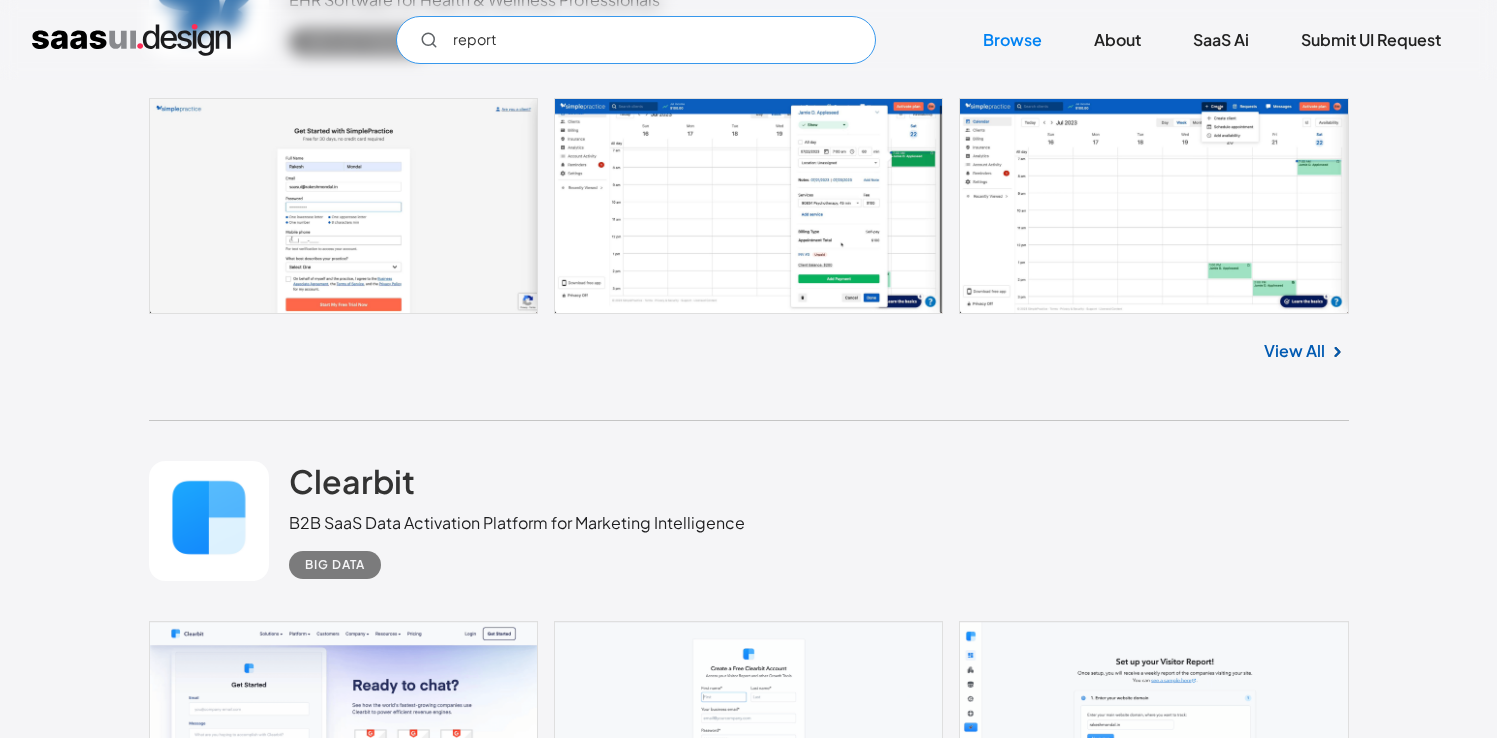 scroll, scrollTop: 5462, scrollLeft: 0, axis: vertical 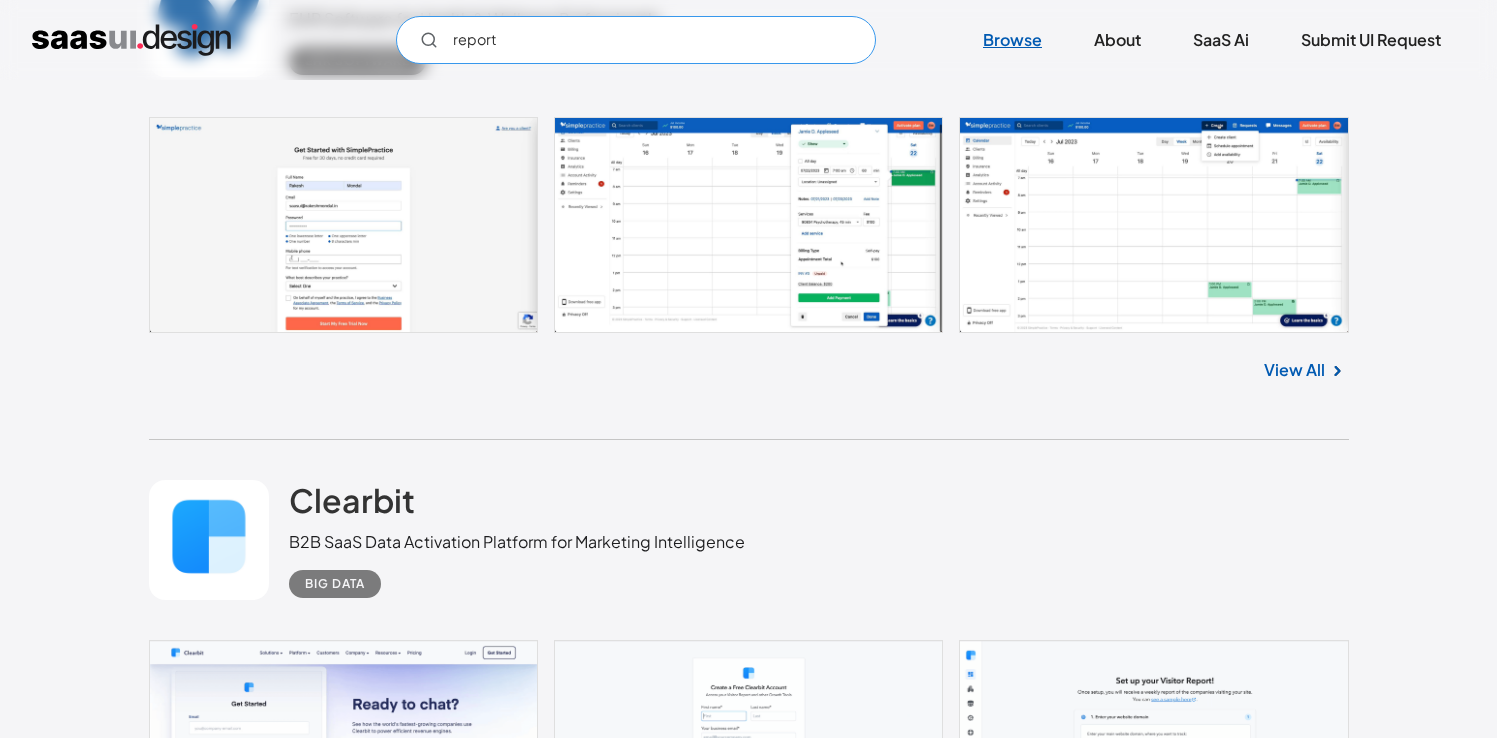 type on "report" 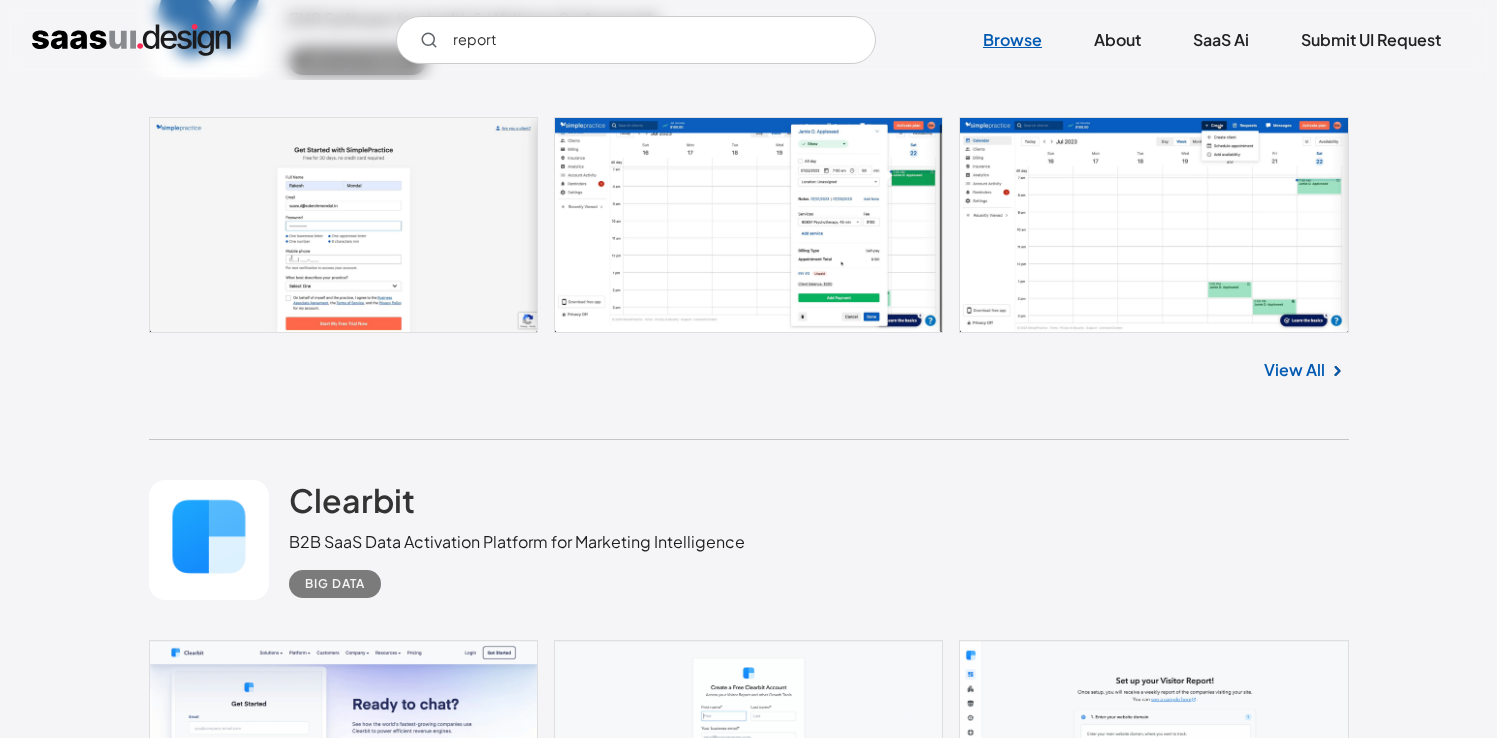 click on "Browse" at bounding box center (1012, 40) 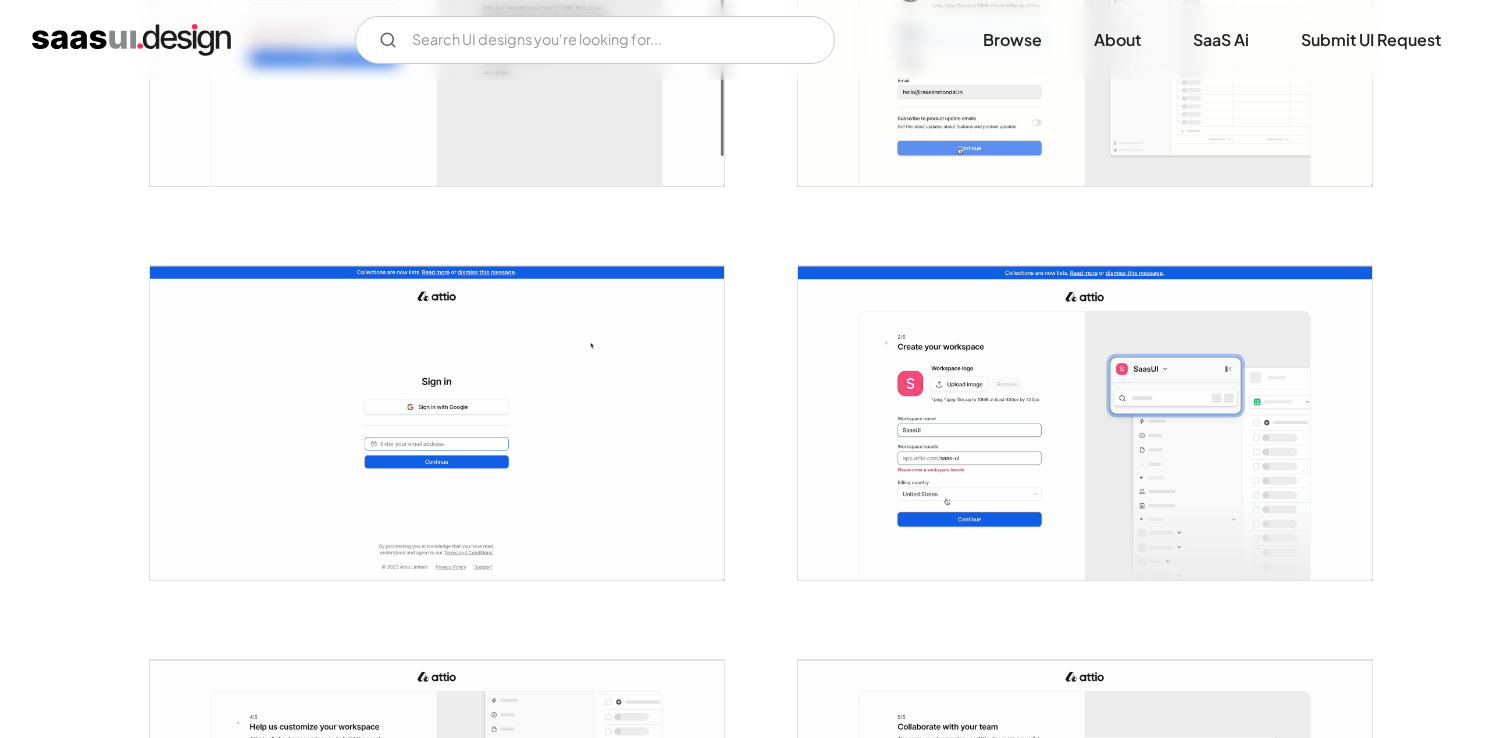 scroll, scrollTop: 598, scrollLeft: 0, axis: vertical 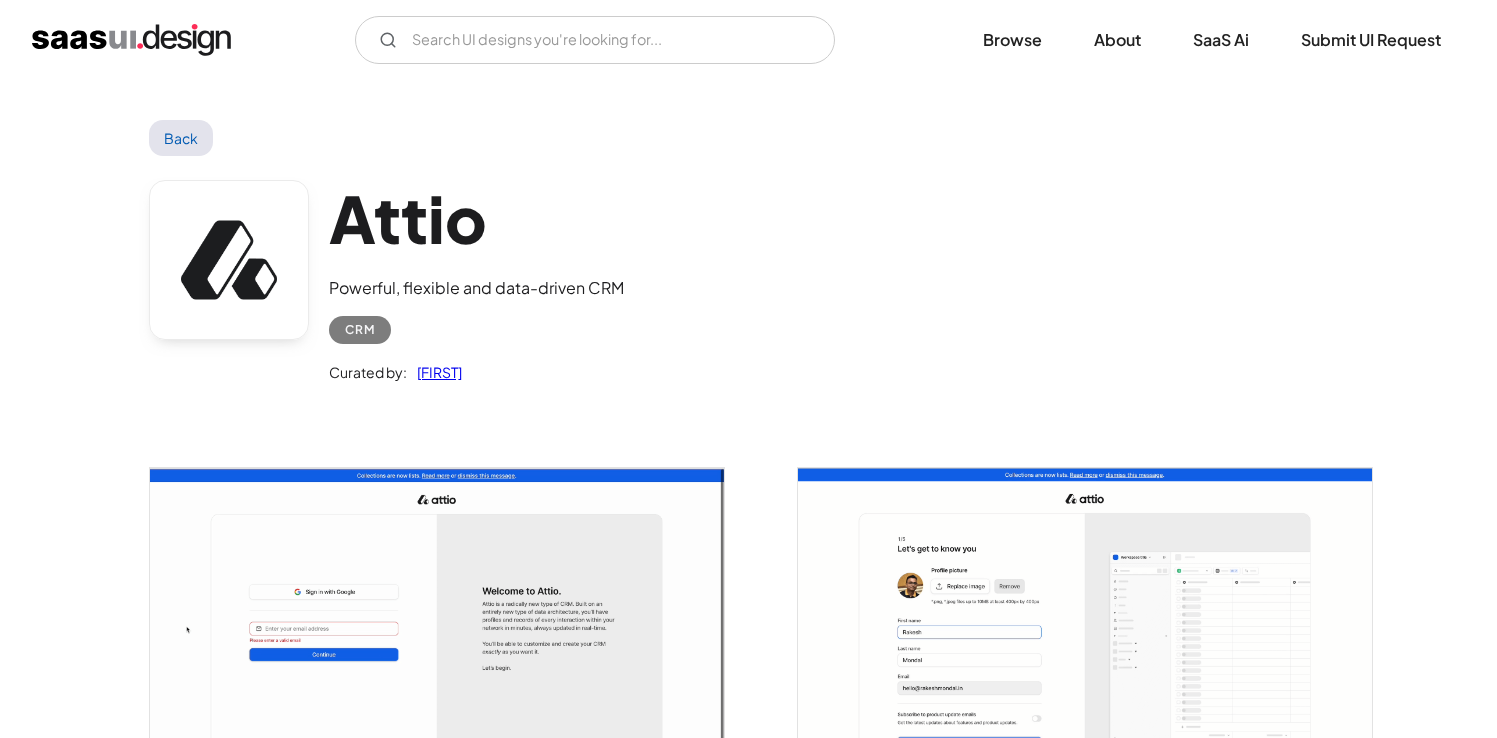click on "Back" at bounding box center [181, 138] 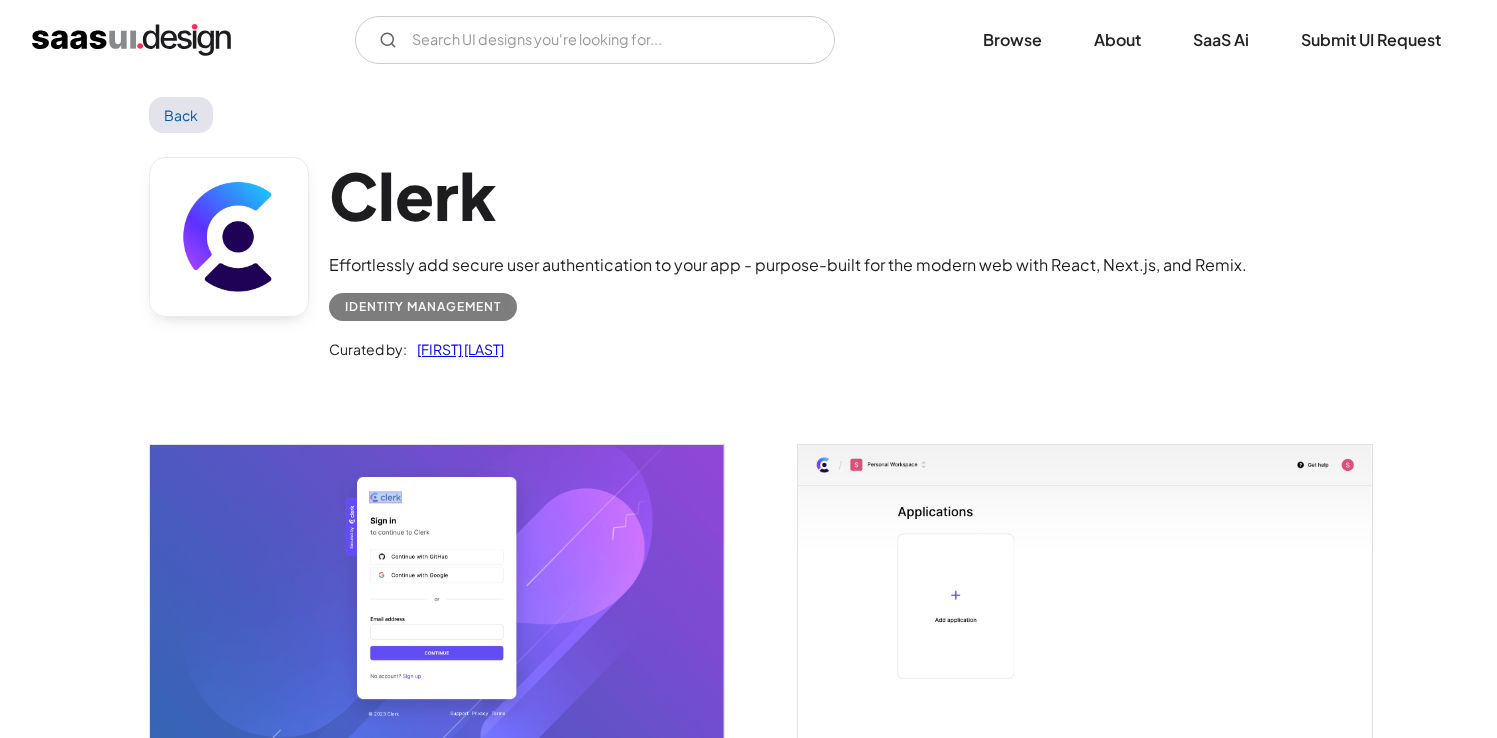 scroll, scrollTop: 0, scrollLeft: 0, axis: both 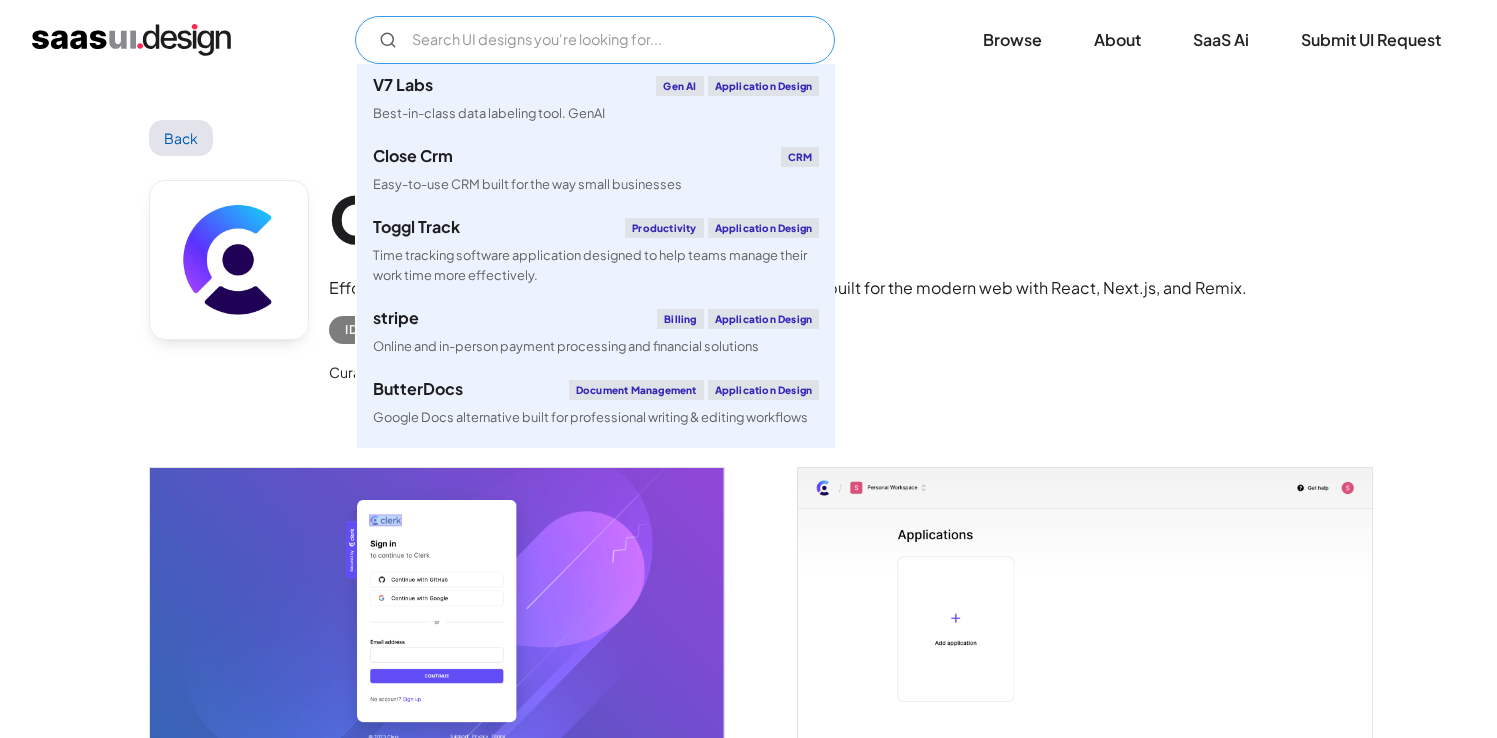 click at bounding box center [595, 40] 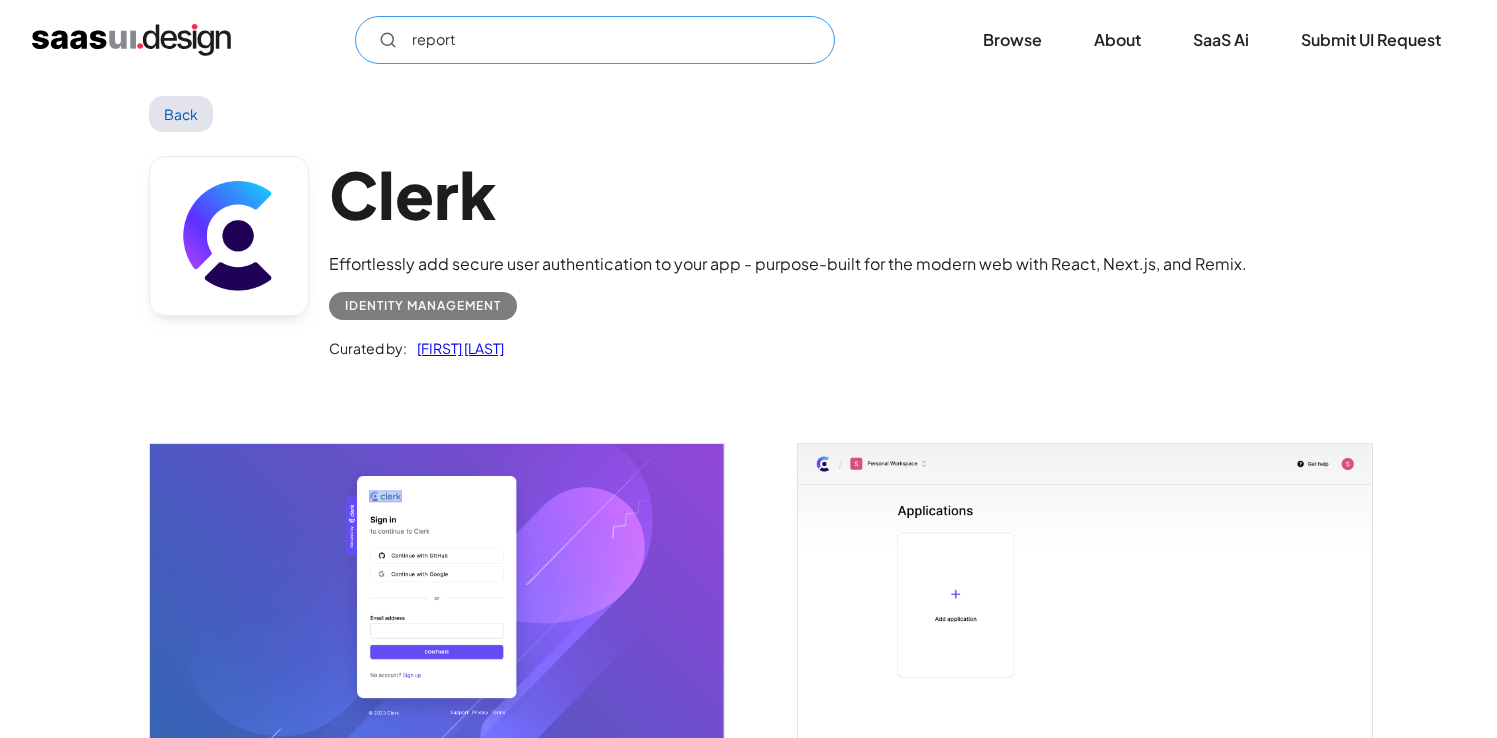 scroll, scrollTop: 0, scrollLeft: 0, axis: both 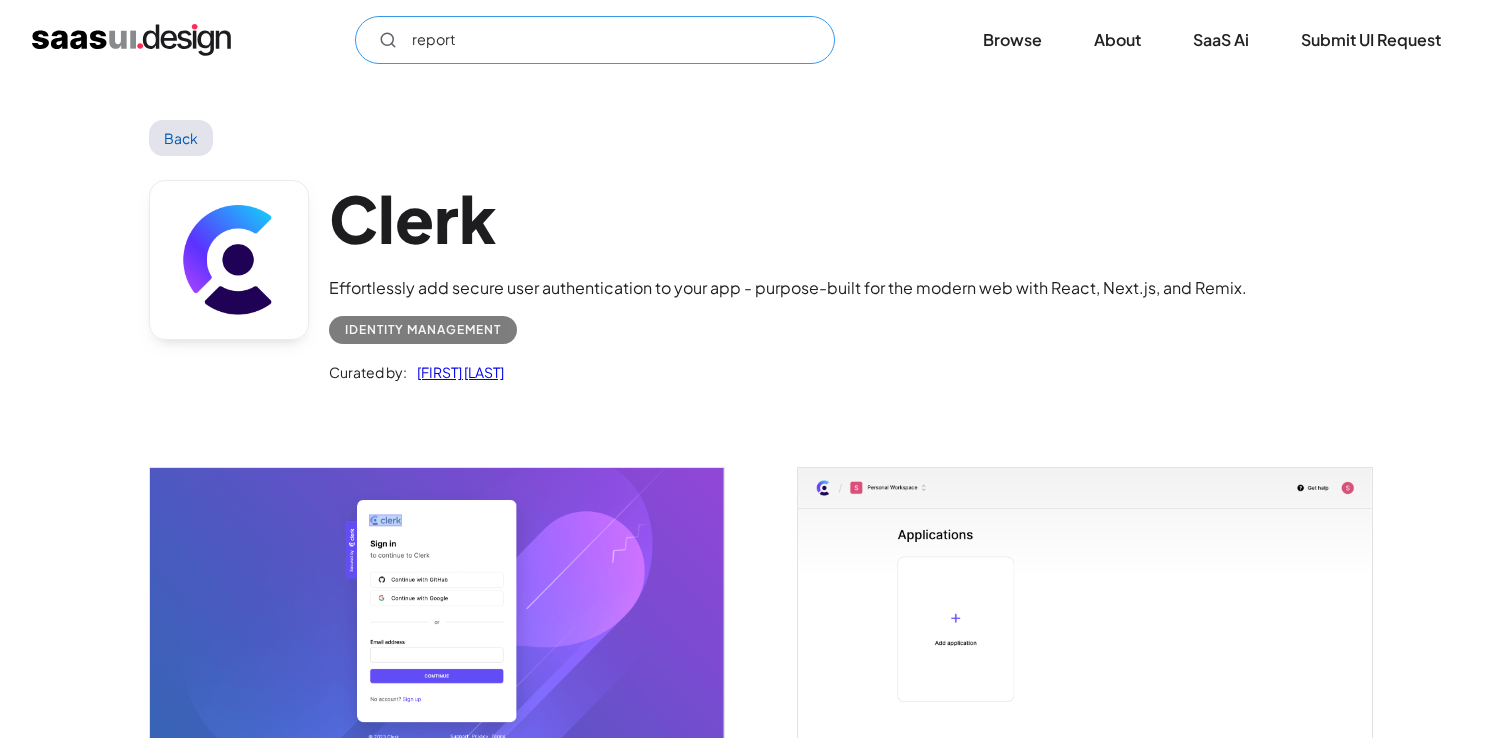 click on "report" at bounding box center [595, 40] 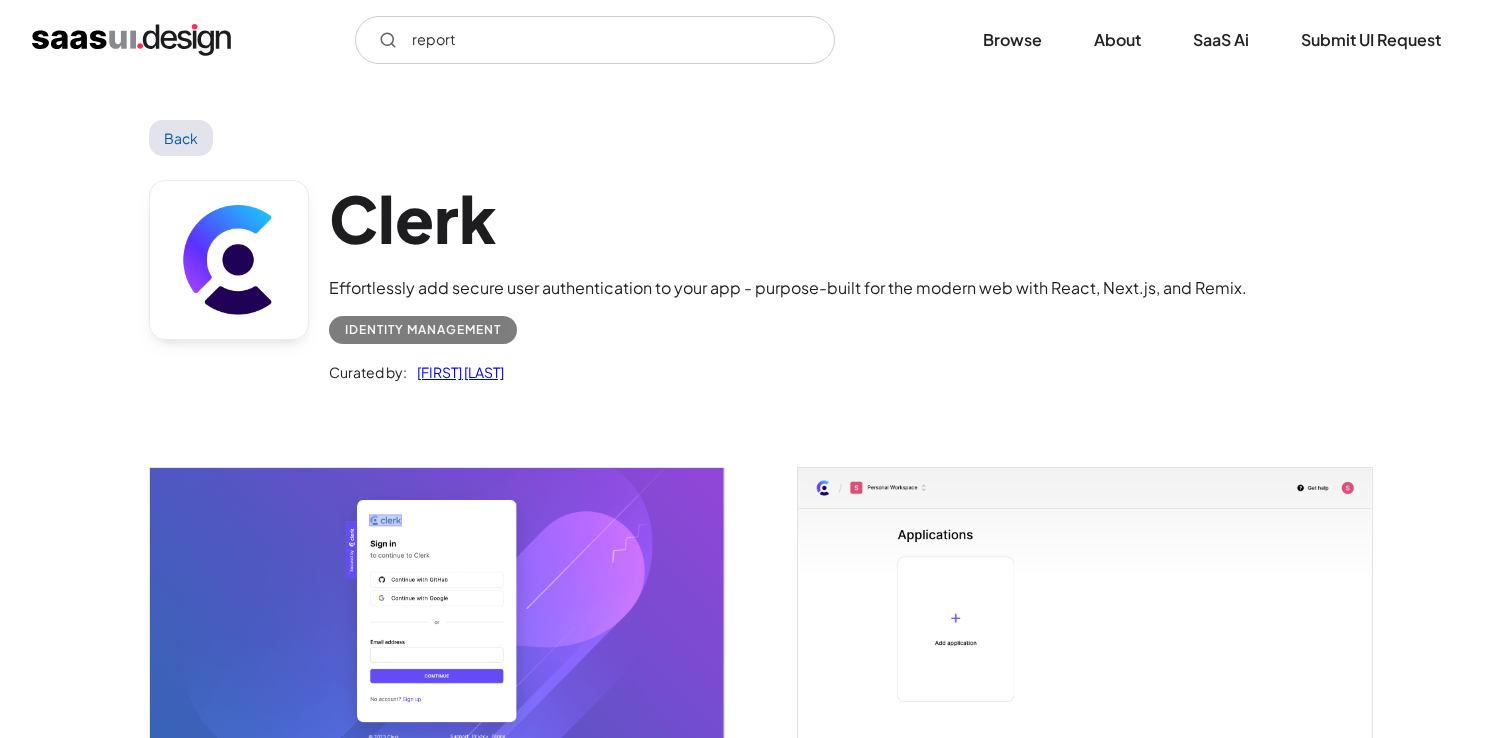 click on "Back" at bounding box center [181, 138] 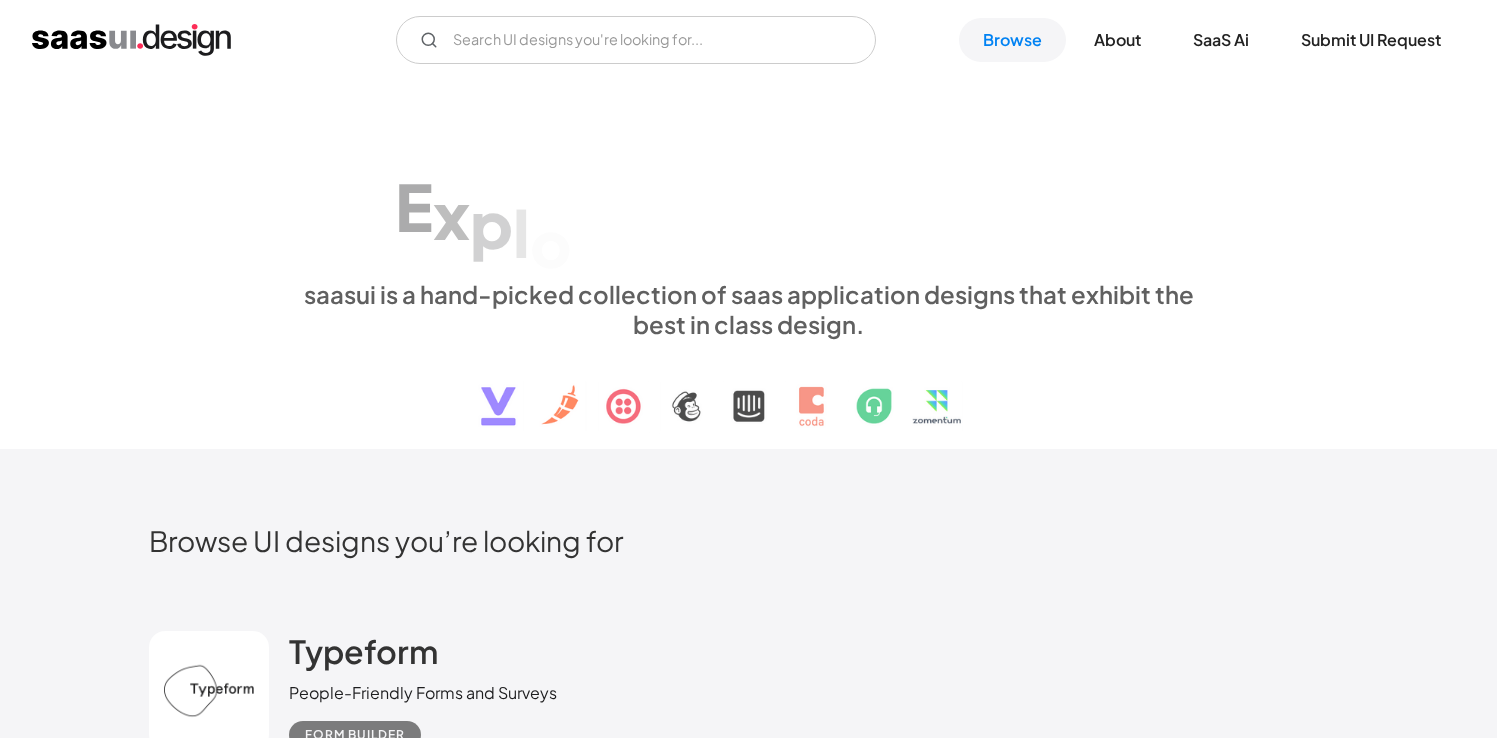 scroll, scrollTop: 0, scrollLeft: 0, axis: both 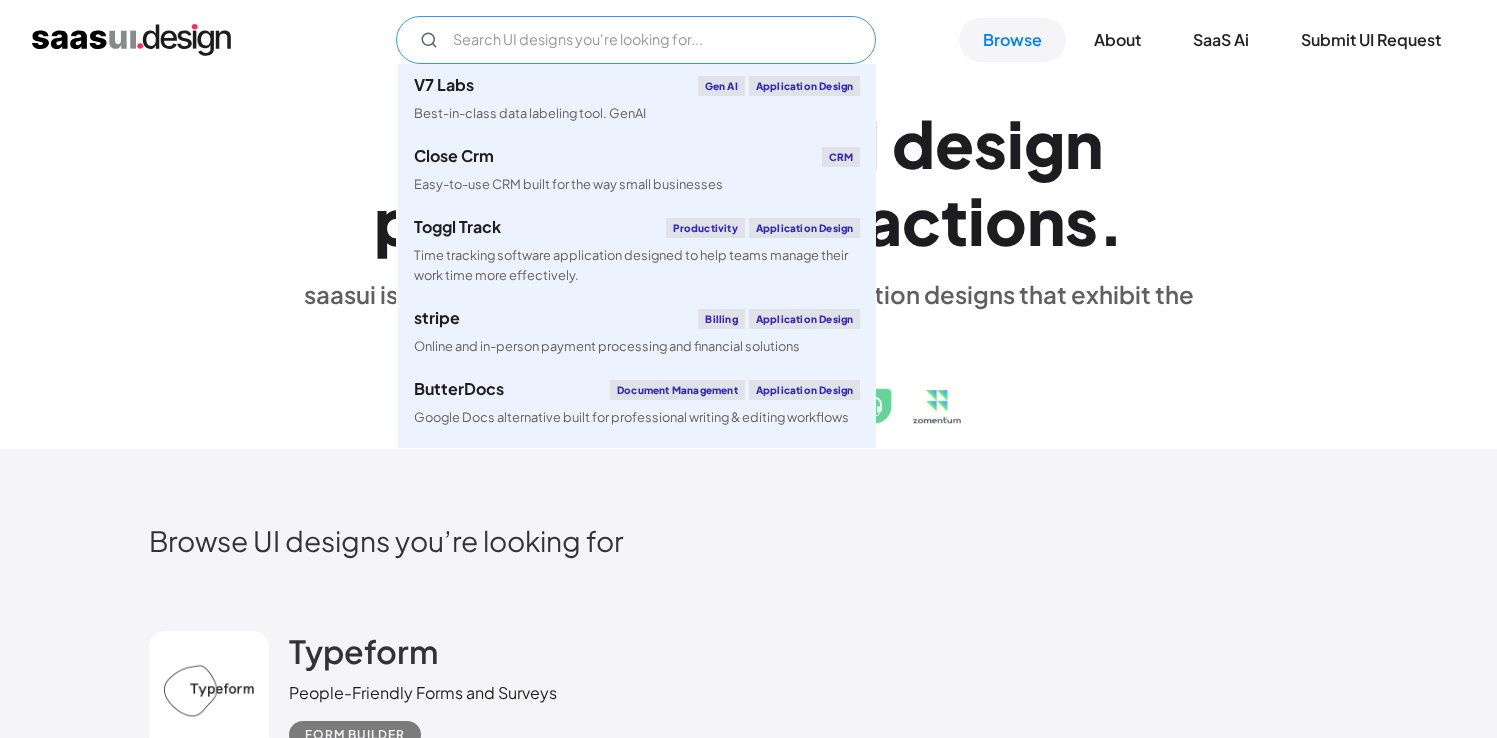 click at bounding box center [636, 40] 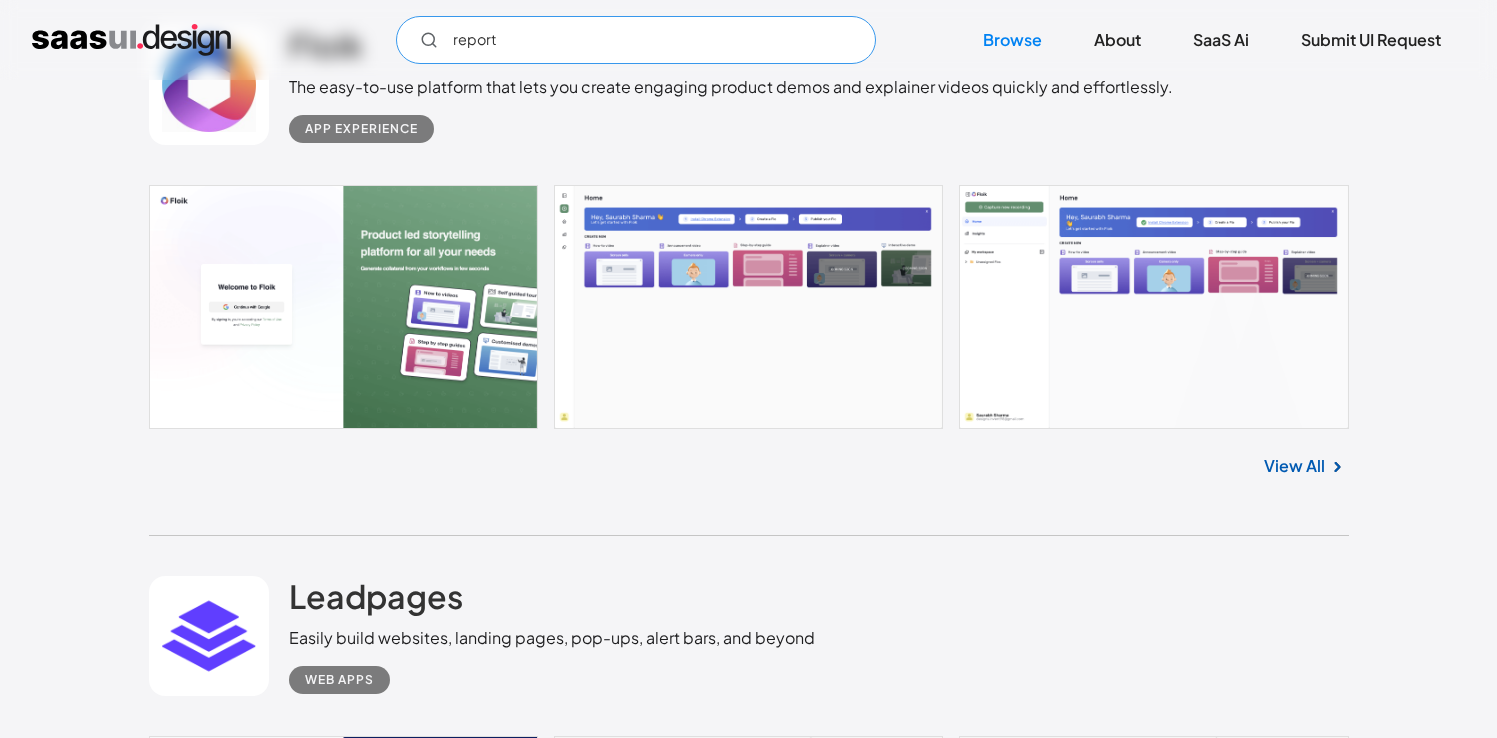 scroll, scrollTop: 1116, scrollLeft: 0, axis: vertical 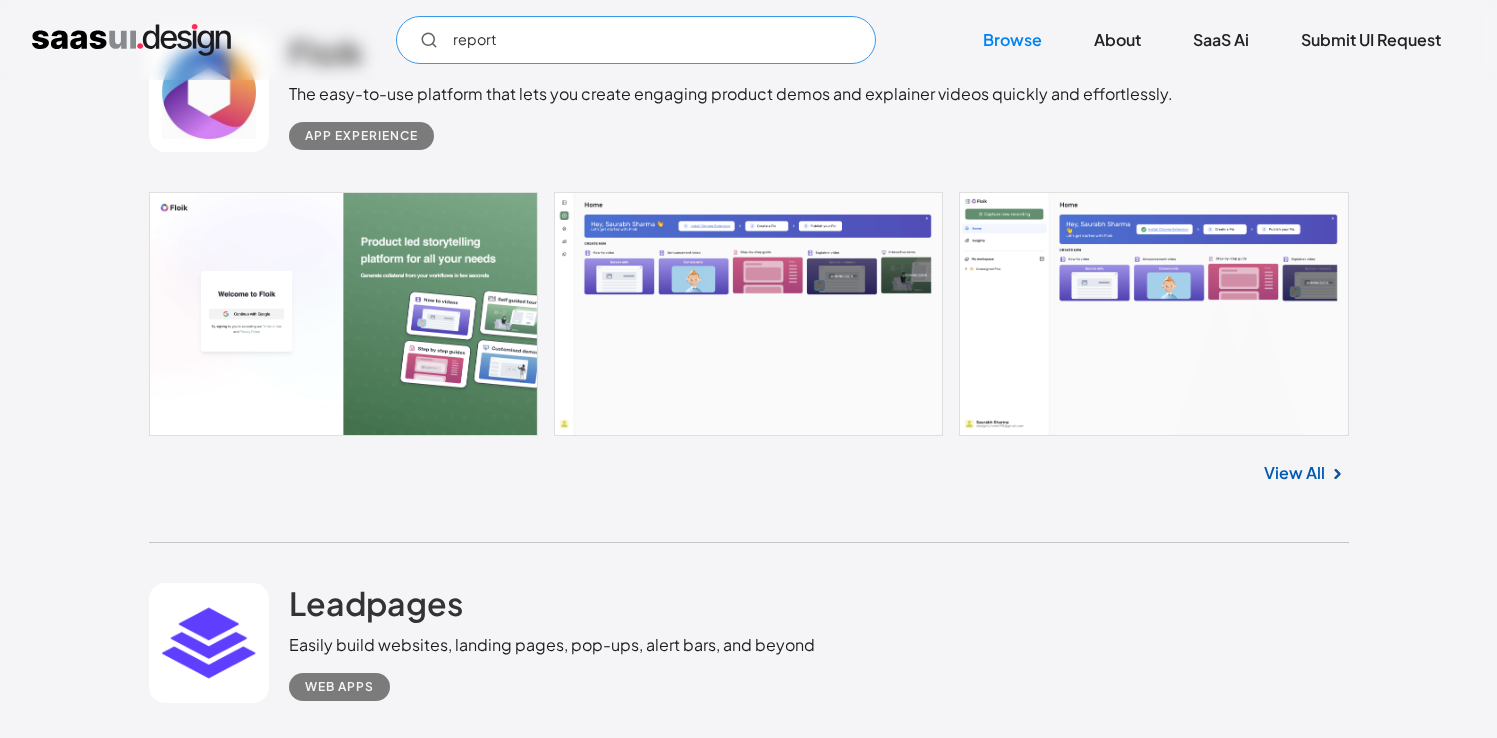 type on "report" 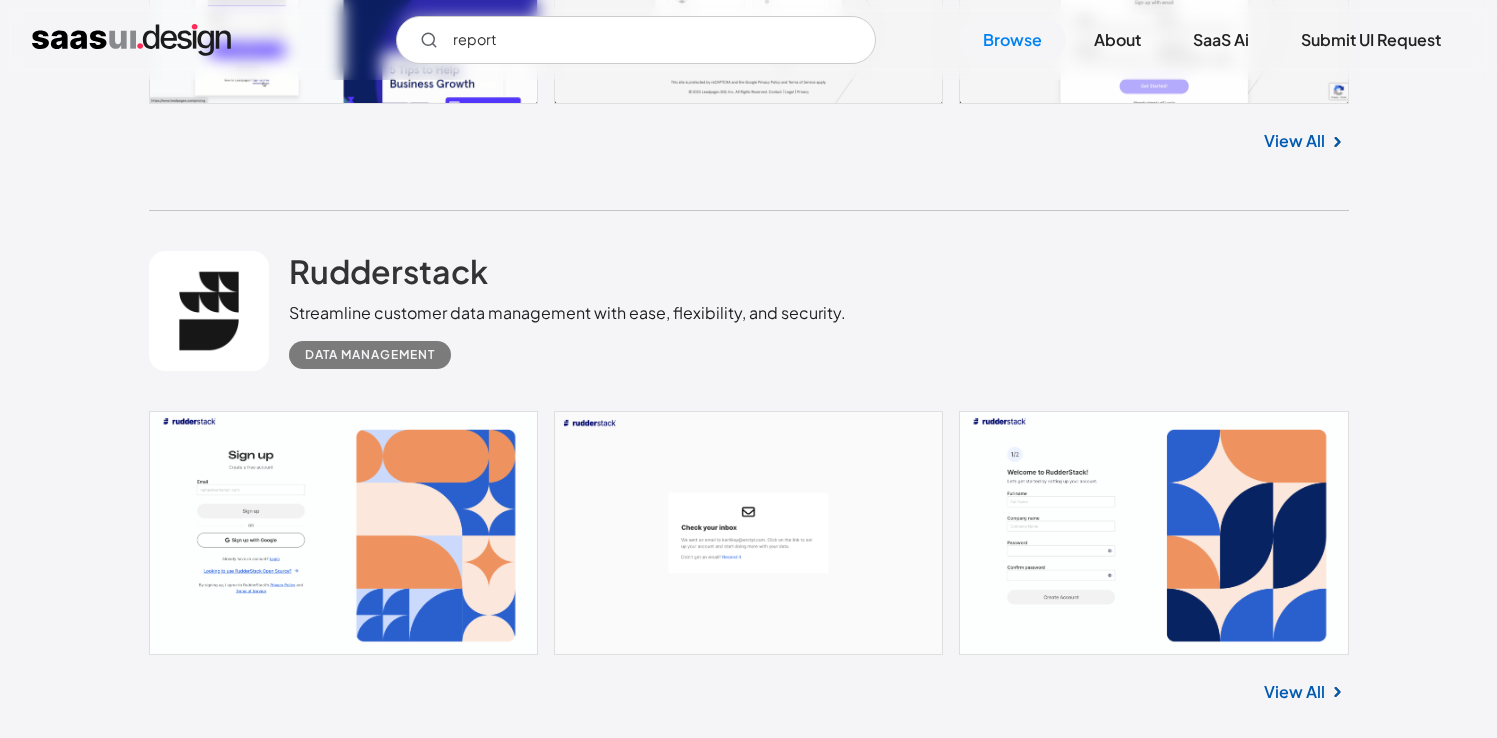 scroll, scrollTop: 2039, scrollLeft: 0, axis: vertical 